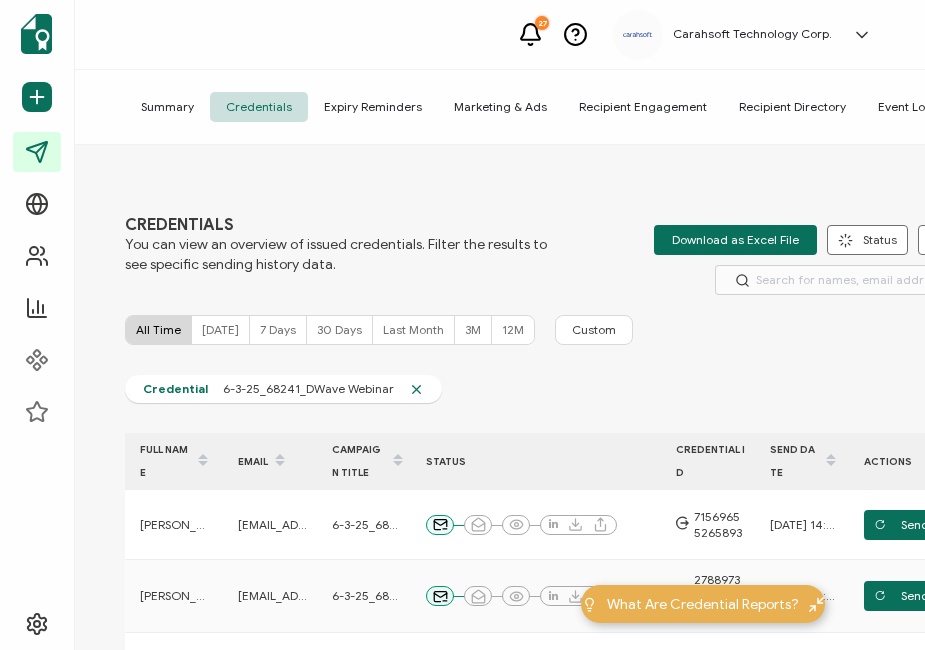 scroll, scrollTop: 0, scrollLeft: 0, axis: both 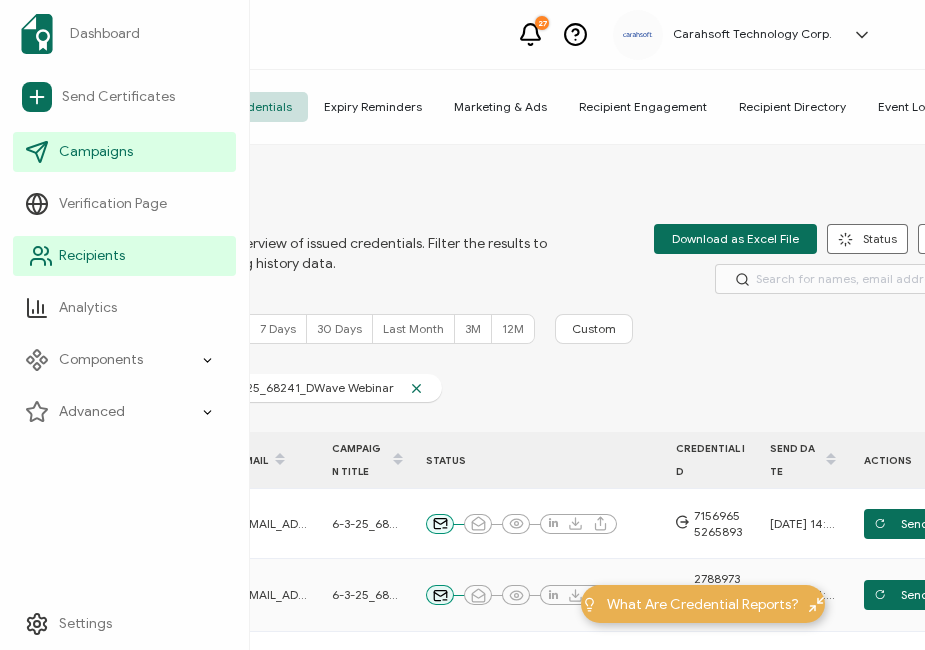 click on "Recipients" at bounding box center [124, 256] 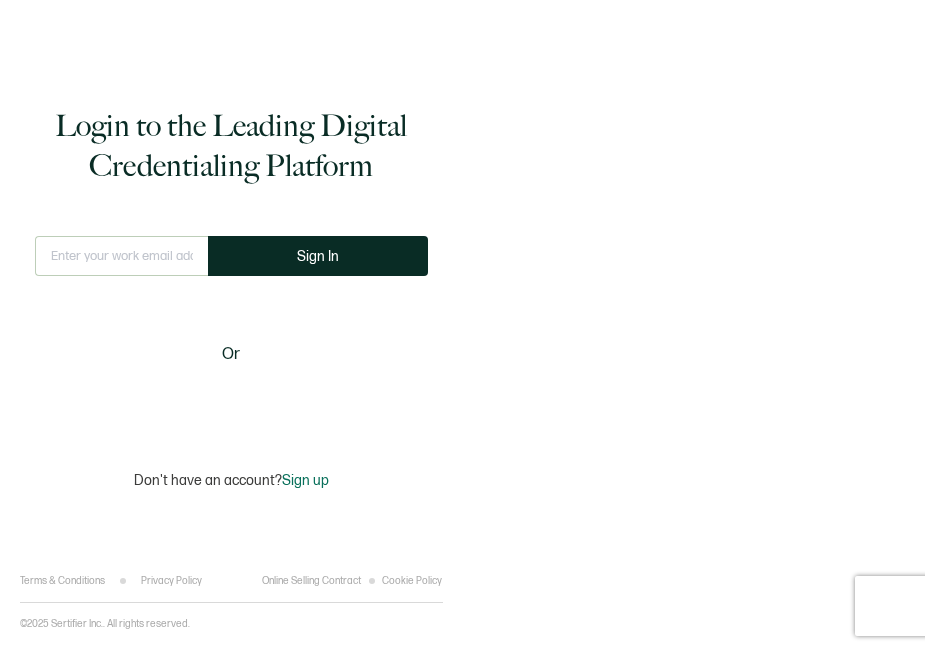 click at bounding box center (121, 256) 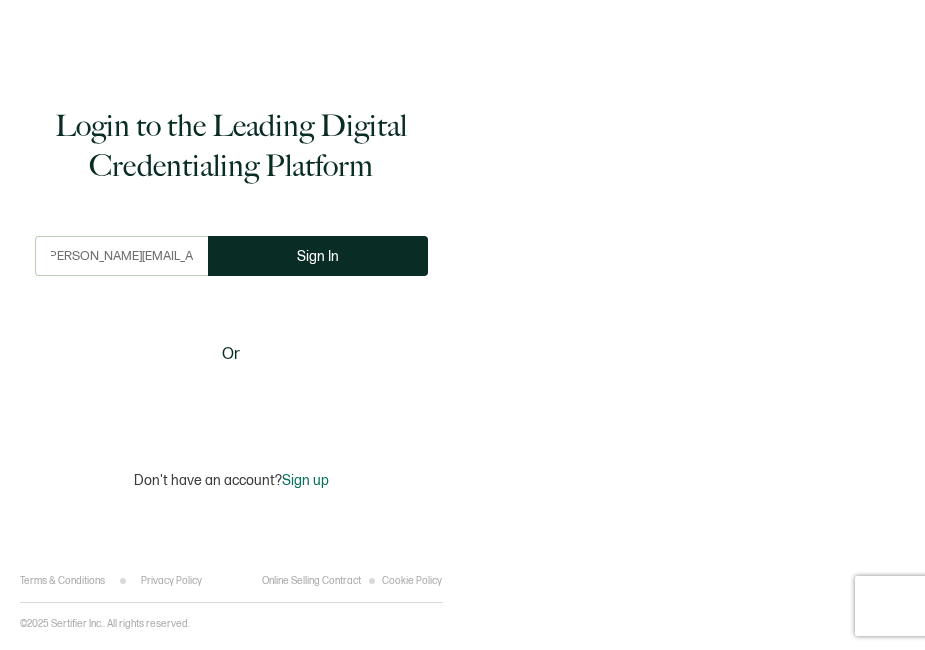 scroll, scrollTop: 0, scrollLeft: 14, axis: horizontal 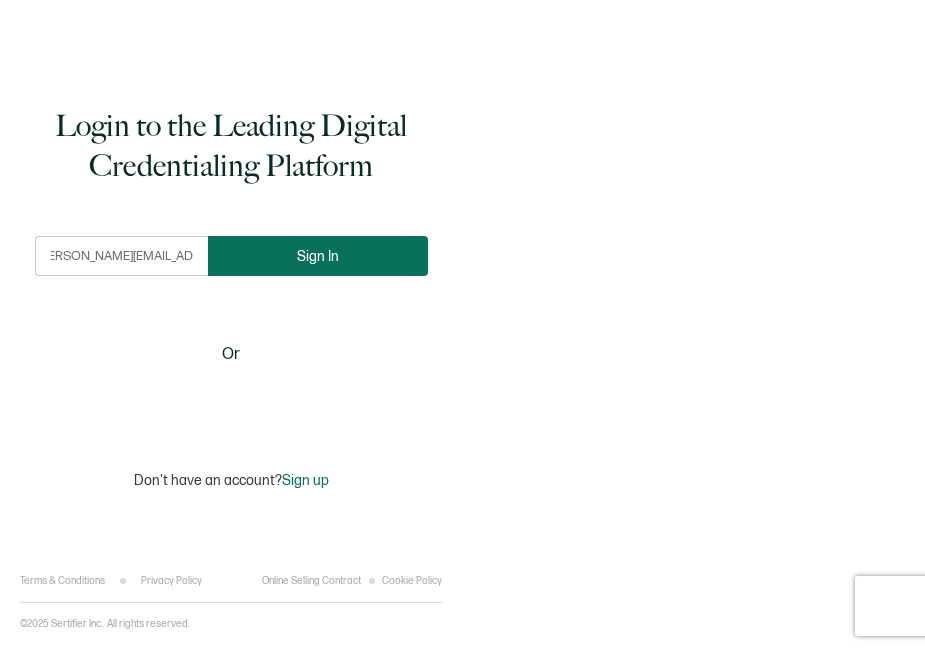 type on "[PERSON_NAME][EMAIL_ADDRESS][PERSON_NAME][DOMAIN_NAME]" 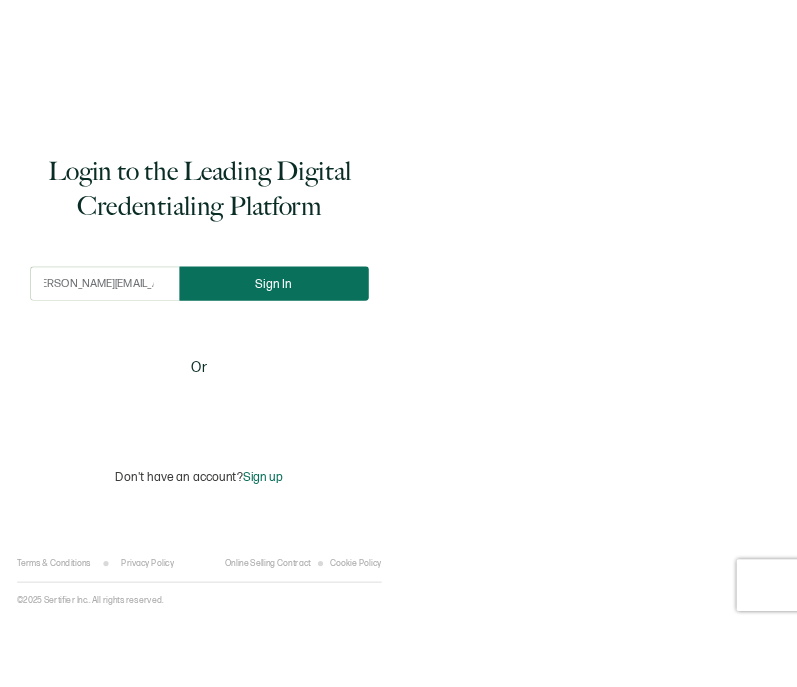 scroll, scrollTop: 0, scrollLeft: 0, axis: both 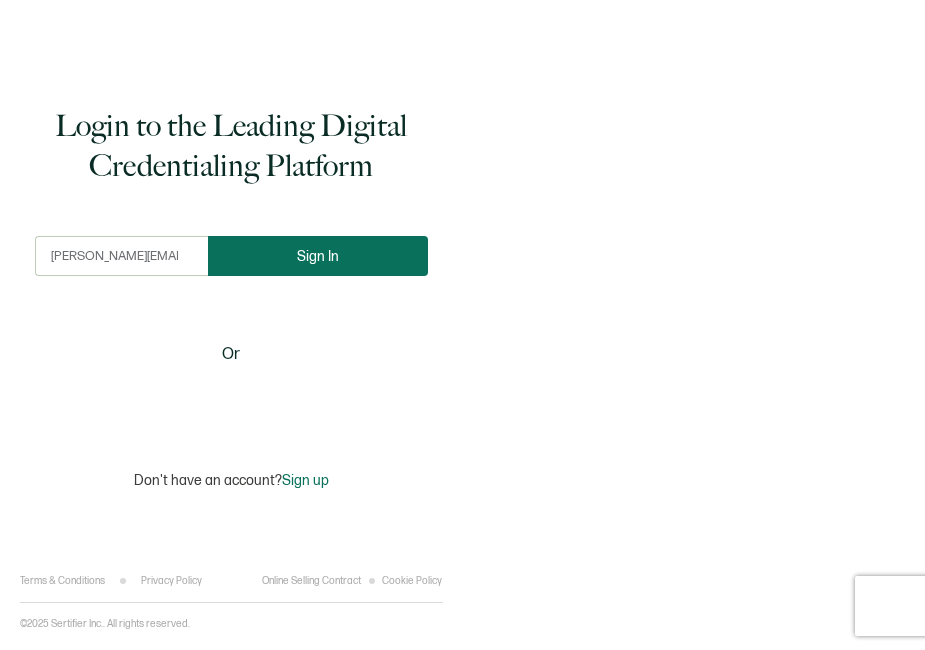 click on "Sign In" at bounding box center [318, 256] 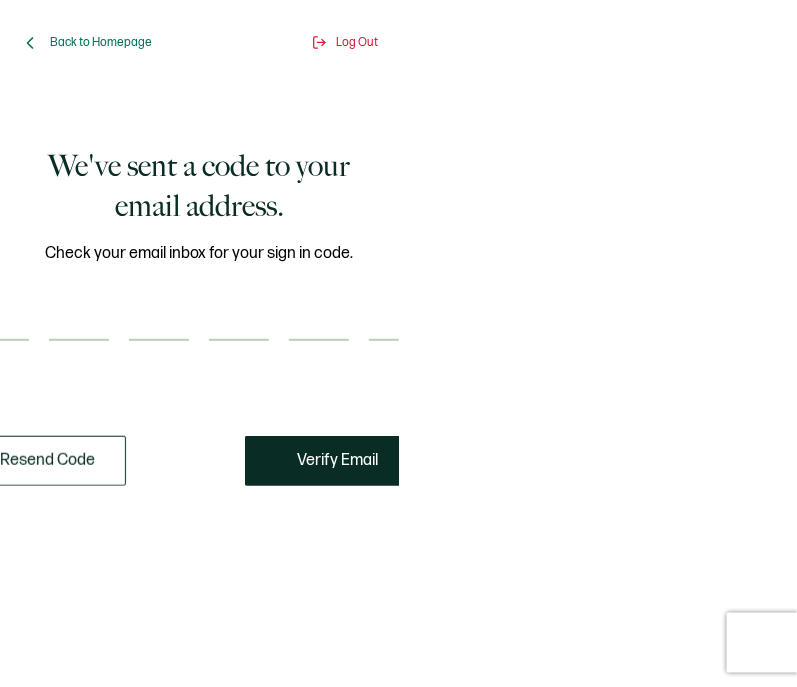 click at bounding box center (-1, 321) 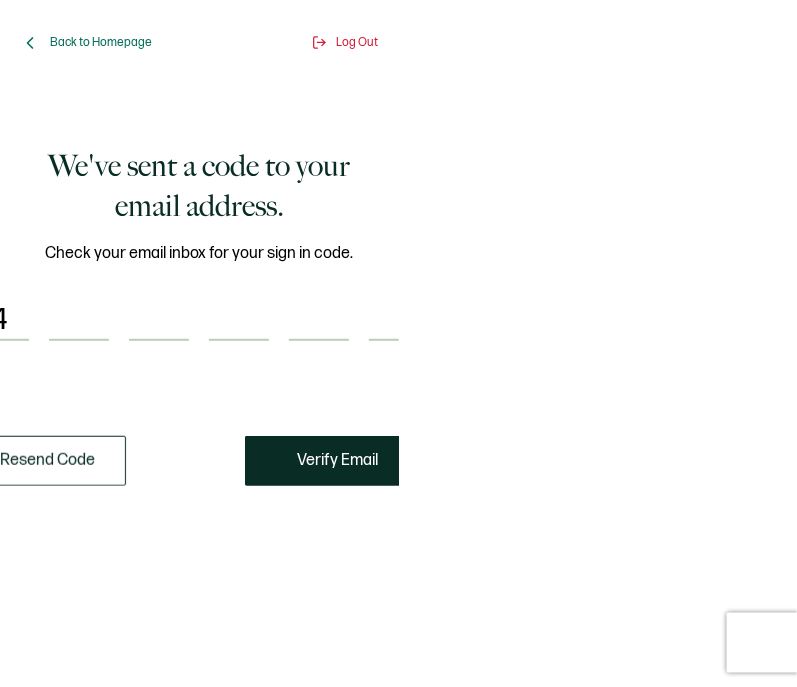 type on "4" 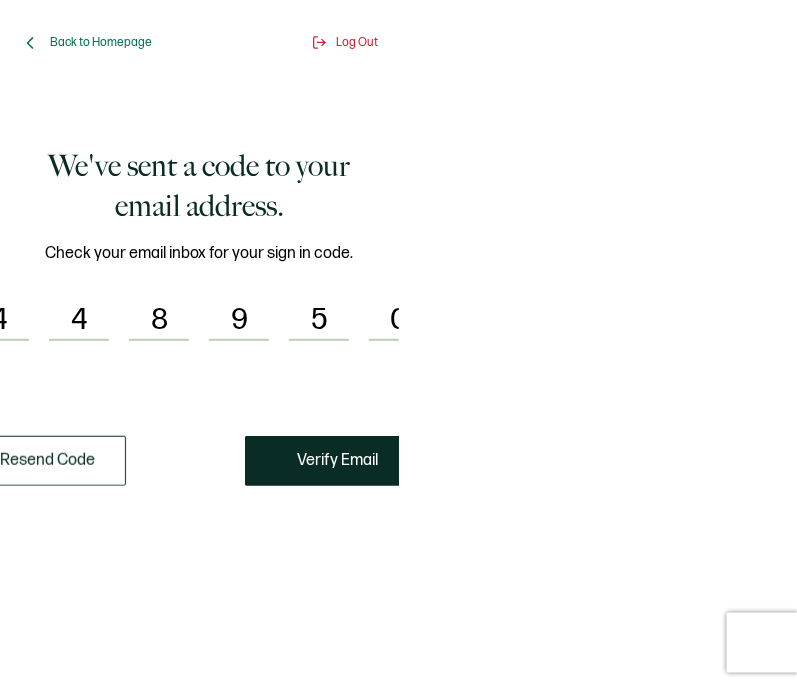 scroll, scrollTop: 0, scrollLeft: 30, axis: horizontal 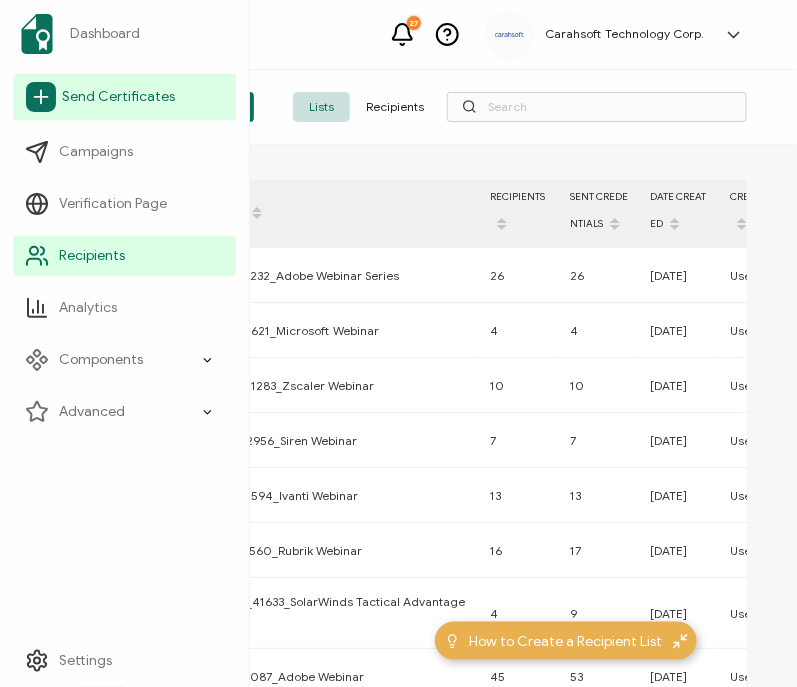 click on "Send Certificates" at bounding box center [118, 97] 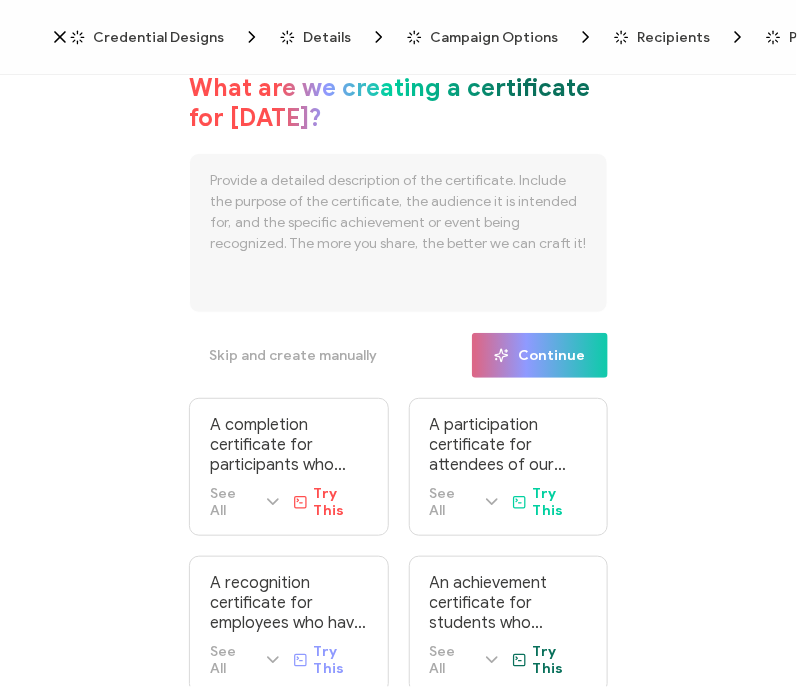 click on "Campaign Options" at bounding box center [494, 37] 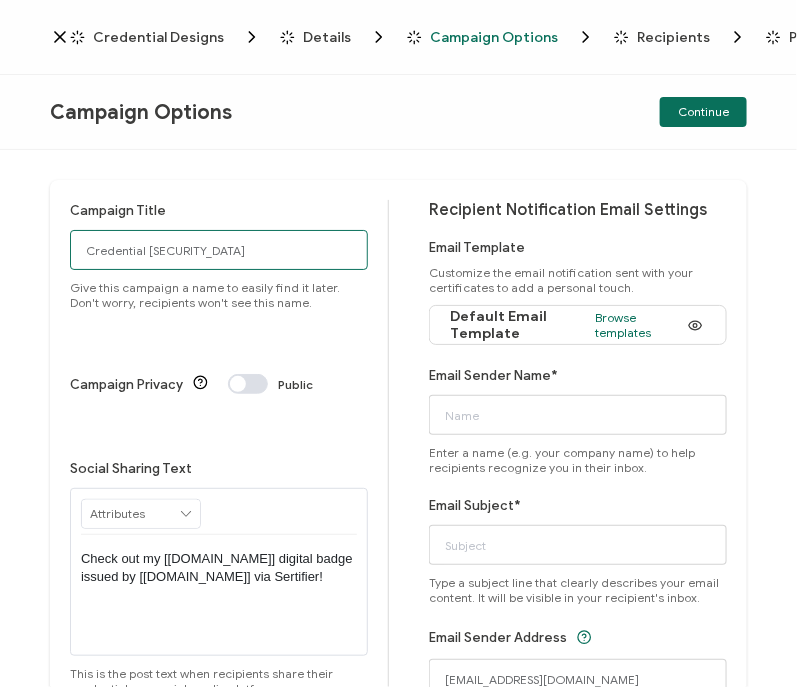 click on "Credential 1429" at bounding box center [219, 250] 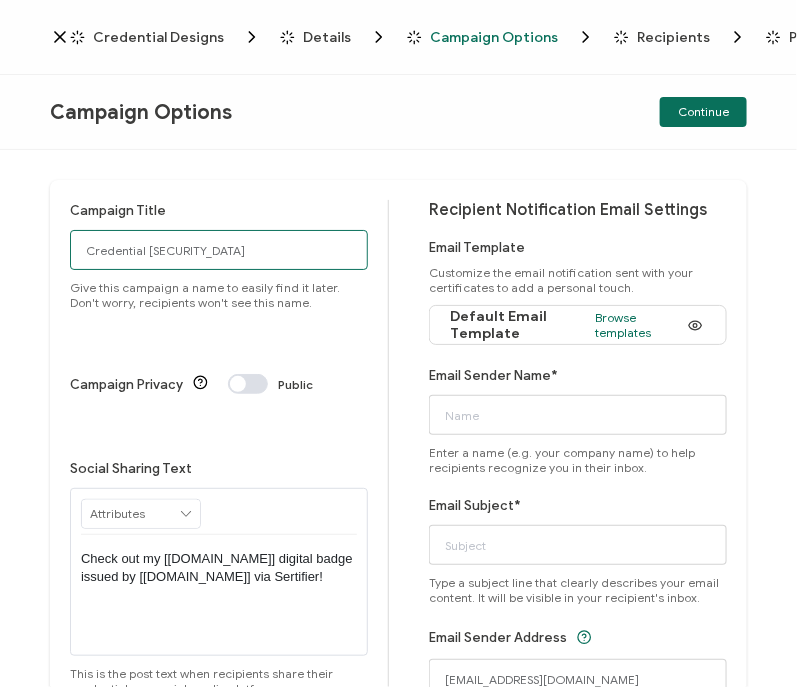 paste on "5-20-25_67074_Google Event" 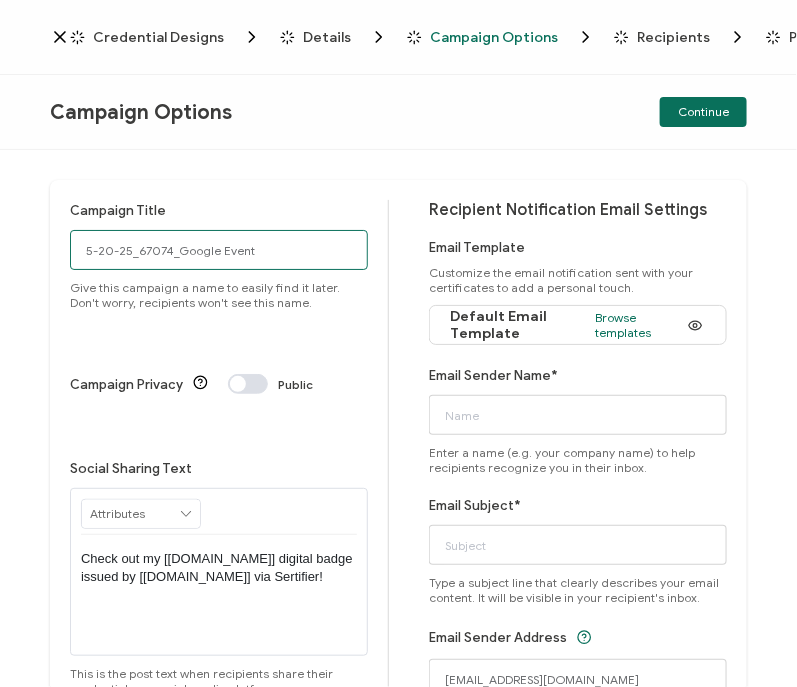 type on "5-20-25_67074_Google Event" 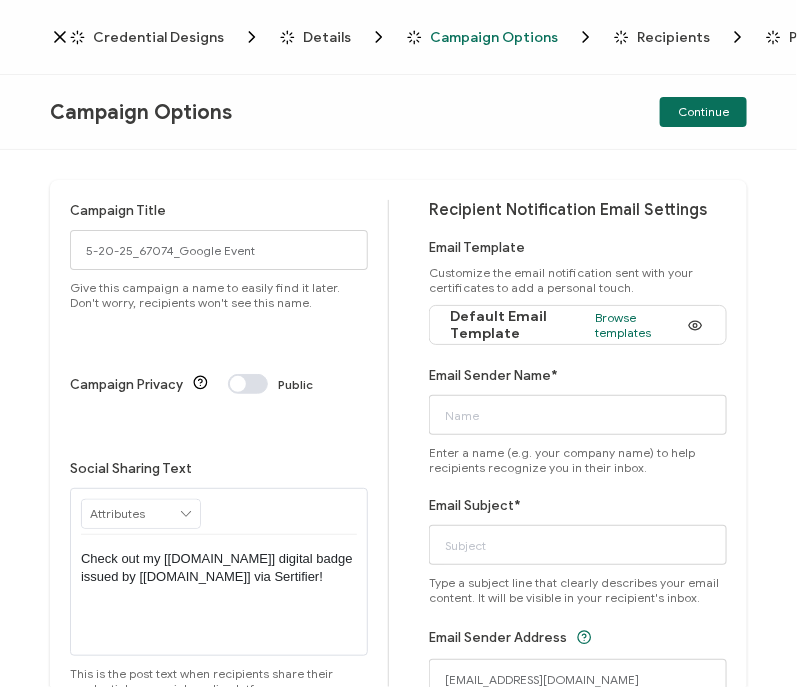 click on "Credential Designs" at bounding box center (158, 37) 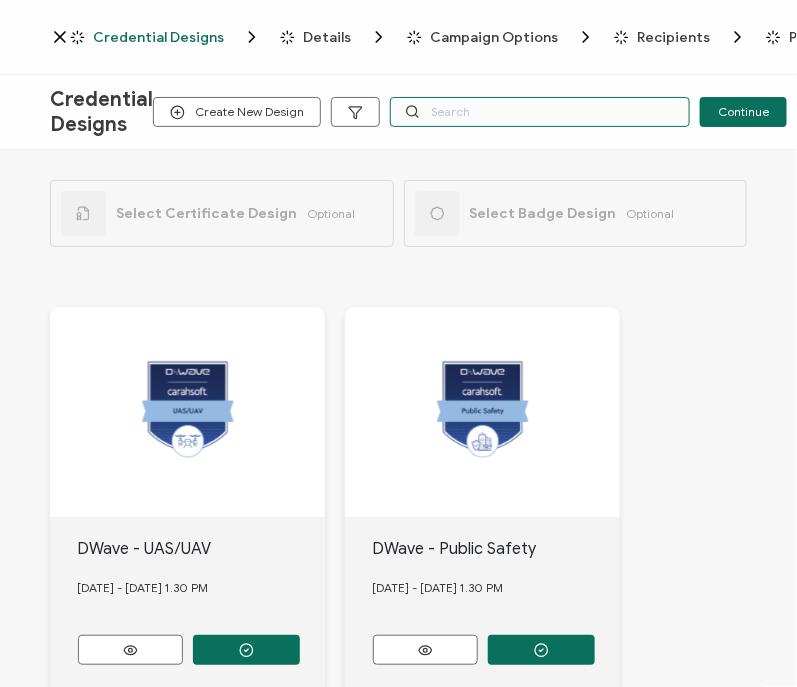 click at bounding box center [540, 112] 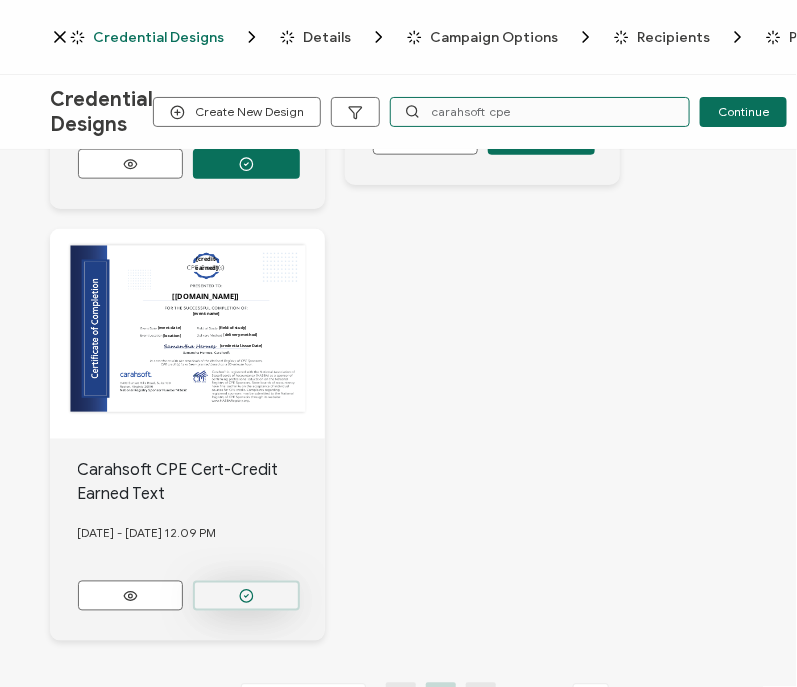 type on "carahsoft cpe" 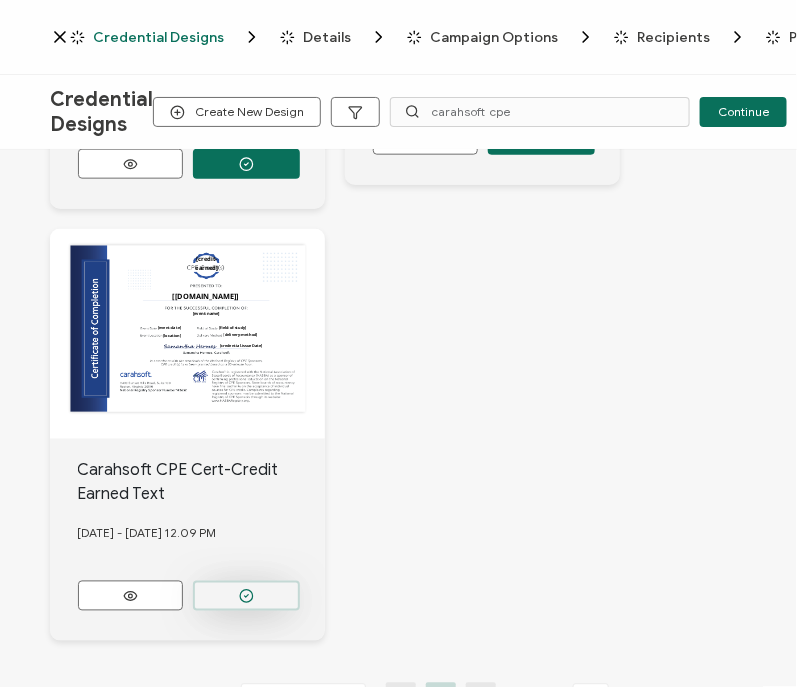 click at bounding box center (246, 164) 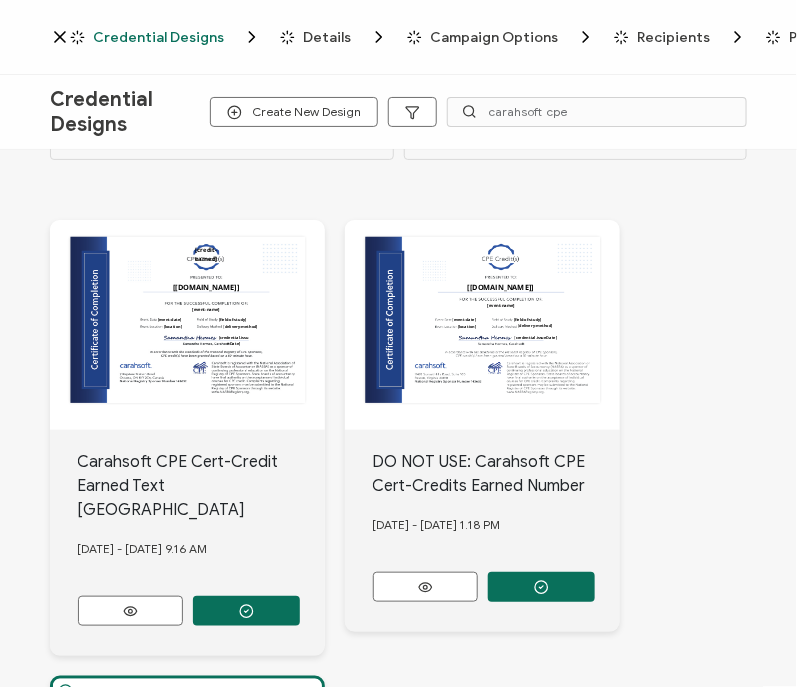 scroll, scrollTop: 95, scrollLeft: 0, axis: vertical 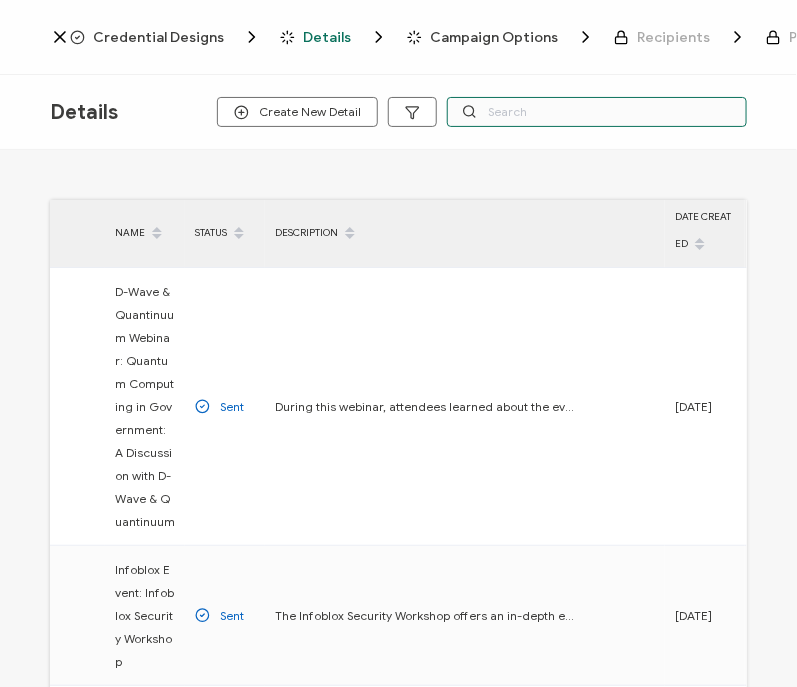 click at bounding box center [597, 112] 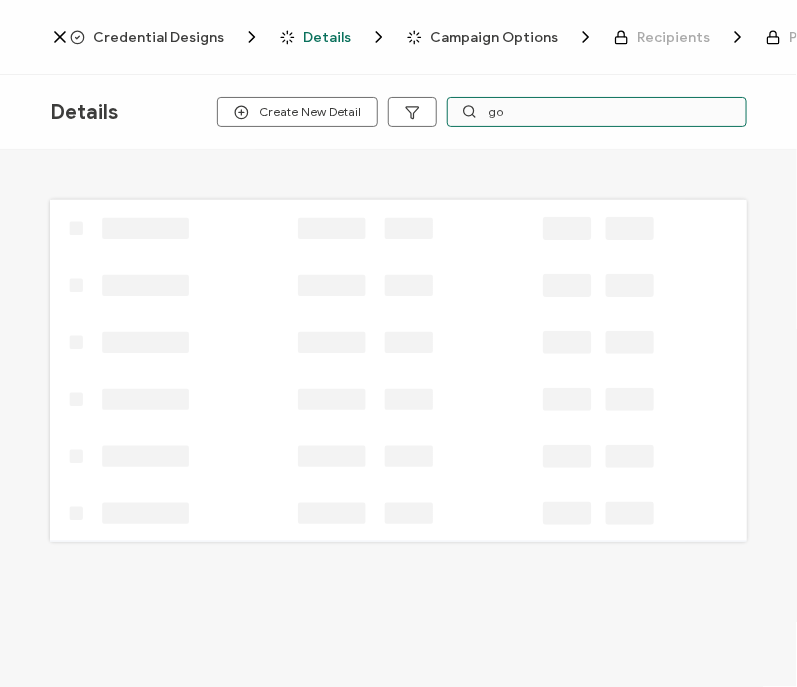 type on "g" 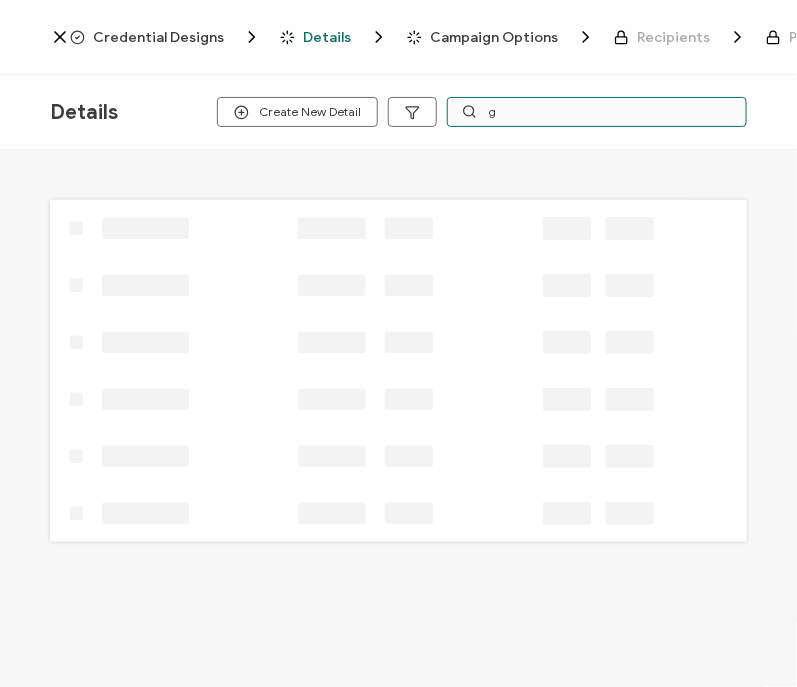 type 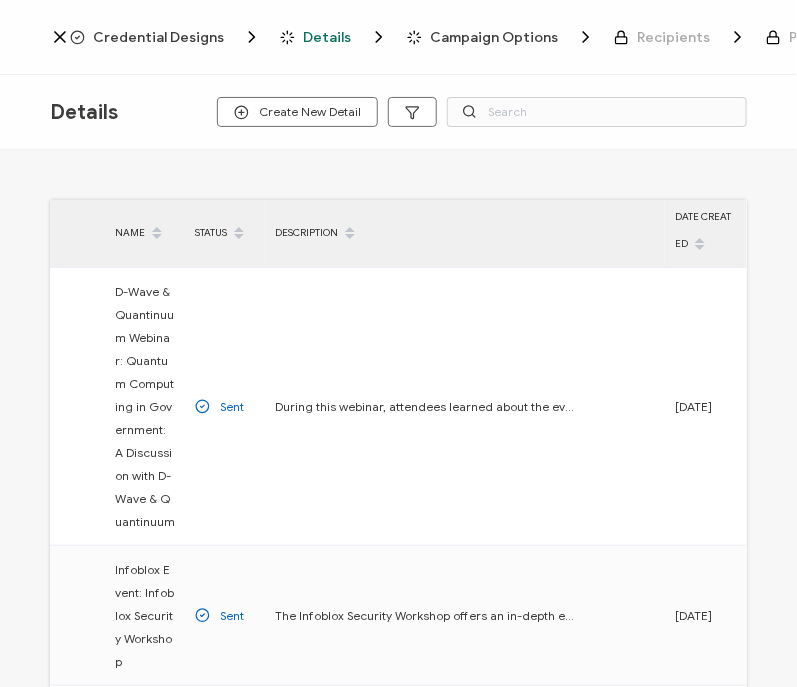 click on "Credential Designs" at bounding box center (158, 37) 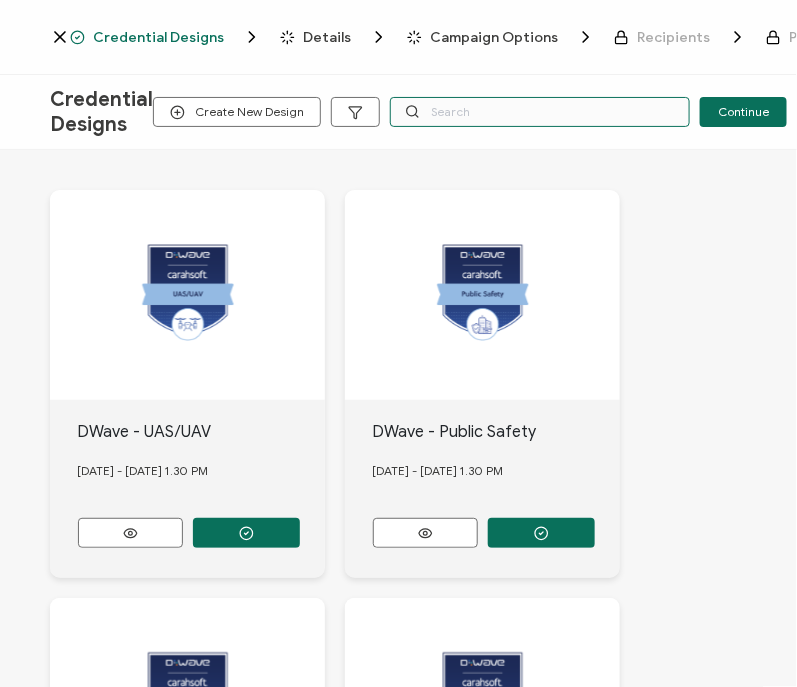 click at bounding box center [540, 112] 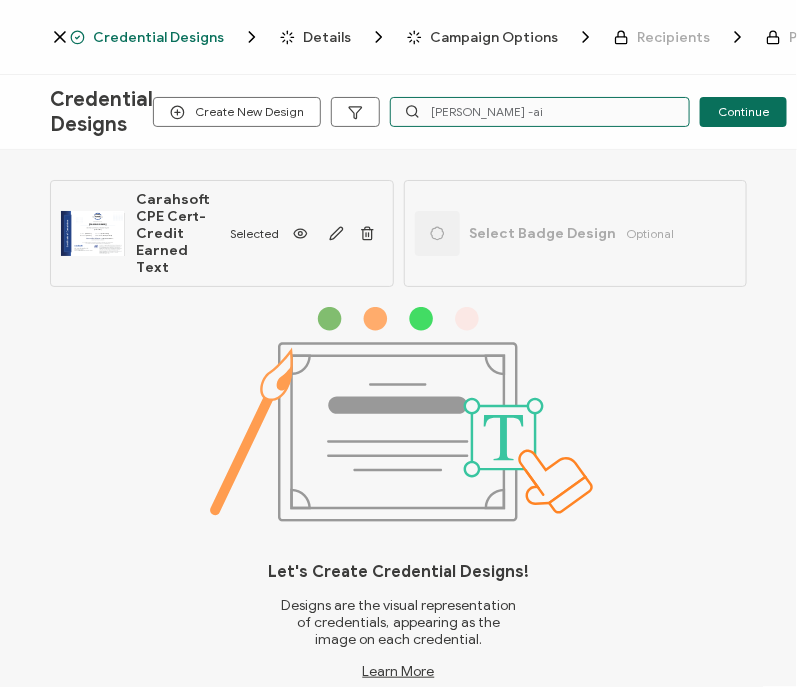 click on "googe -ai" at bounding box center [540, 112] 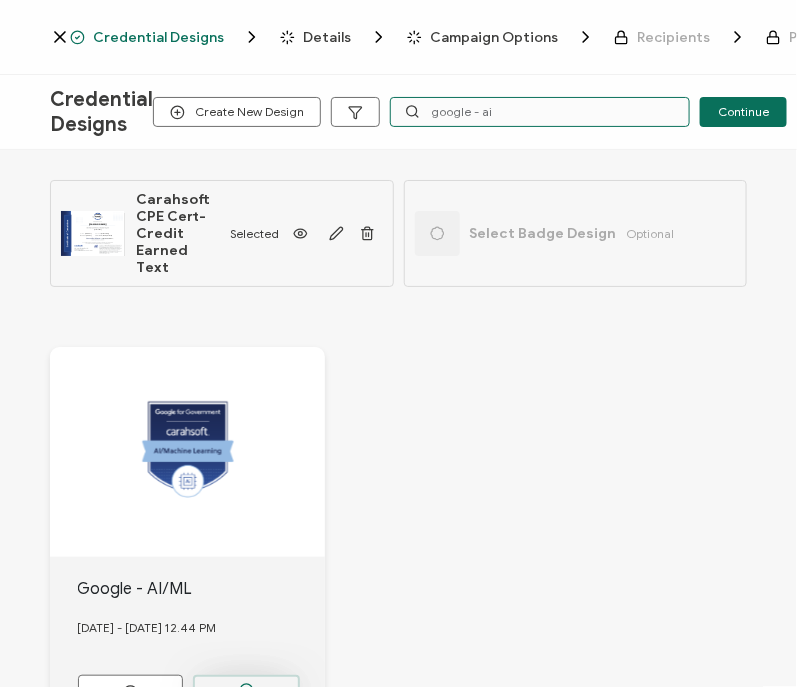 type on "google - ai" 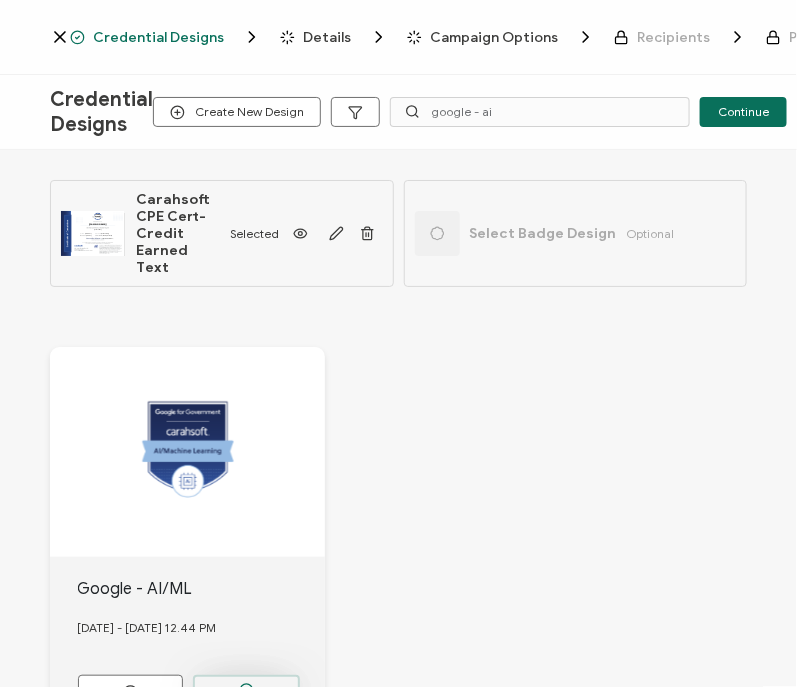 click 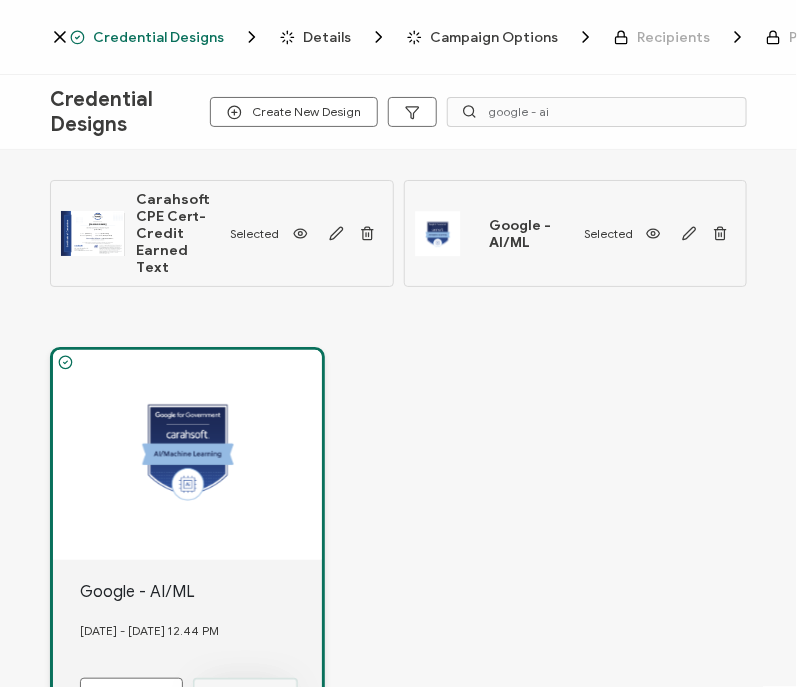 click on "Details" at bounding box center [327, 37] 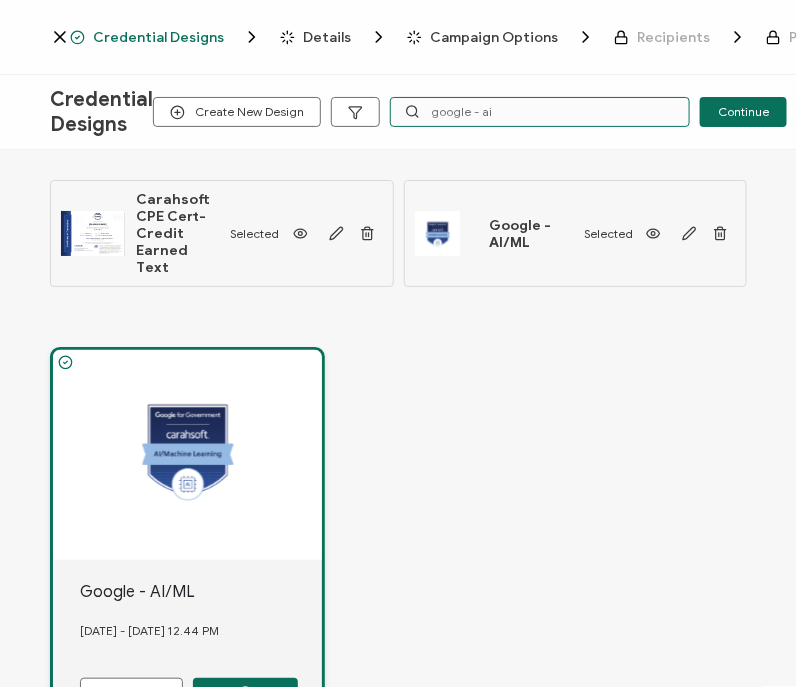 drag, startPoint x: 522, startPoint y: 116, endPoint x: 383, endPoint y: 115, distance: 139.0036 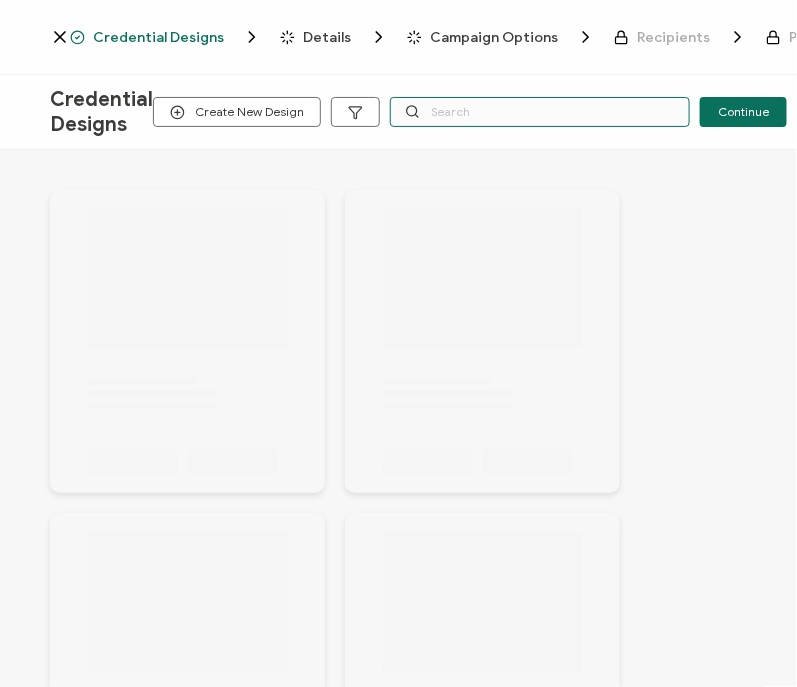 type 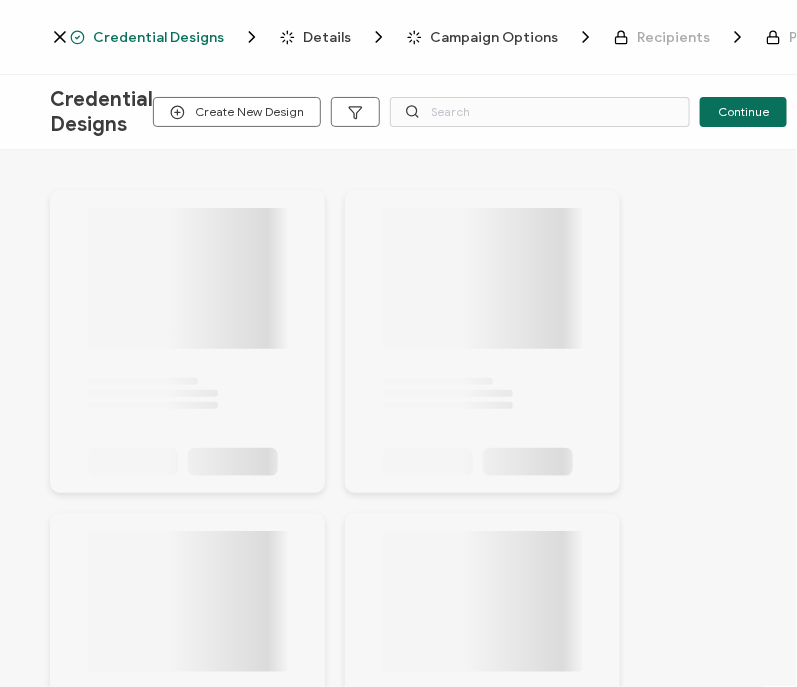 click on "Details" at bounding box center (327, 37) 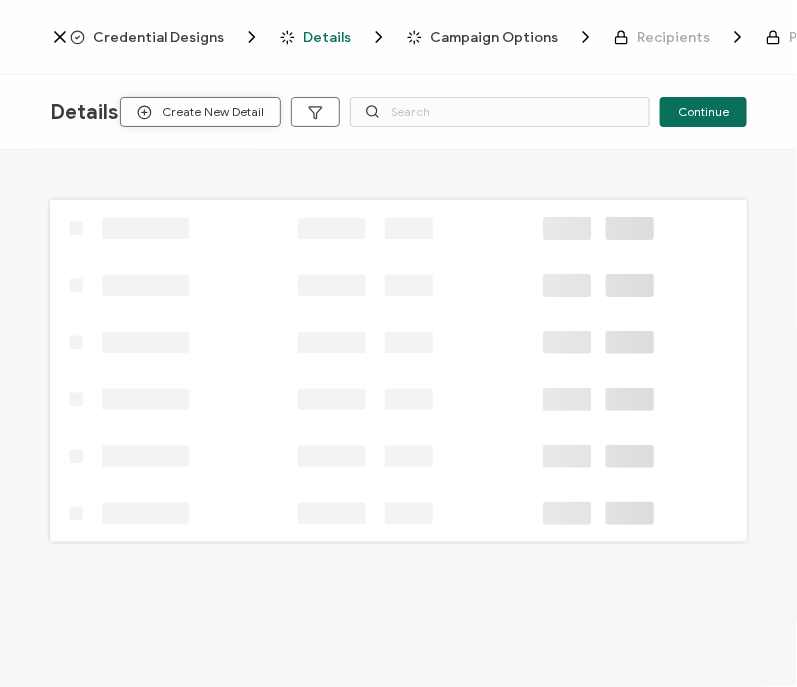 click on "Create New Detail" at bounding box center (200, 112) 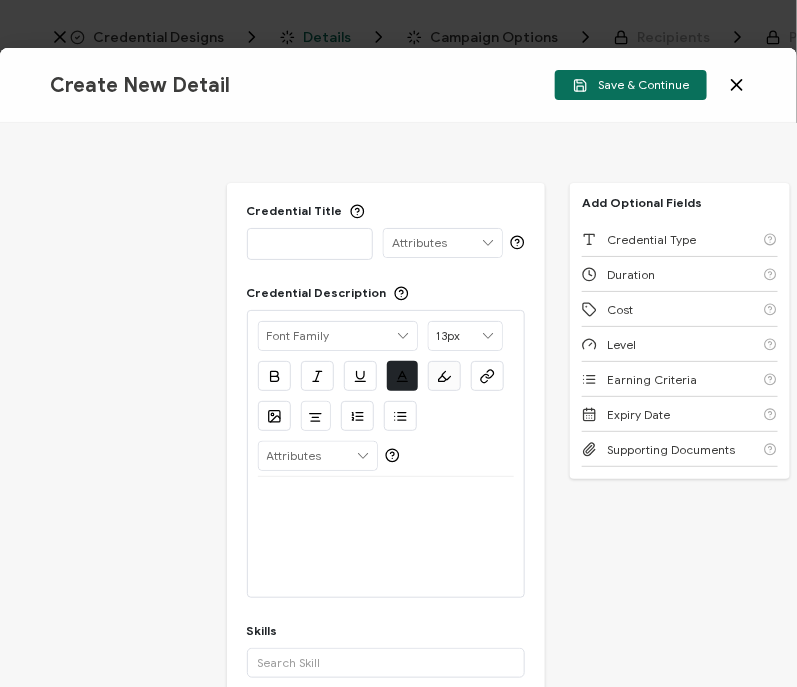 click at bounding box center (310, 243) 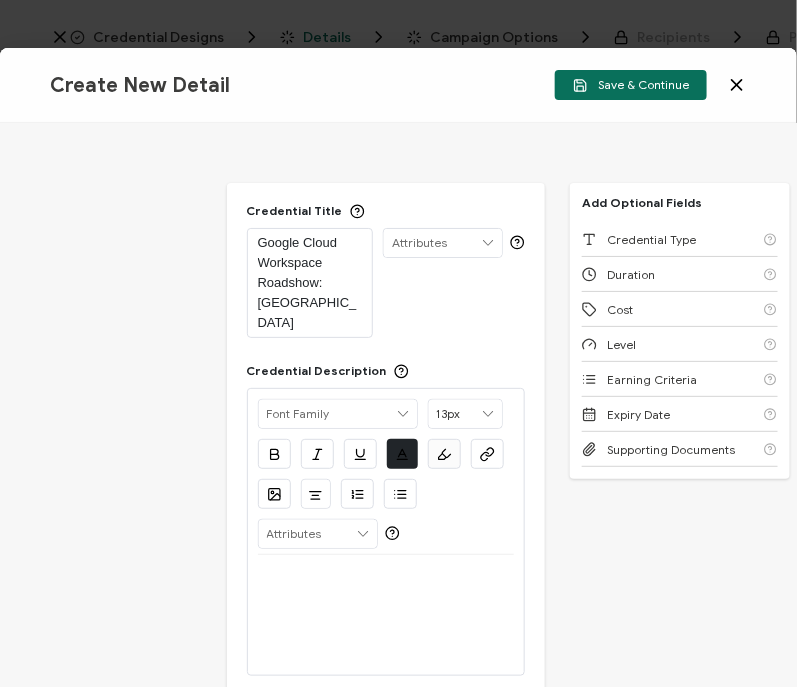 scroll, scrollTop: 0, scrollLeft: 0, axis: both 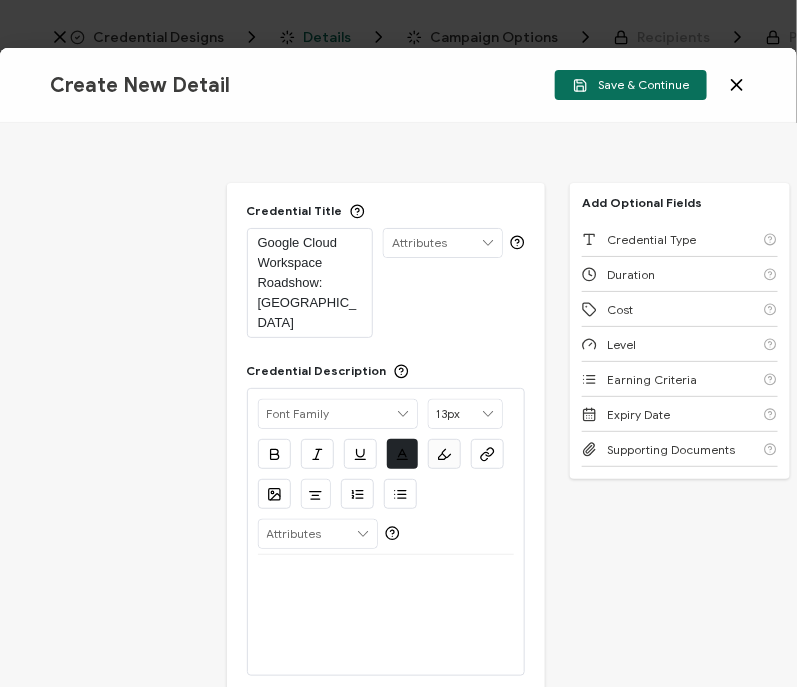 click at bounding box center [386, 615] 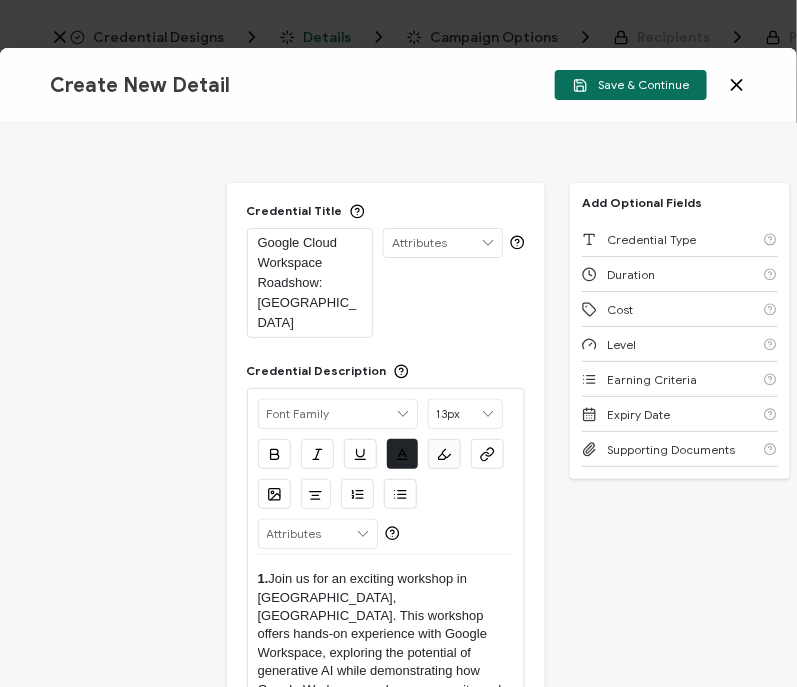 scroll, scrollTop: 0, scrollLeft: 0, axis: both 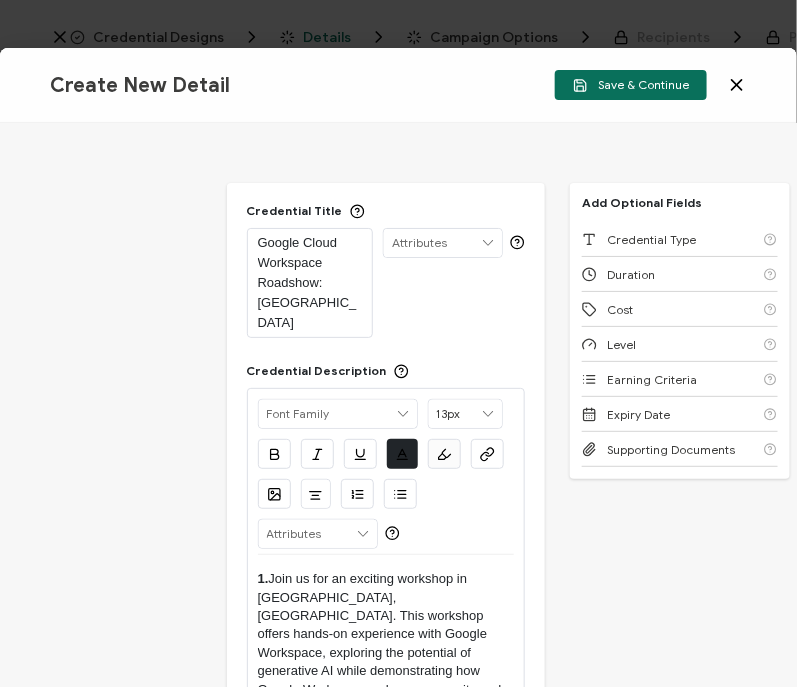 drag, startPoint x: 283, startPoint y: 552, endPoint x: 187, endPoint y: 557, distance: 96.13012 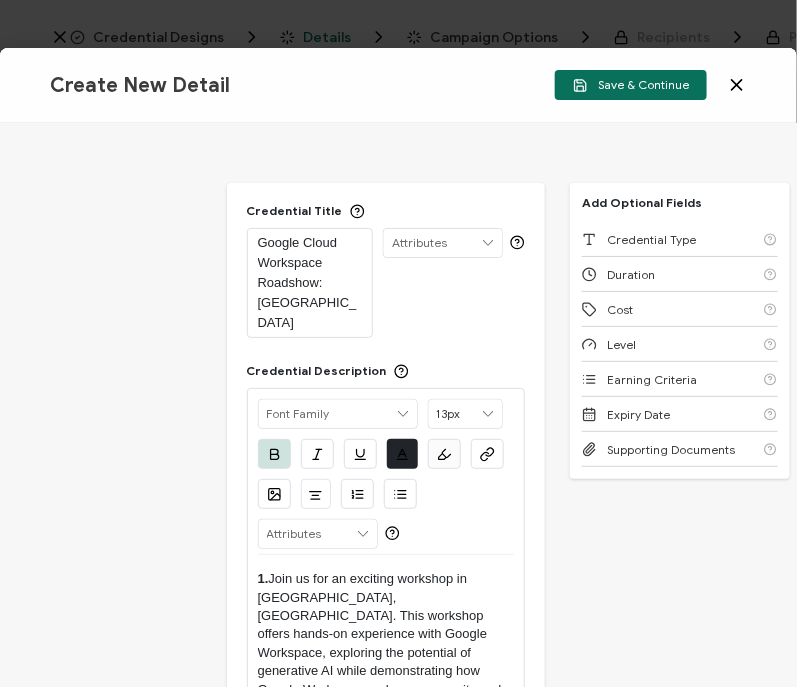 type 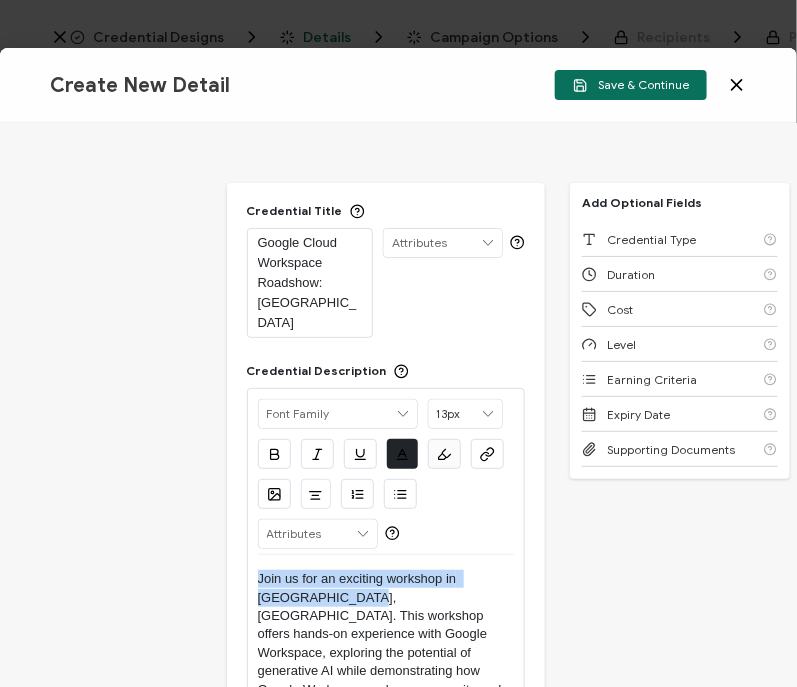 drag, startPoint x: 345, startPoint y: 573, endPoint x: 190, endPoint y: 538, distance: 158.90248 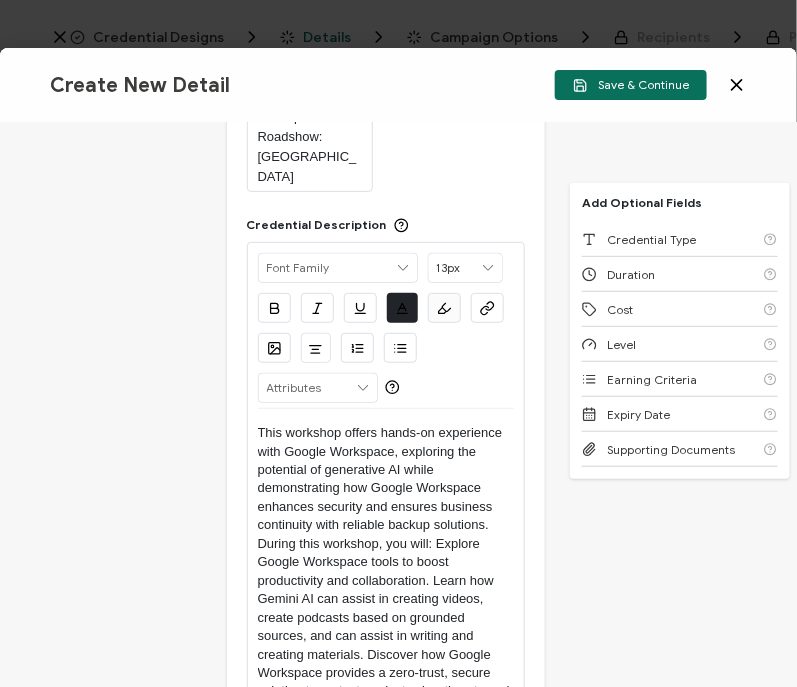 scroll, scrollTop: 207, scrollLeft: 0, axis: vertical 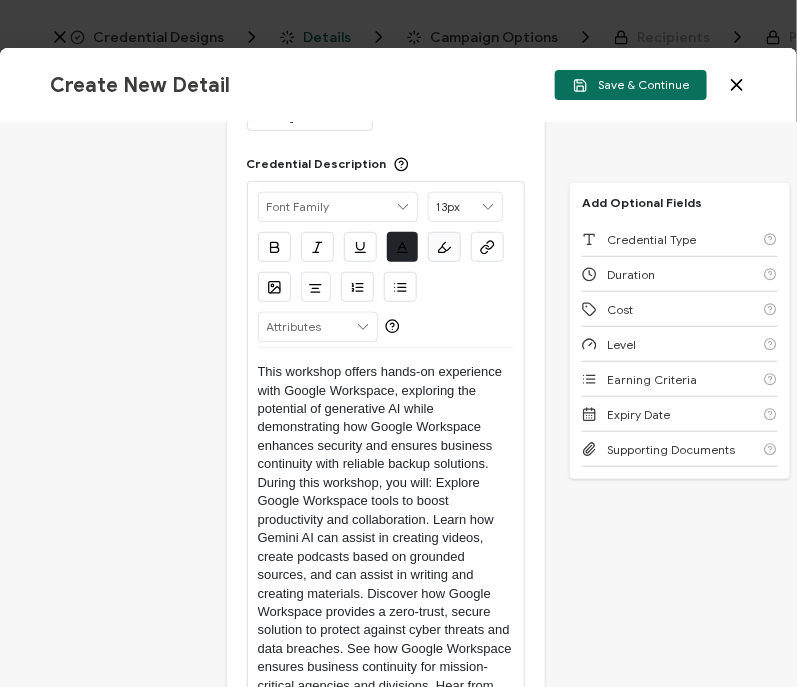 click on "This workshop offers hands-on experience with Google Workspace, exploring the potential of generative AI while demonstrating how Google Workspace enhances security and ensures business continuity with reliable backup solutions. During this workshop, you will: Explore Google Workspace tools to boost productivity and collaboration. Learn how Gemini AI can assist in creating videos, create podcasts based on grounded sources, and can assist in writing and creating materials. Discover how Google Workspace provides a zero-trust, secure solution to protect against cyber threats and data breaches. See how Google Workspace ensures business continuity for mission-critical agencies and divisions. Hear from our partner experts on migration, change management, and user/admin training for a seamless transition to Google Workspace." at bounding box center [386, 557] 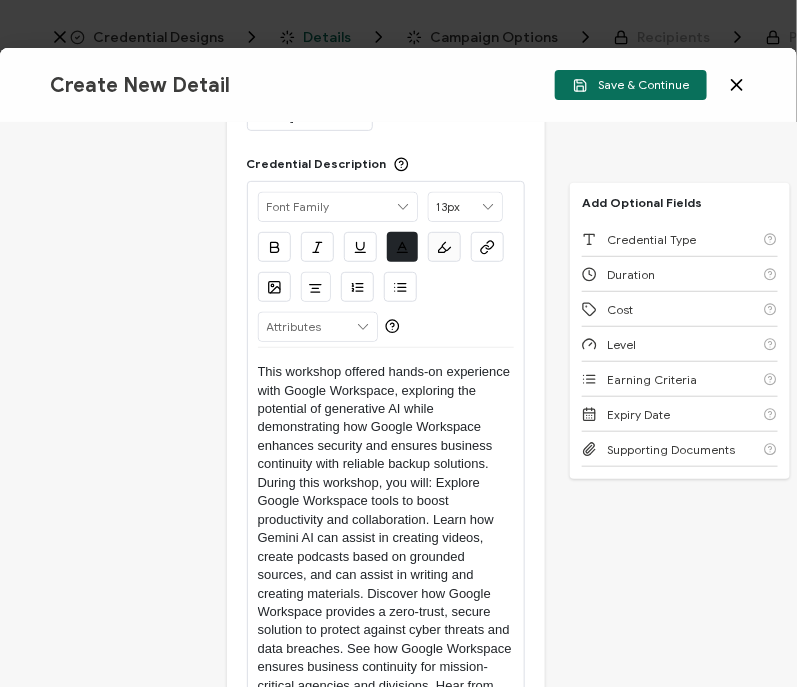 click on "This workshop offered hands-on experience with Google Workspace, exploring the potential of generative AI while demonstrating how Google Workspace enhances security and ensures business continuity with reliable backup solutions. During this workshop, you will: Explore Google Workspace tools to boost productivity and collaboration. Learn how Gemini AI can assist in creating videos, create podcasts based on grounded sources, and can assist in writing and creating materials. Discover how Google Workspace provides a zero-trust, secure solution to protect against cyber threats and data breaches. See how Google Workspace ensures business continuity for mission-critical agencies and divisions. Hear from our partner experts on migration, change management, and user/admin training for a seamless transition to Google Workspace." at bounding box center [386, 557] 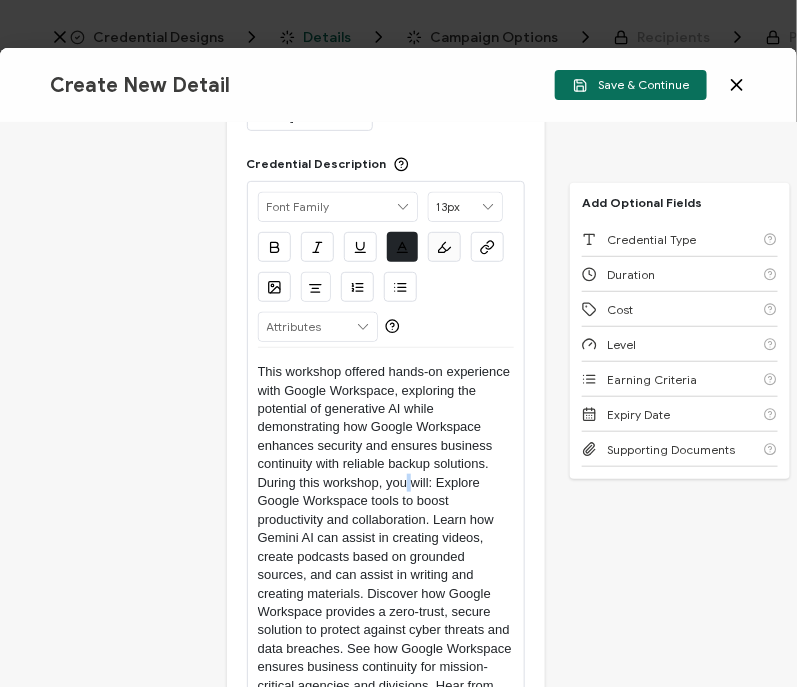 click on "This workshop offered hands-on experience with Google Workspace, exploring the potential of generative AI while demonstrating how Google Workspace enhances security and ensures business continuity with reliable backup solutions. During this workshop, you will: Explore Google Workspace tools to boost productivity and collaboration. Learn how Gemini AI can assist in creating videos, create podcasts based on grounded sources, and can assist in writing and creating materials. Discover how Google Workspace provides a zero-trust, secure solution to protect against cyber threats and data breaches. See how Google Workspace ensures business continuity for mission-critical agencies and divisions. Hear from our partner experts on migration, change management, and user/admin training for a seamless transition to Google Workspace." at bounding box center [386, 557] 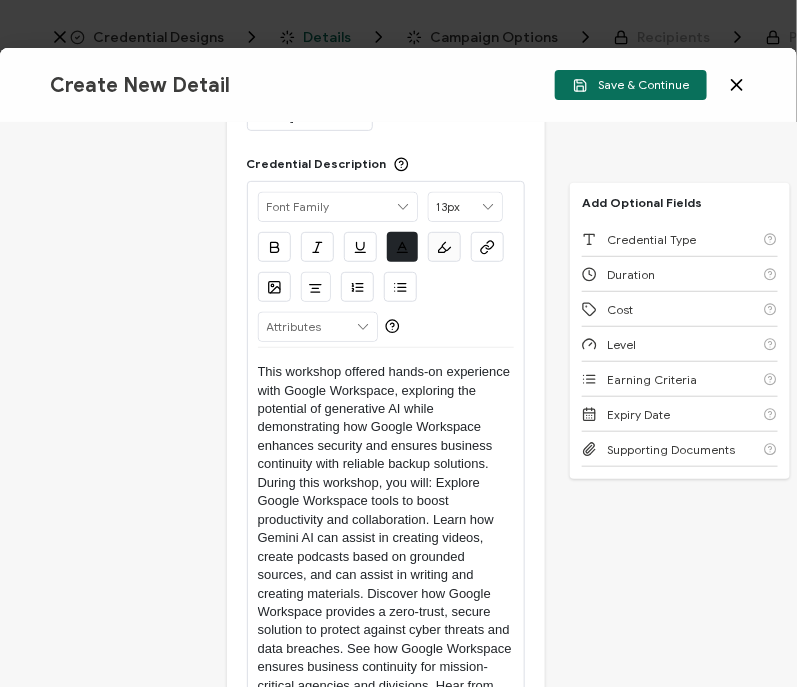 click on "This workshop offered hands-on experience with Google Workspace, exploring the potential of generative AI while demonstrating how Google Workspace enhances security and ensures business continuity with reliable backup solutions. During this workshop, you will: Explore Google Workspace tools to boost productivity and collaboration. Learn how Gemini AI can assist in creating videos, create podcasts based on grounded sources, and can assist in writing and creating materials. Discover how Google Workspace provides a zero-trust, secure solution to protect against cyber threats and data breaches. See how Google Workspace ensures business continuity for mission-critical agencies and divisions. Hear from our partner experts on migration, change management, and user/admin training for a seamless transition to Google Workspace." at bounding box center (386, 557) 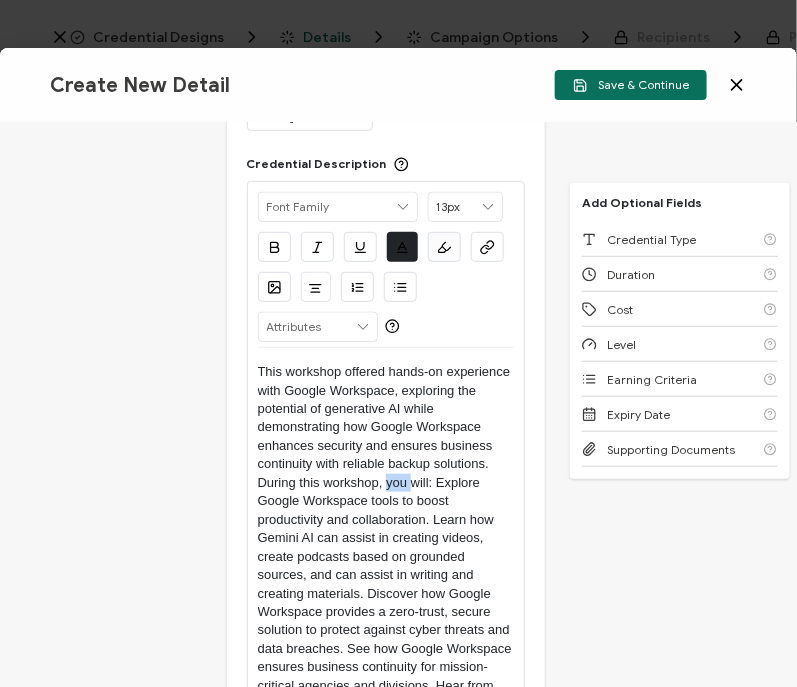 click on "This workshop offered hands-on experience with Google Workspace, exploring the potential of generative AI while demonstrating how Google Workspace enhances security and ensures business continuity with reliable backup solutions. During this workshop, you will: Explore Google Workspace tools to boost productivity and collaboration. Learn how Gemini AI can assist in creating videos, create podcasts based on grounded sources, and can assist in writing and creating materials. Discover how Google Workspace provides a zero-trust, secure solution to protect against cyber threats and data breaches. See how Google Workspace ensures business continuity for mission-critical agencies and divisions. Hear from our partner experts on migration, change management, and user/admin training for a seamless transition to Google Workspace." at bounding box center [386, 557] 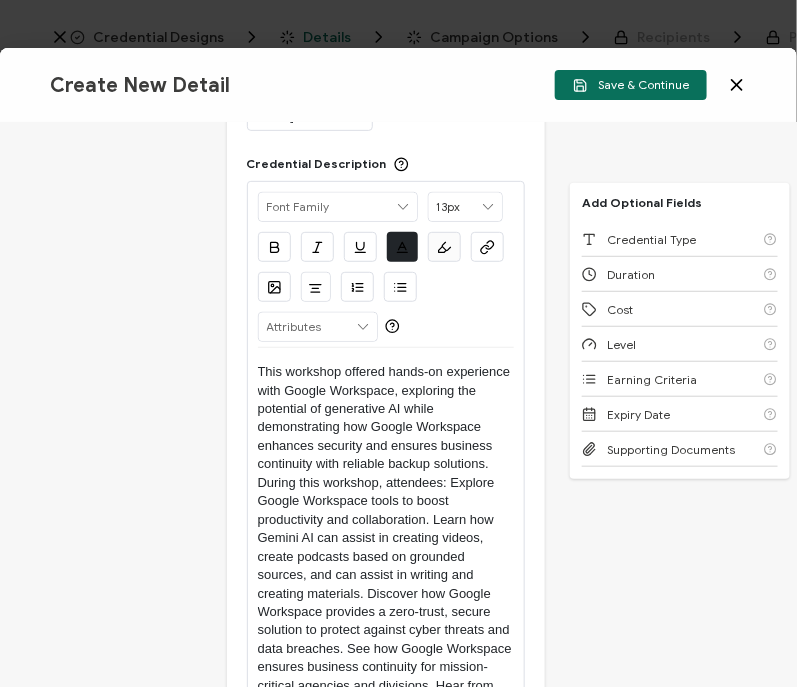 click on "This workshop offered hands-on experience with Google Workspace, exploring the potential of generative AI while demonstrating how Google Workspace enhances security and ensures business continuity with reliable backup solutions. During this workshop, attendees: Explore Google Workspace tools to boost productivity and collaboration. Learn how Gemini AI can assist in creating videos, create podcasts based on grounded sources, and can assist in writing and creating materials. Discover how Google Workspace provides a zero-trust, secure solution to protect against cyber threats and data breaches. See how Google Workspace ensures business continuity for mission-critical agencies and divisions. Hear from our partner experts on migration, change management, and user/admin training for a seamless transition to Google Workspace." at bounding box center [386, 557] 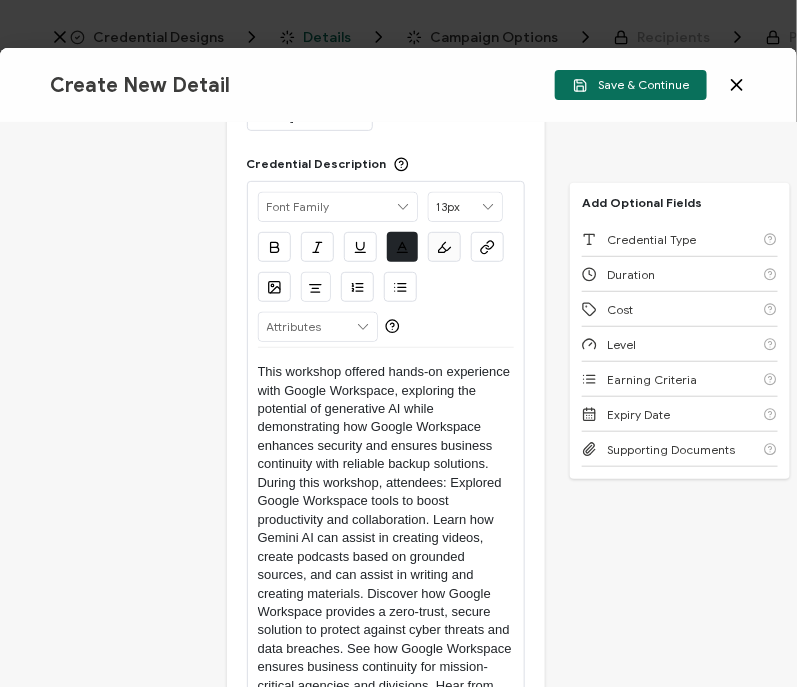 click on "This workshop offered hands-on experience with Google Workspace, exploring the potential of generative AI while demonstrating how Google Workspace enhances security and ensures business continuity with reliable backup solutions. During this workshop, attendees: Explored Google Workspace tools to boost productivity and collaboration. Learn how Gemini AI can assist in creating videos, create podcasts based on grounded sources, and can assist in writing and creating materials. Discover how Google Workspace provides a zero-trust, secure solution to protect against cyber threats and data breaches. See how Google Workspace ensures business continuity for mission-critical agencies and divisions. Hear from our partner experts on migration, change management, and user/admin training for a seamless transition to Google Workspace." at bounding box center (386, 557) 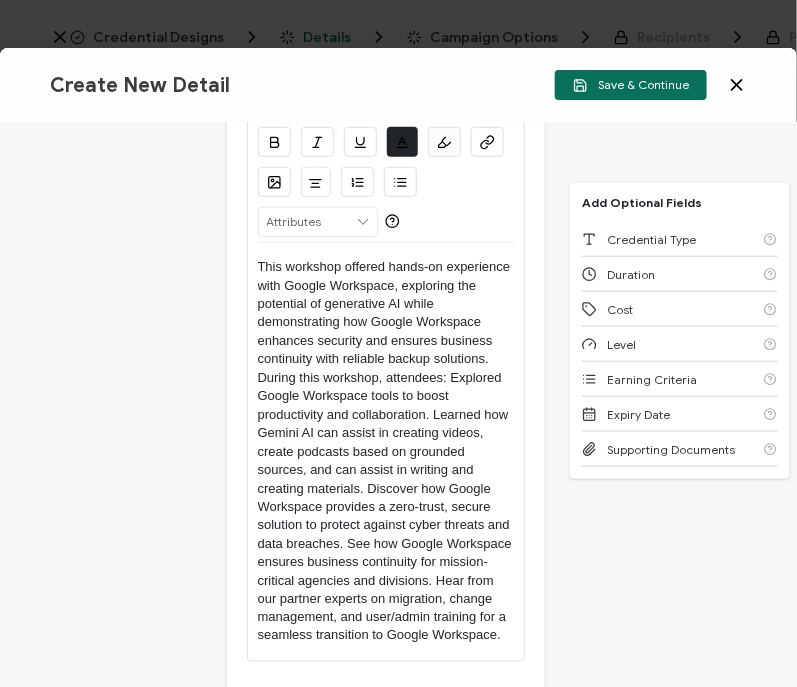 scroll, scrollTop: 317, scrollLeft: 0, axis: vertical 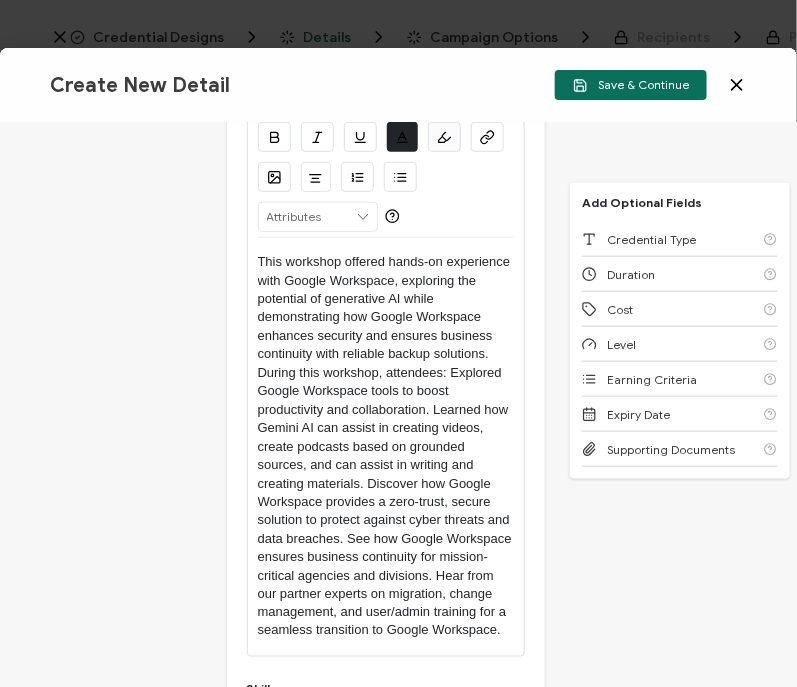 click on "This workshop offered hands-on experience with Google Workspace, exploring the potential of generative AI while demonstrating how Google Workspace enhances security and ensures business continuity with reliable backup solutions. During this workshop, attendees: Explored Google Workspace tools to boost productivity and collaboration. Learned how Gemini AI can assist in creating videos, create podcasts based on grounded sources, and can assist in writing and creating materials. Discover how Google Workspace provides a zero-trust, secure solution to protect against cyber threats and data breaches. See how Google Workspace ensures business continuity for mission-critical agencies and divisions. Hear from our partner experts on migration, change management, and user/admin training for a seamless transition to Google Workspace." at bounding box center (386, 447) 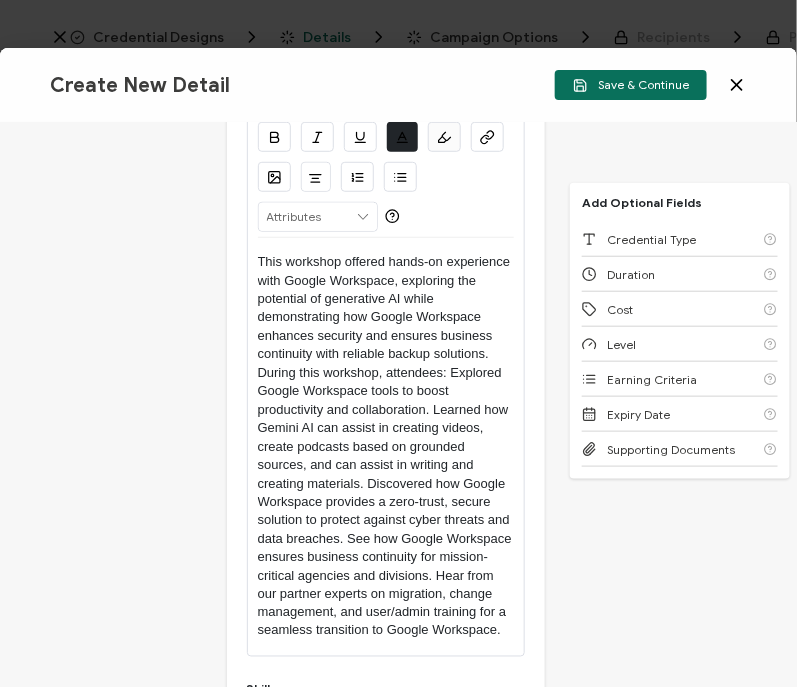 click on "This workshop offered hands-on experience with Google Workspace, exploring the potential of generative AI while demonstrating how Google Workspace enhances security and ensures business continuity with reliable backup solutions. During this workshop, attendees: Explored Google Workspace tools to boost productivity and collaboration. Learned how Gemini AI can assist in creating videos, create podcasts based on grounded sources, and can assist in writing and creating materials. Discovered how Google Workspace provides a zero-trust, secure solution to protect against cyber threats and data breaches. See how Google Workspace ensures business continuity for mission-critical agencies and divisions. Hear from our partner experts on migration, change management, and user/admin training for a seamless transition to Google Workspace." at bounding box center (386, 447) 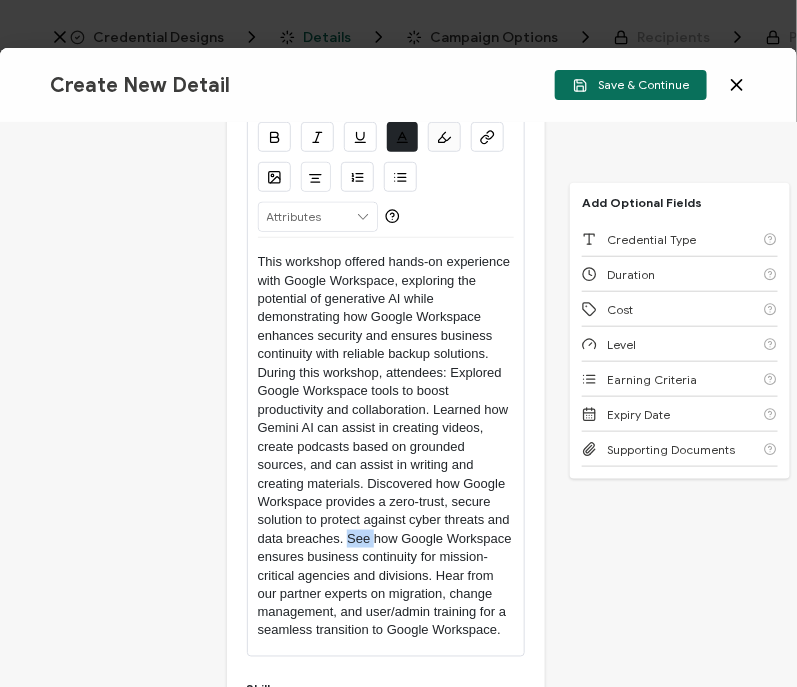 click on "This workshop offered hands-on experience with Google Workspace, exploring the potential of generative AI while demonstrating how Google Workspace enhances security and ensures business continuity with reliable backup solutions. During this workshop, attendees: Explored Google Workspace tools to boost productivity and collaboration. Learned how Gemini AI can assist in creating videos, create podcasts based on grounded sources, and can assist in writing and creating materials. Discovered how Google Workspace provides a zero-trust, secure solution to protect against cyber threats and data breaches. See how Google Workspace ensures business continuity for mission-critical agencies and divisions. Hear from our partner experts on migration, change management, and user/admin training for a seamless transition to Google Workspace." at bounding box center (386, 447) 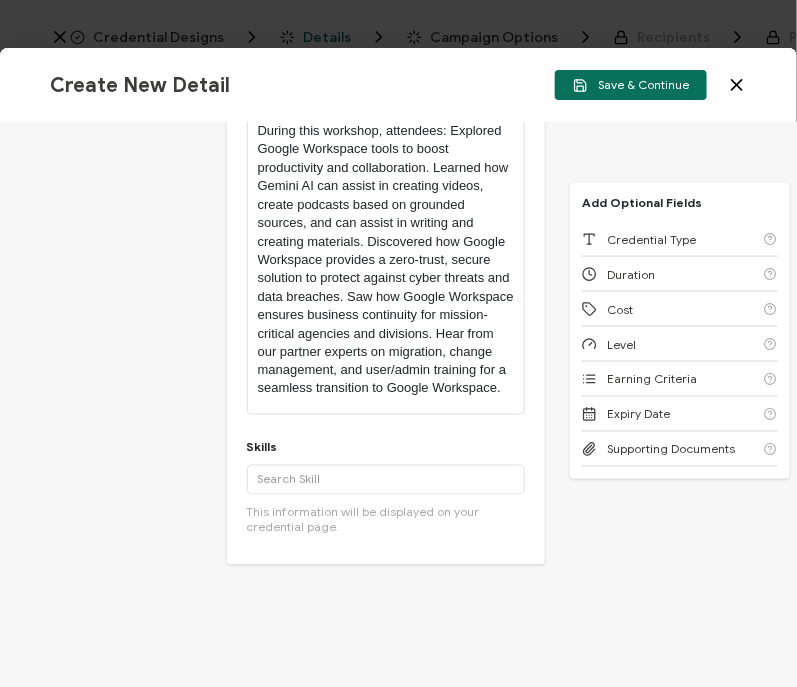 scroll, scrollTop: 560, scrollLeft: 0, axis: vertical 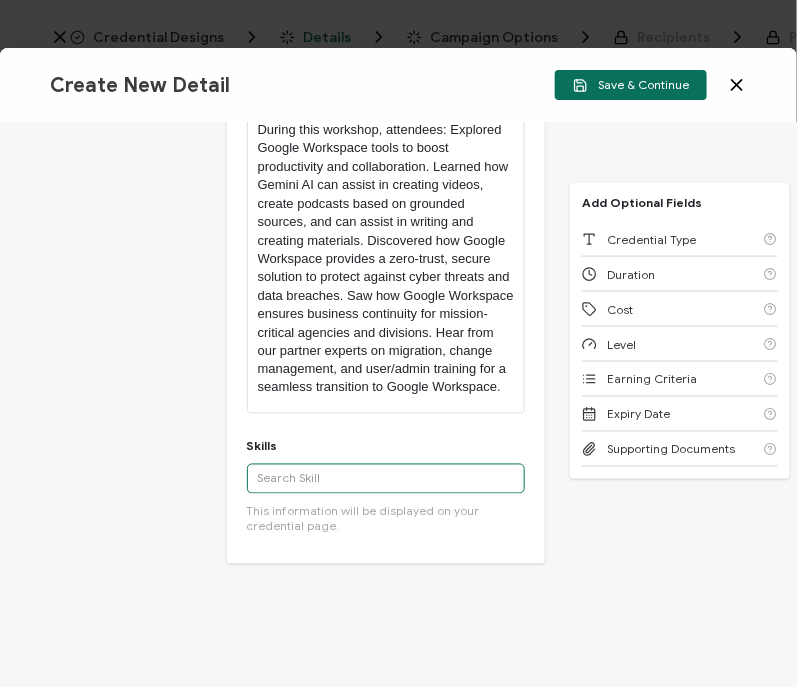 click at bounding box center [386, 479] 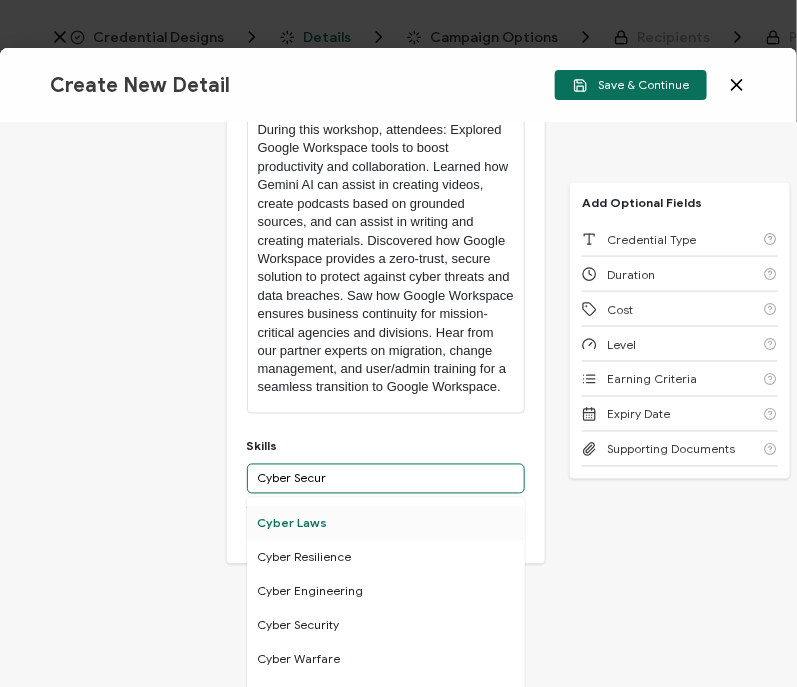 scroll, scrollTop: 74, scrollLeft: 0, axis: vertical 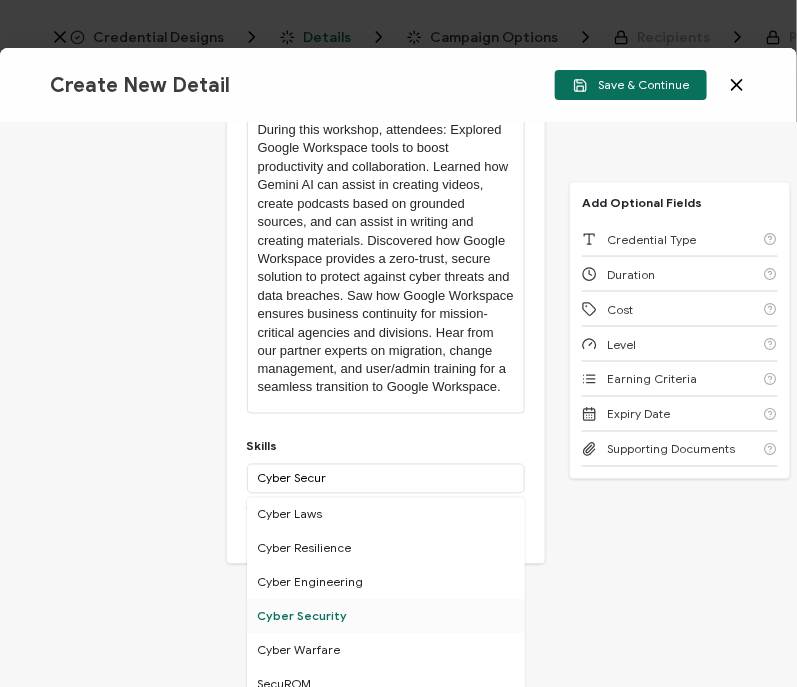click on "Cyber Security" at bounding box center [386, 617] 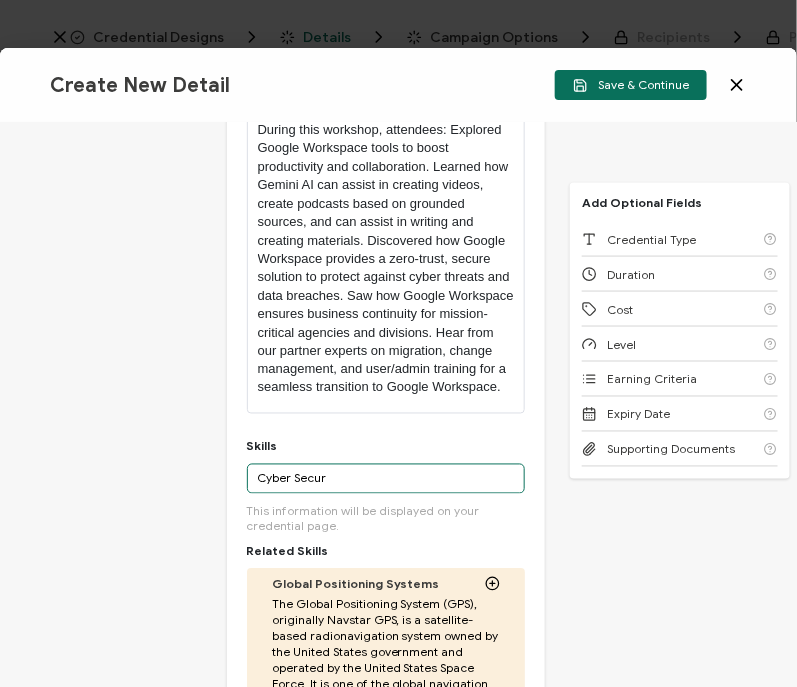 click on "Cyber Secur" at bounding box center [386, 479] 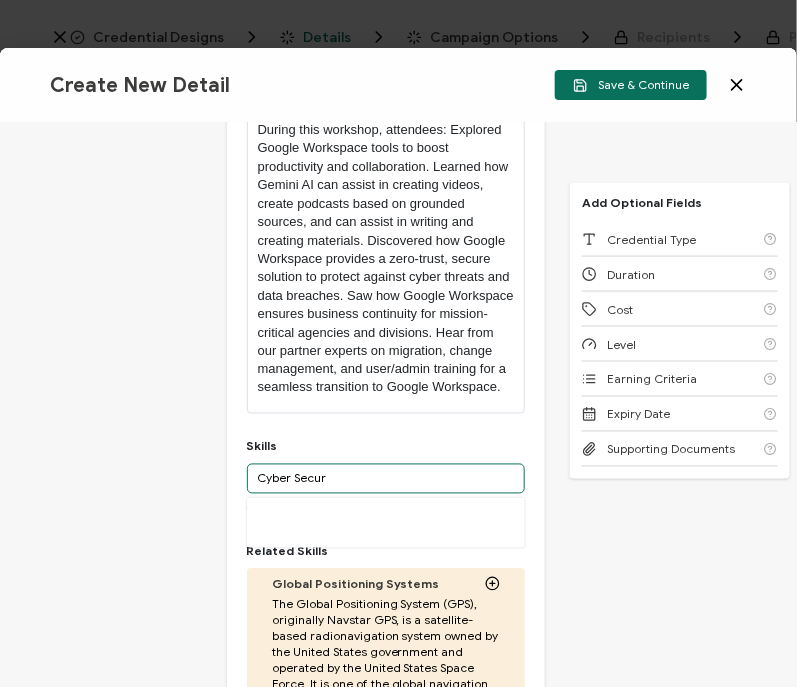 click on "Cyber Secur" at bounding box center [386, 479] 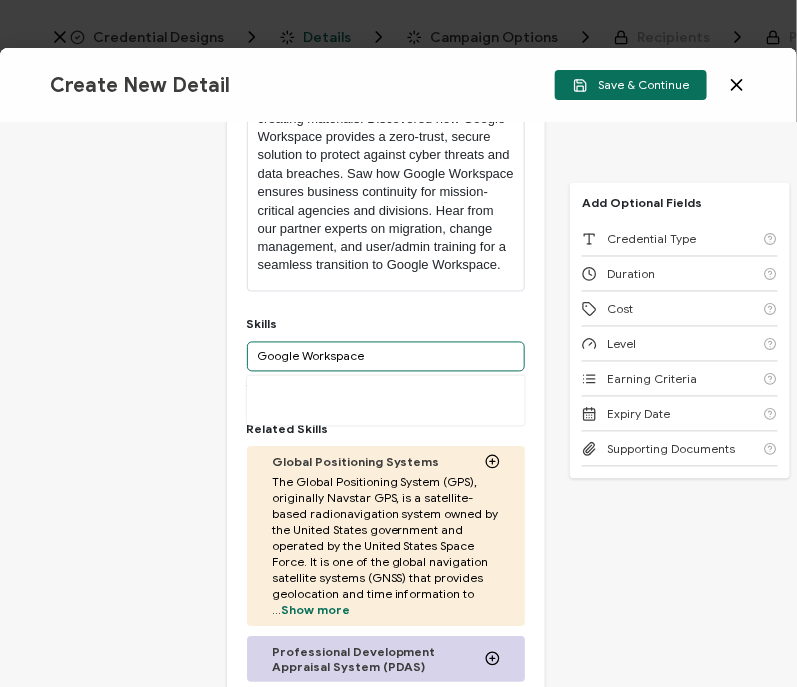 scroll, scrollTop: 710, scrollLeft: 0, axis: vertical 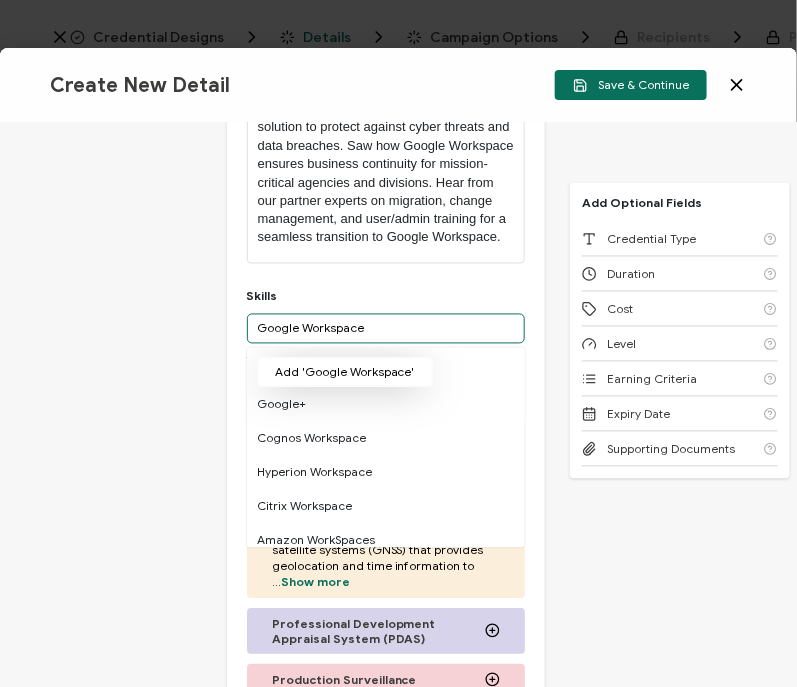 type on "Google Workspace" 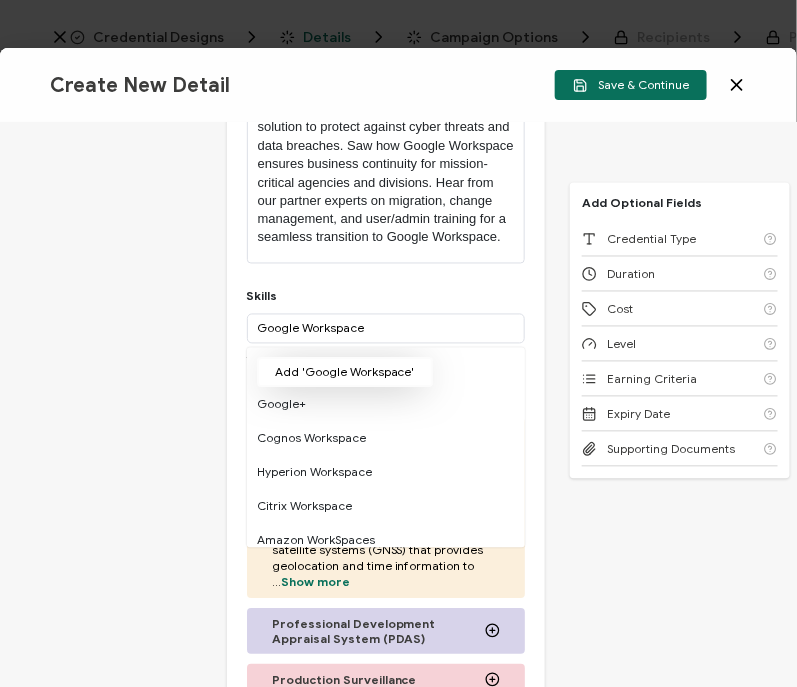 click on "Add 'Google Workspace'" at bounding box center (345, 373) 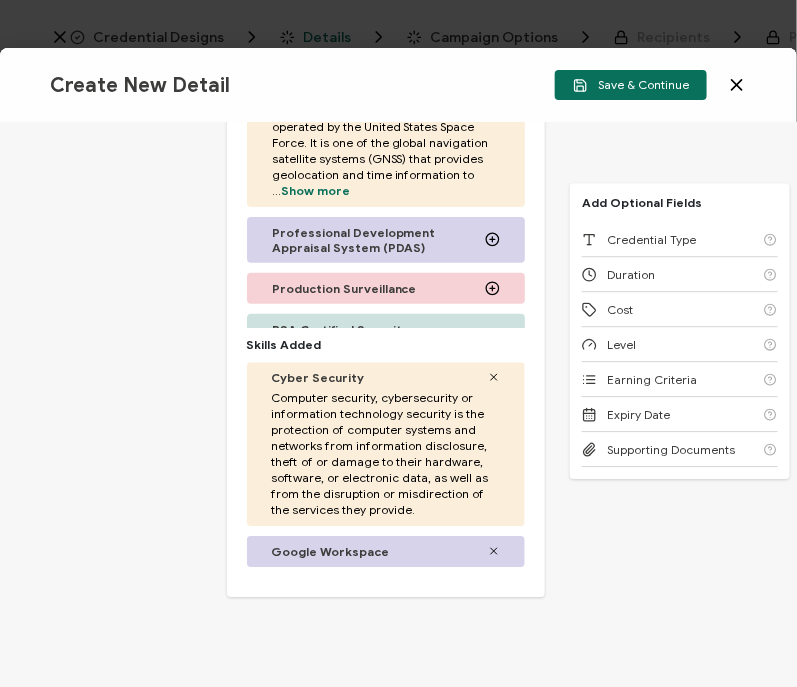 scroll, scrollTop: 771, scrollLeft: 0, axis: vertical 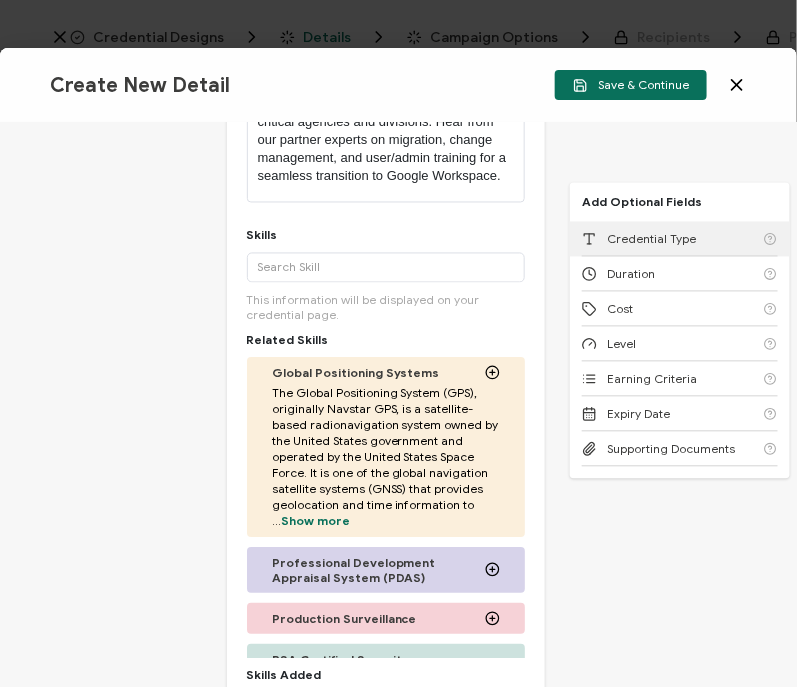 click on "Credential Type" at bounding box center (680, 239) 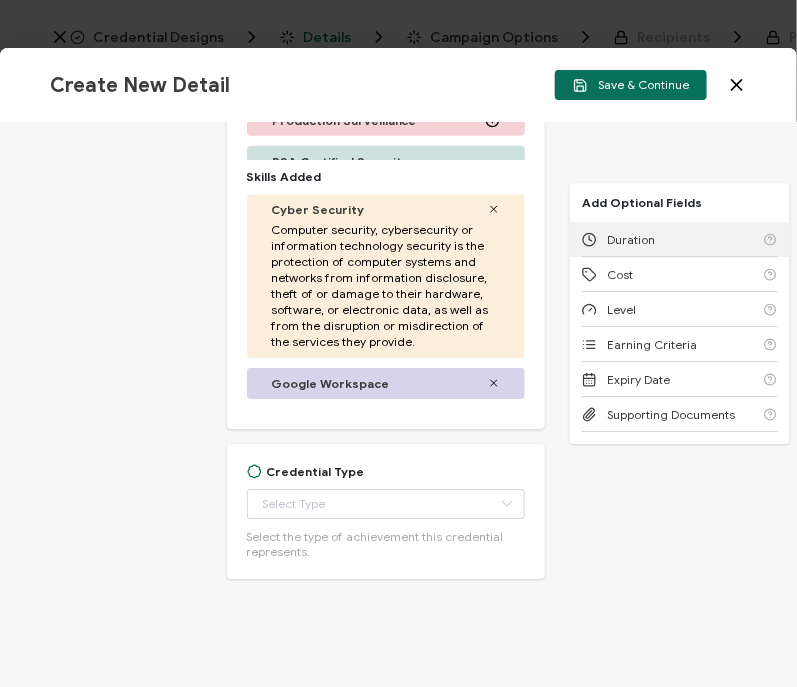 click on "Duration" at bounding box center (680, 239) 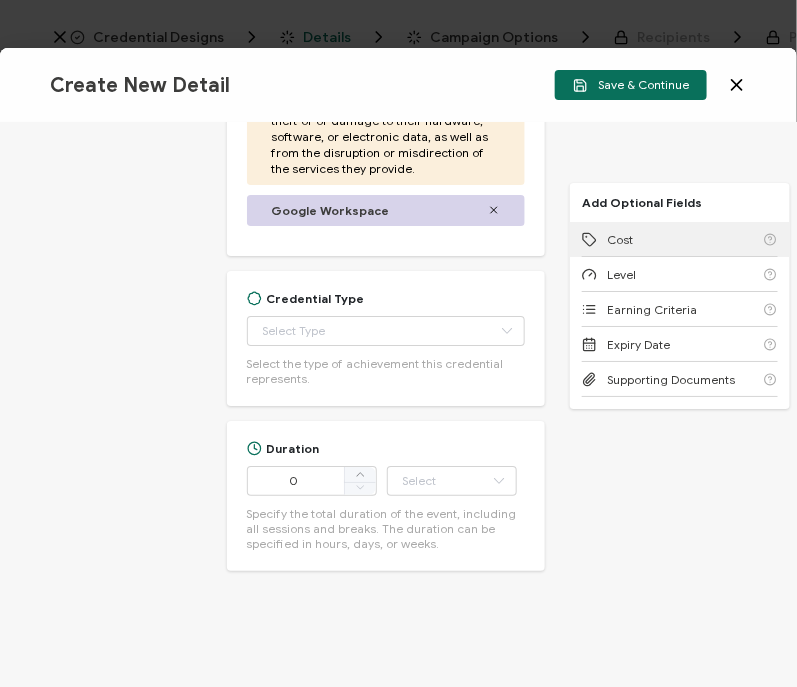 click on "Cost" at bounding box center [680, 239] 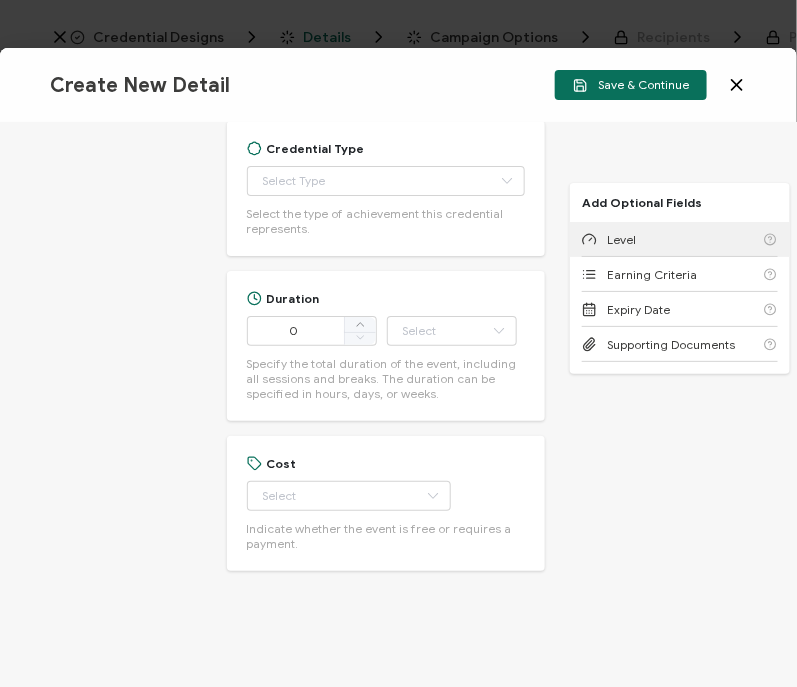 click on "Level" at bounding box center [680, 239] 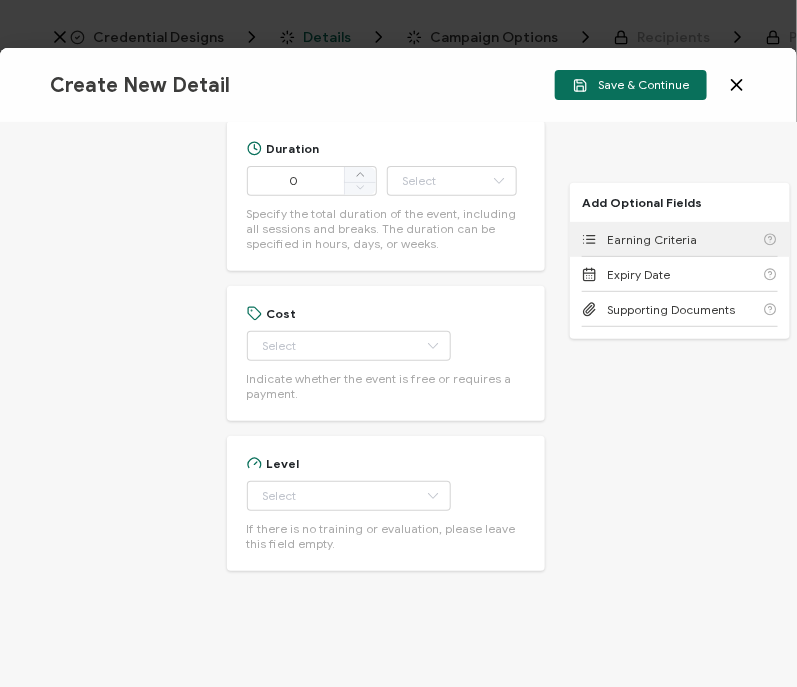 click on "Earning Criteria" at bounding box center [680, 239] 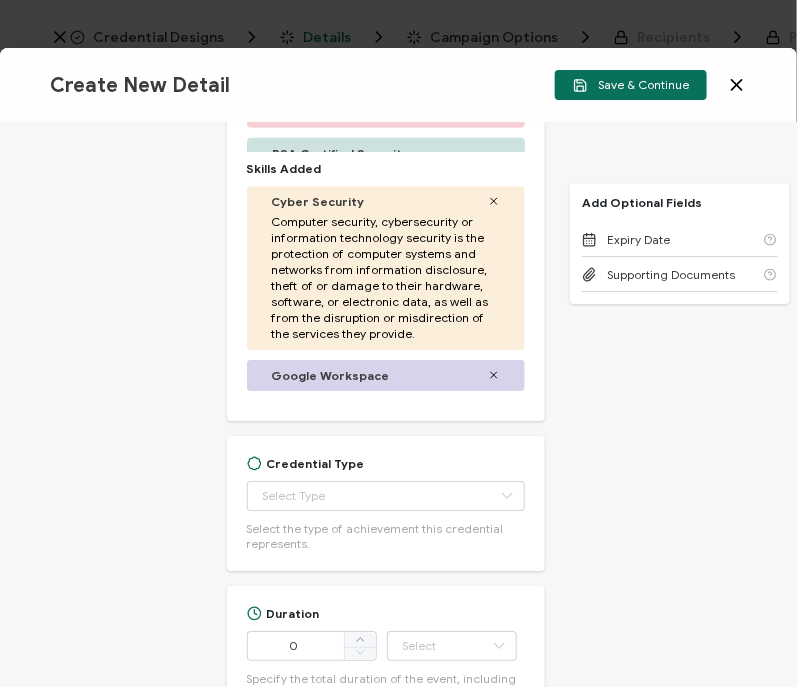 scroll, scrollTop: 1338, scrollLeft: 0, axis: vertical 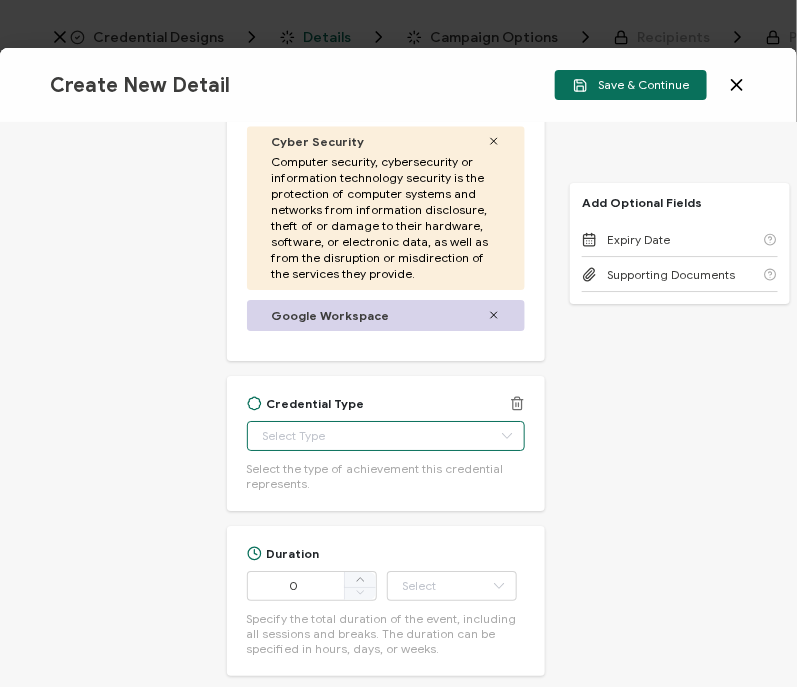 click at bounding box center (386, 436) 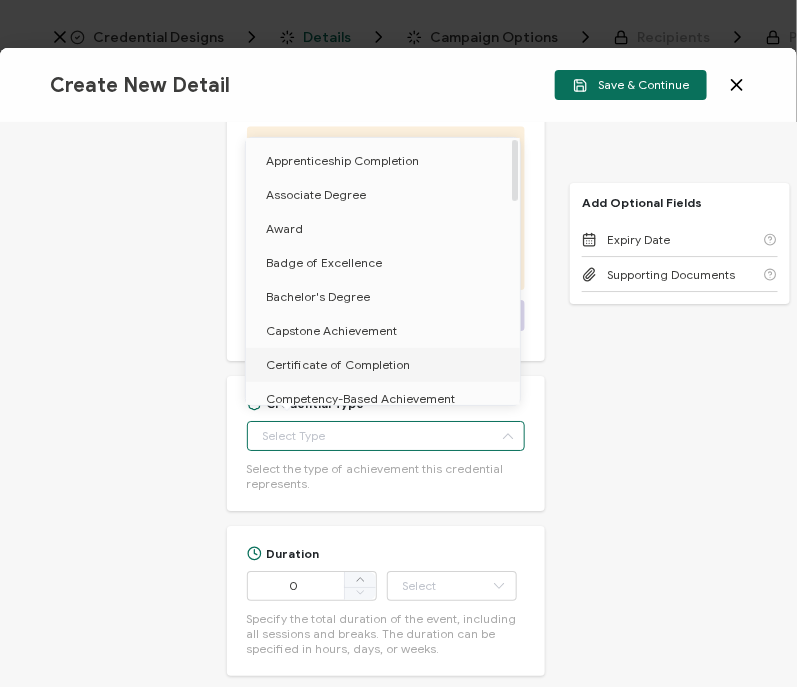 click on "Certificate of Completion" at bounding box center (338, 364) 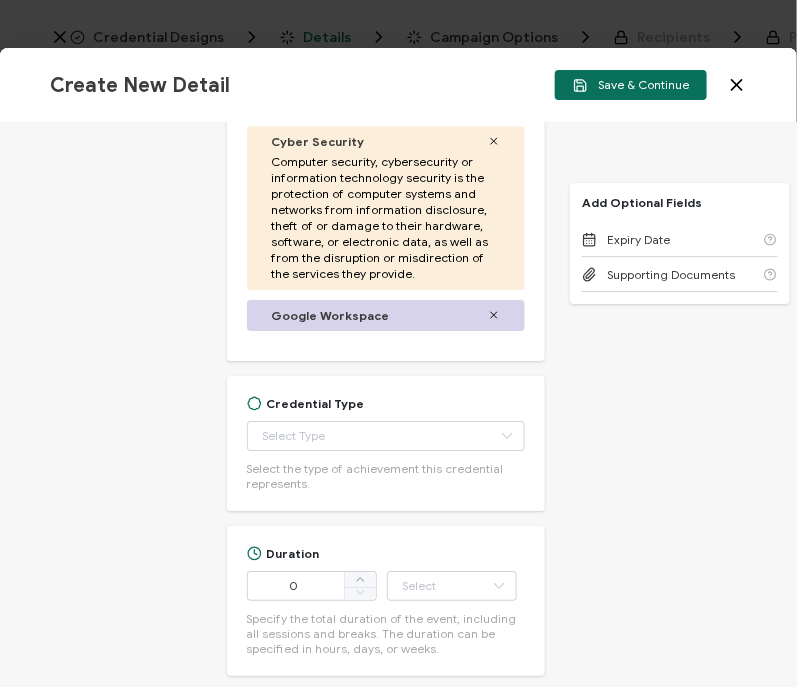 click on "Credential Title
Google Cloud Workspace Roadshow: Nashville   ISSUER
Issuer Name
Credential Description
Alright Sans Amita Archivo Black Arial Arimo Blinker Caveat Charm Charmonman Cinzel EB Garamond Farro Fira Sans Gelasio Gilroy Great Vibes Grenze Hanken Grotesk Inconsolata Josefin Sans Kolektif House Kufam Lato Libre Caslon Text Lora Lugrasimo Markazi Text Merienda Merriweather Montserrat Muli Noto Sans Noto Serif Nunito Open Sans Open Sans Condensed Orbitron Oswald Playfair Display Poppins PT Sans PT Sans Narrow PT Serif Quicksand Raleway Red Hat Display Roboto Roboto Condensed Roboto Slab Rubik Slabo 27px Source Sans Pro Spartan Tajawal Titillium Web Ubuntu UnifrakturCook UnifrakturMaguntia Work Sans   13px 11px 12px 13px 14px 15px 16px 17px 18px 19px 20px 21px 22px 23px 24px 25px 26px 27px 28px 29px 30px 31px 32px 33px 34px 35px 36px 37px" at bounding box center (398, 405) 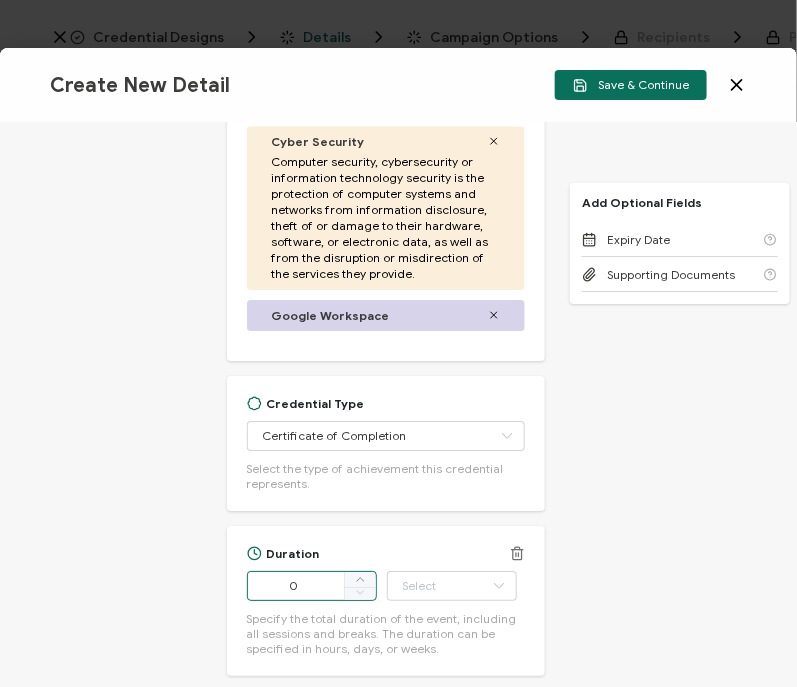 click on "0" at bounding box center (312, 586) 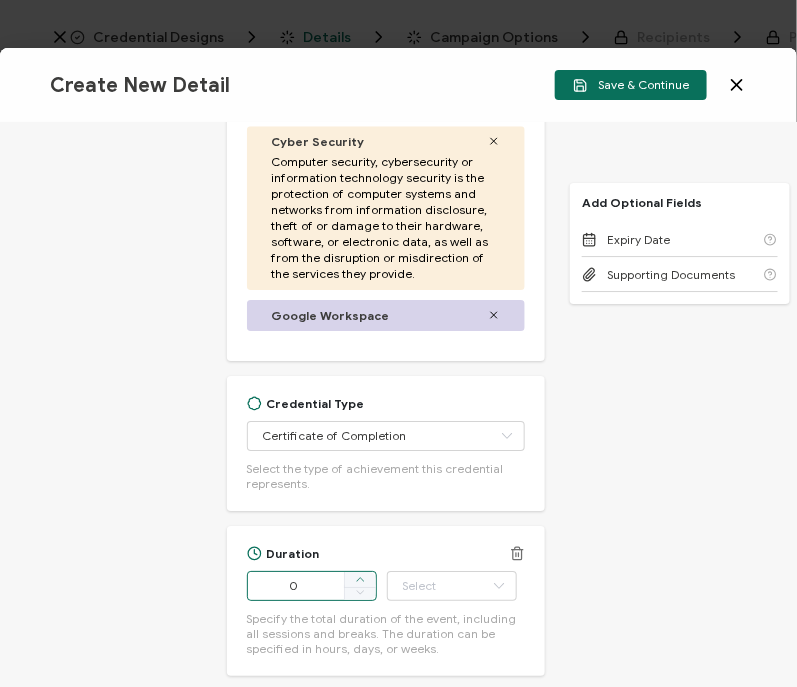 click at bounding box center (360, 579) 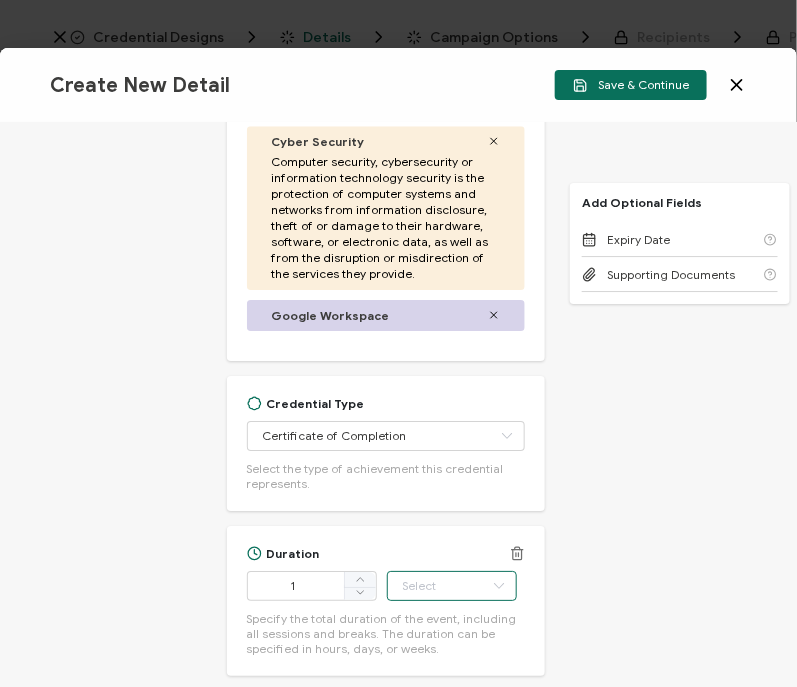 click at bounding box center (452, 586) 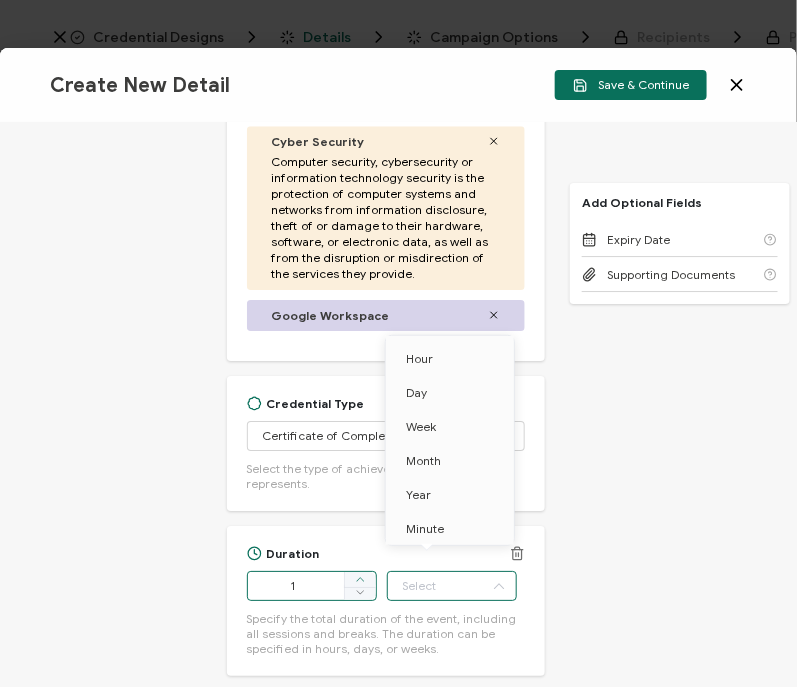 click at bounding box center [360, 580] 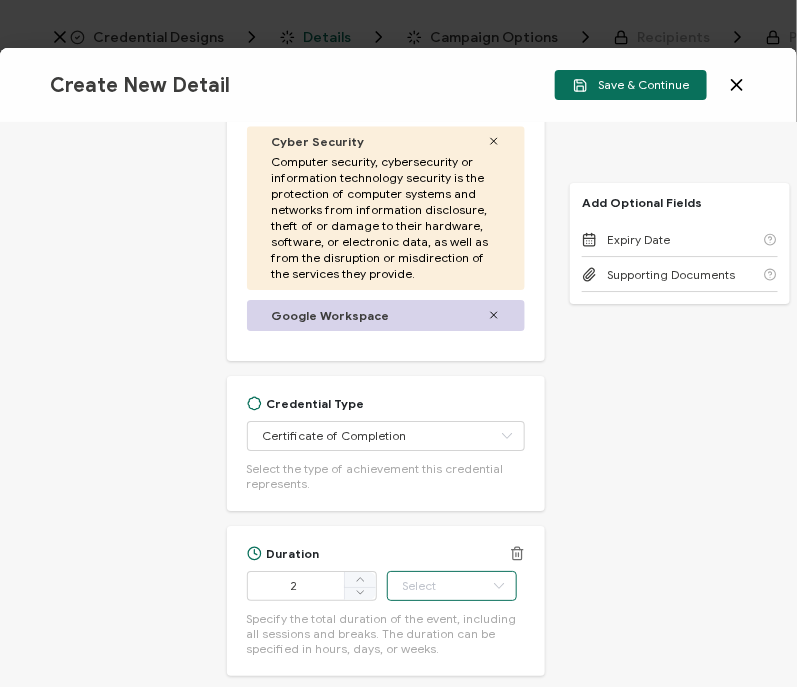 click at bounding box center [452, 586] 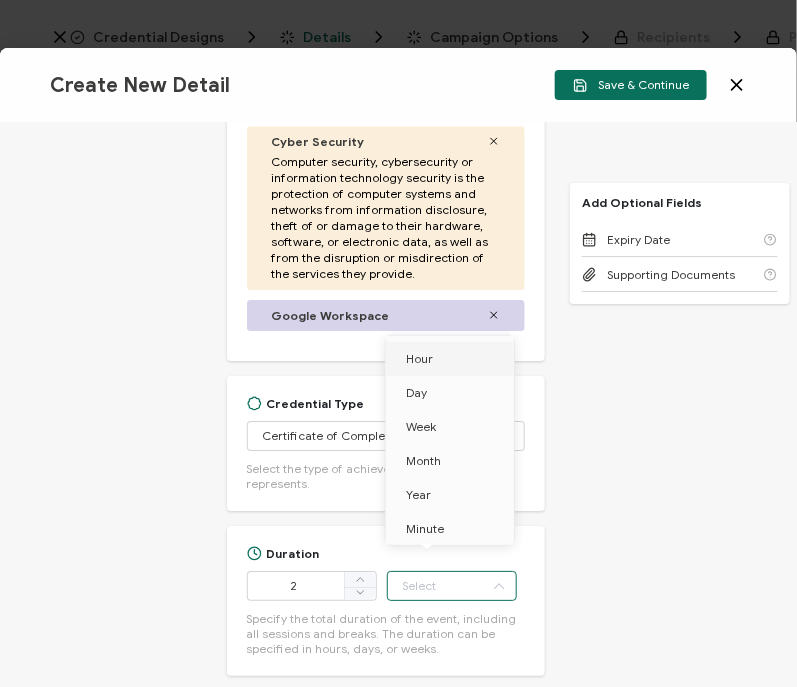 click on "Hour" at bounding box center (453, 359) 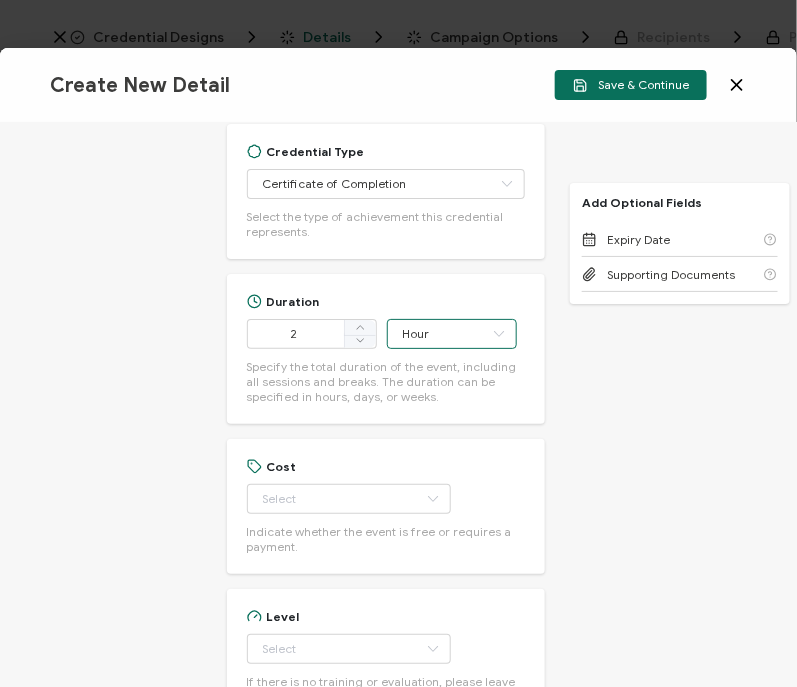 scroll, scrollTop: 1592, scrollLeft: 0, axis: vertical 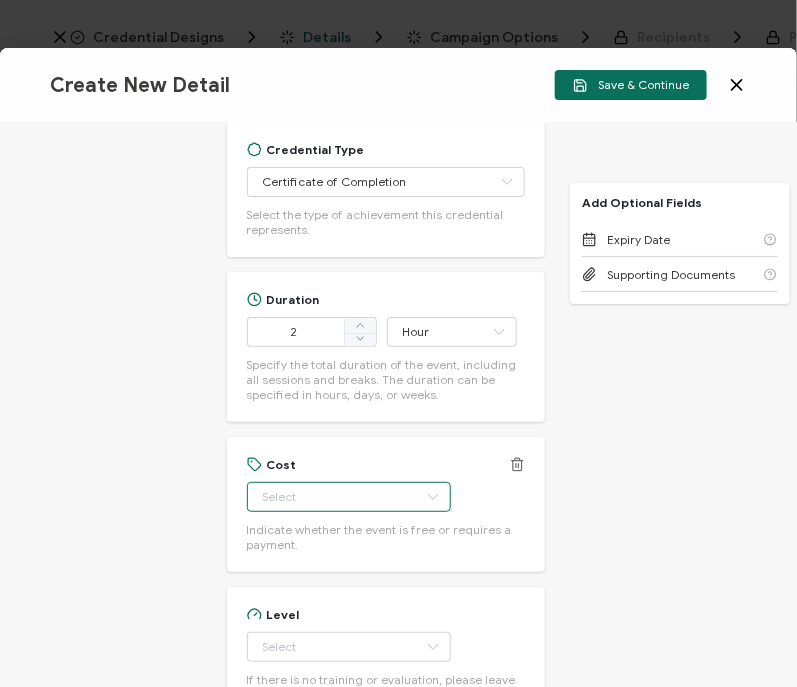 click at bounding box center [349, 497] 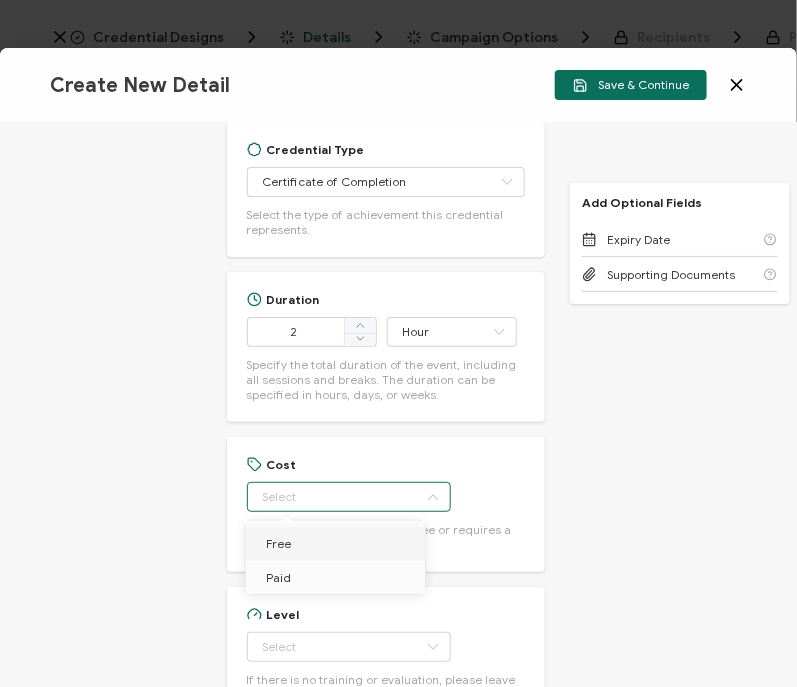click on "Free" at bounding box center [278, 543] 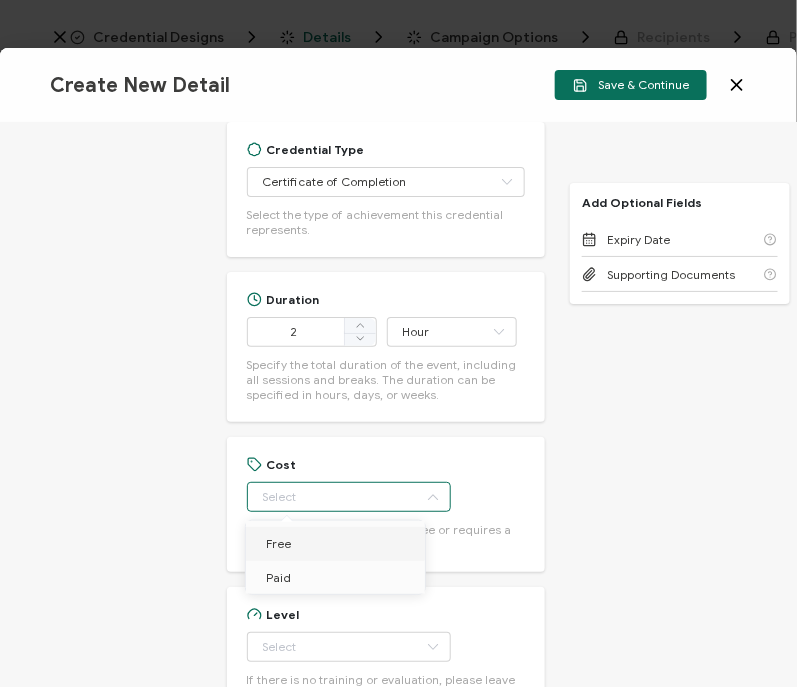 type on "Free" 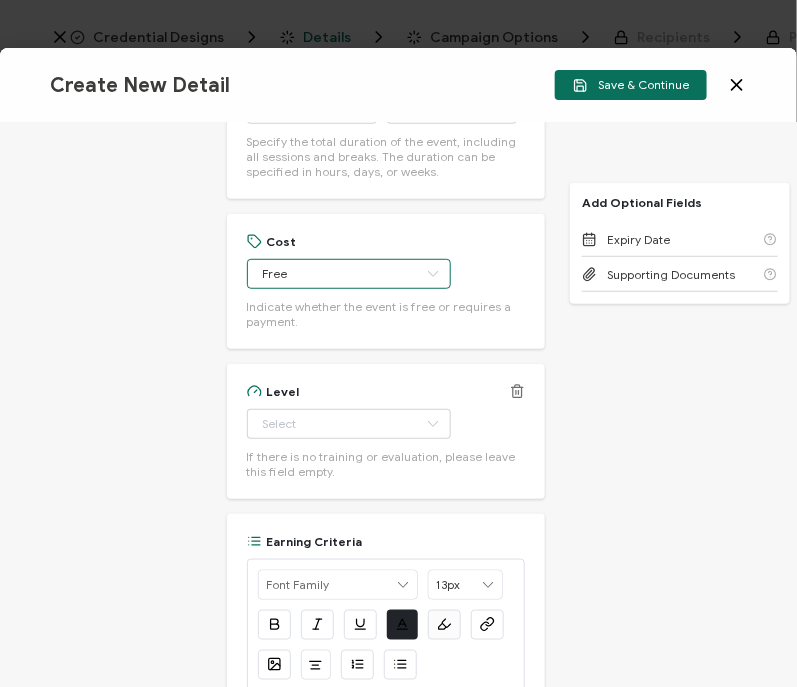scroll, scrollTop: 1824, scrollLeft: 0, axis: vertical 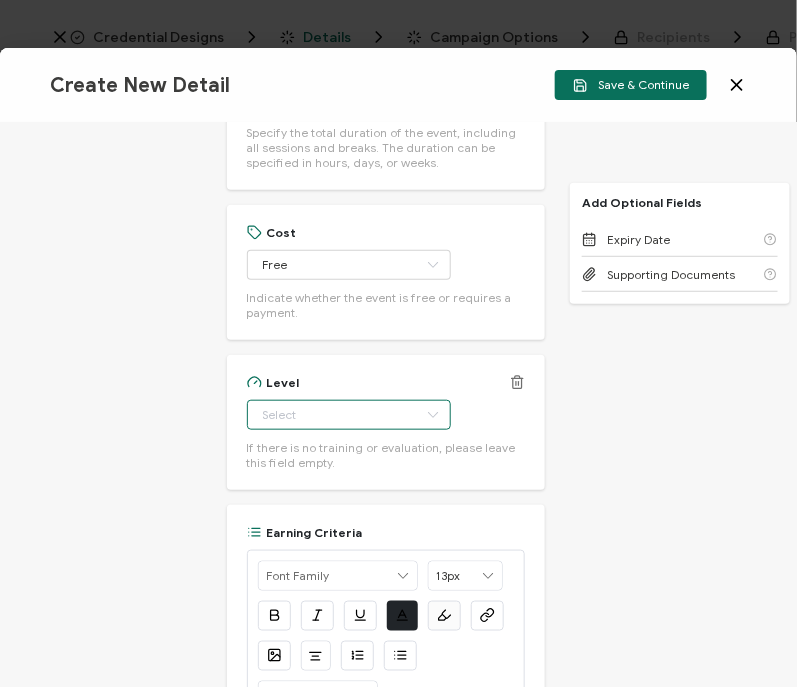 click at bounding box center (349, 415) 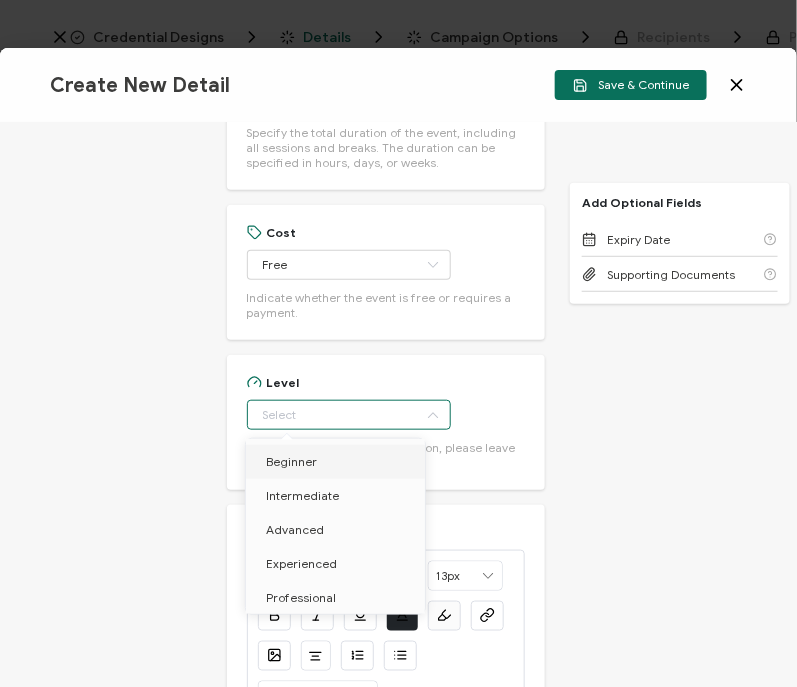 click on "Beginner" at bounding box center [291, 461] 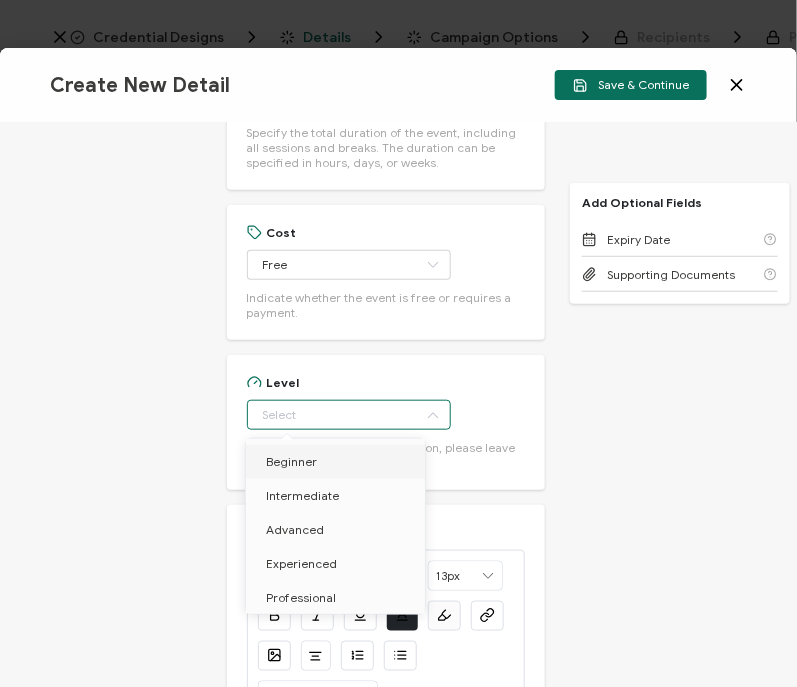 type on "Beginner" 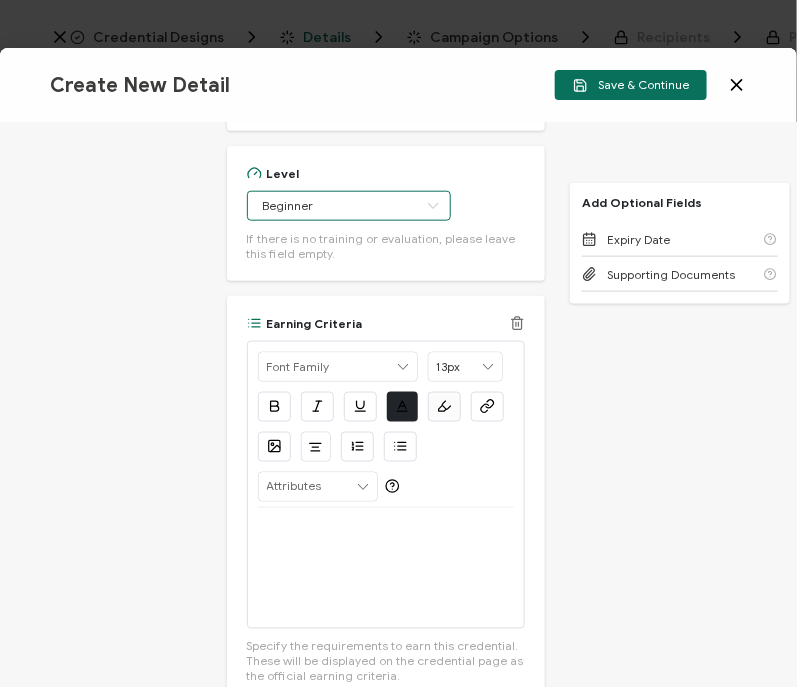 scroll, scrollTop: 2034, scrollLeft: 0, axis: vertical 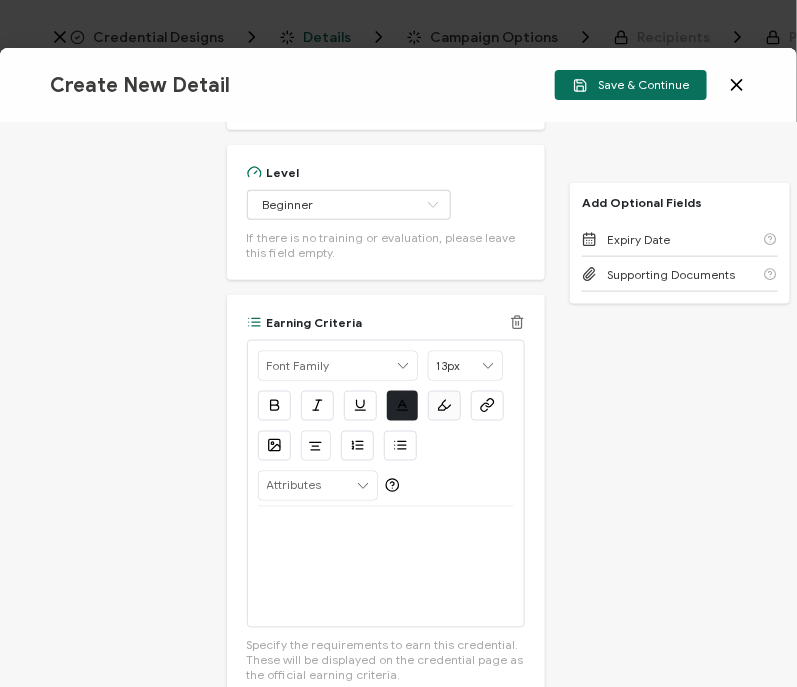click 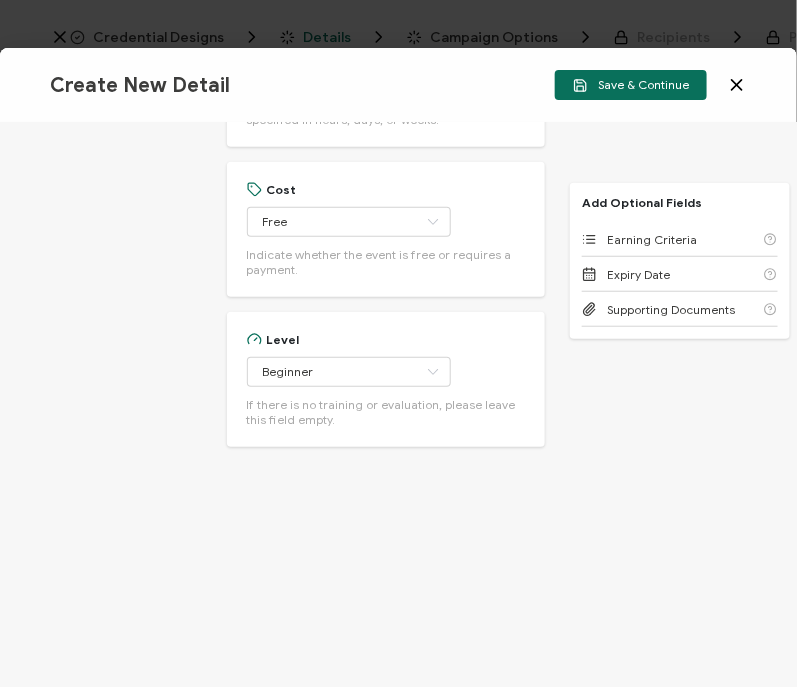 scroll, scrollTop: 1864, scrollLeft: 0, axis: vertical 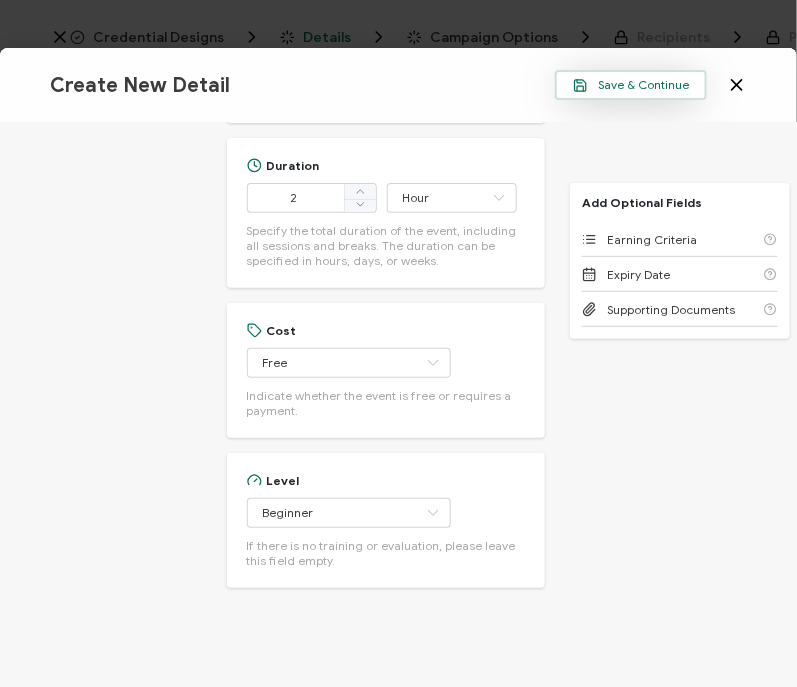 click on "Save & Continue" at bounding box center (631, 85) 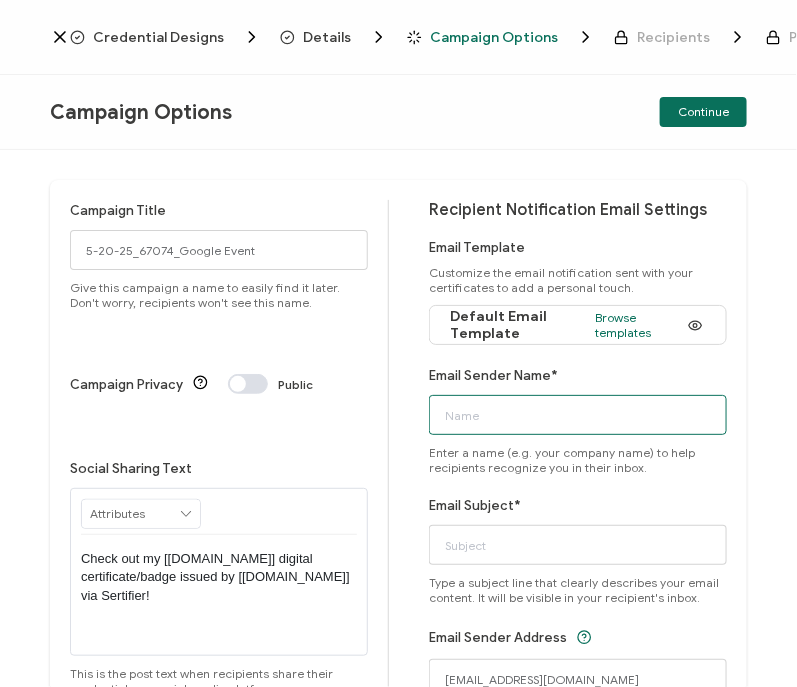 click on "Email Sender Name*" at bounding box center (578, 415) 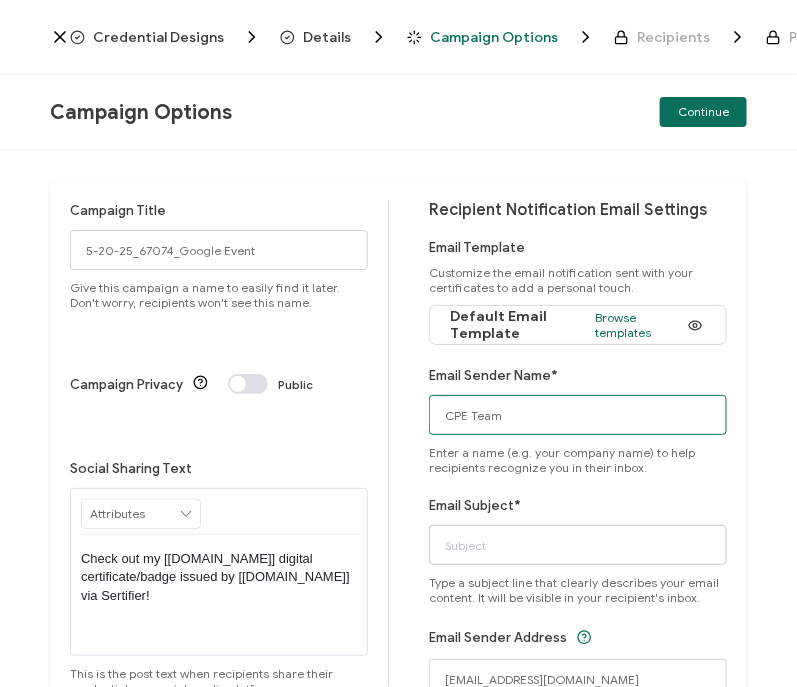 type on "CPE Team" 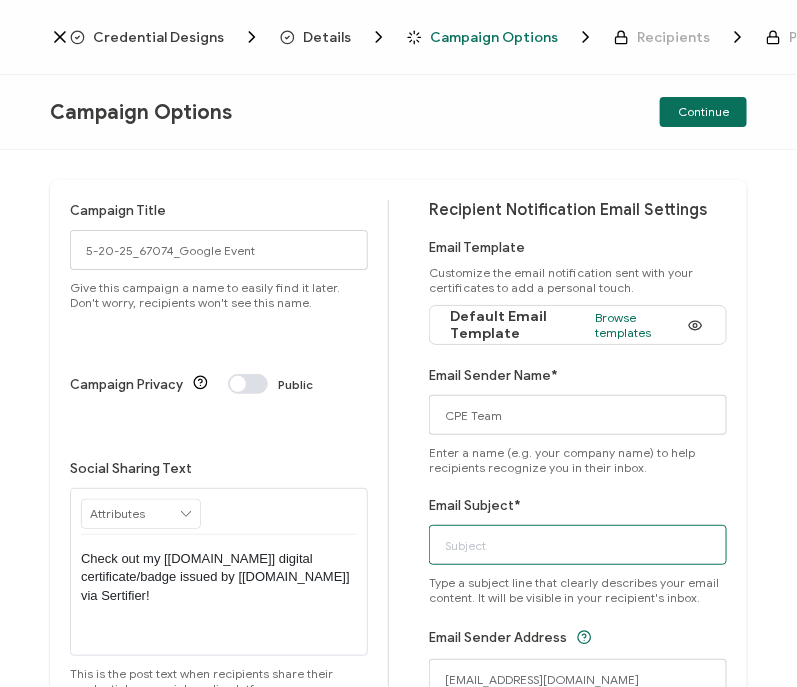 click on "Email Subject*" at bounding box center [578, 545] 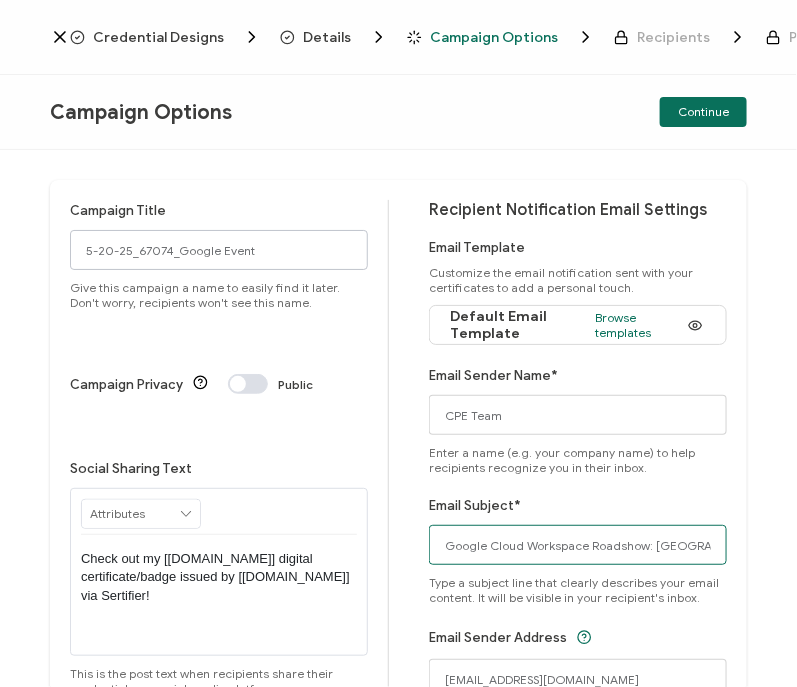 type on "Google Cloud Workspace Roadshow: Nashville" 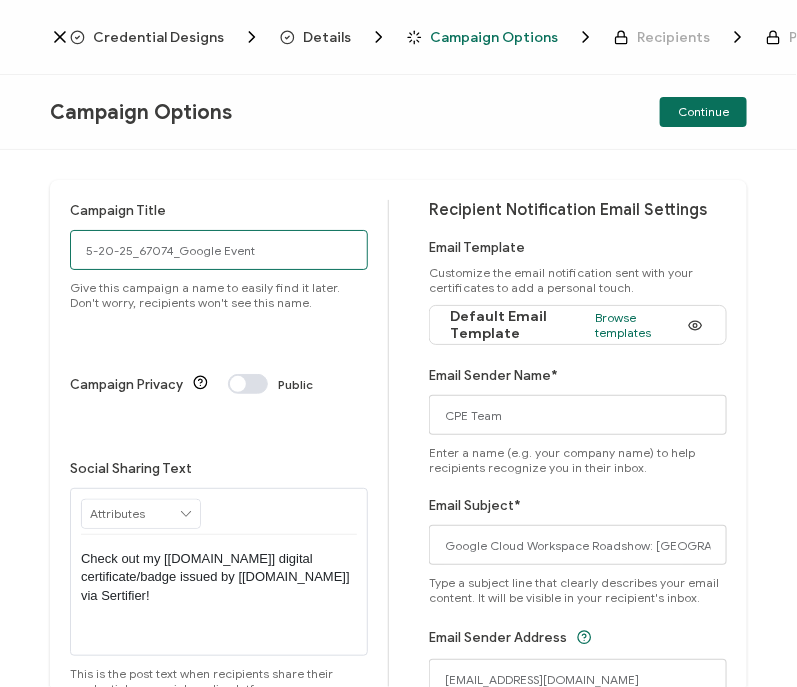 click on "5-20-25_67074_Google Event" at bounding box center (219, 250) 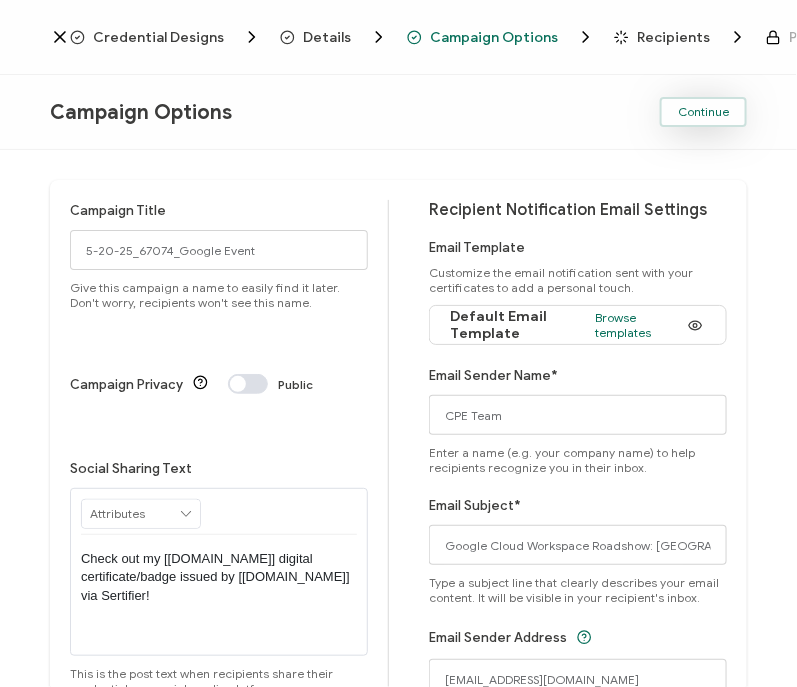 click on "Continue" at bounding box center [703, 112] 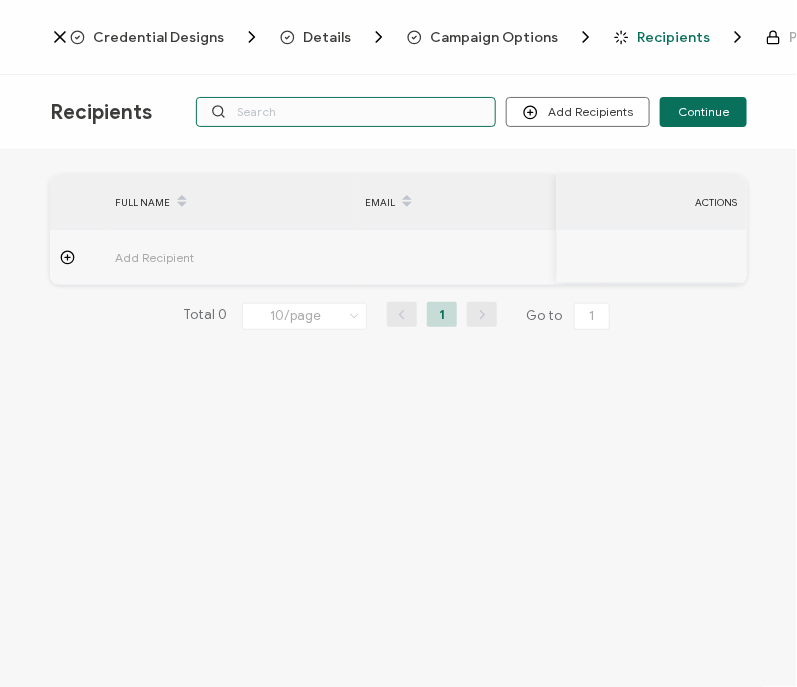 click at bounding box center [346, 112] 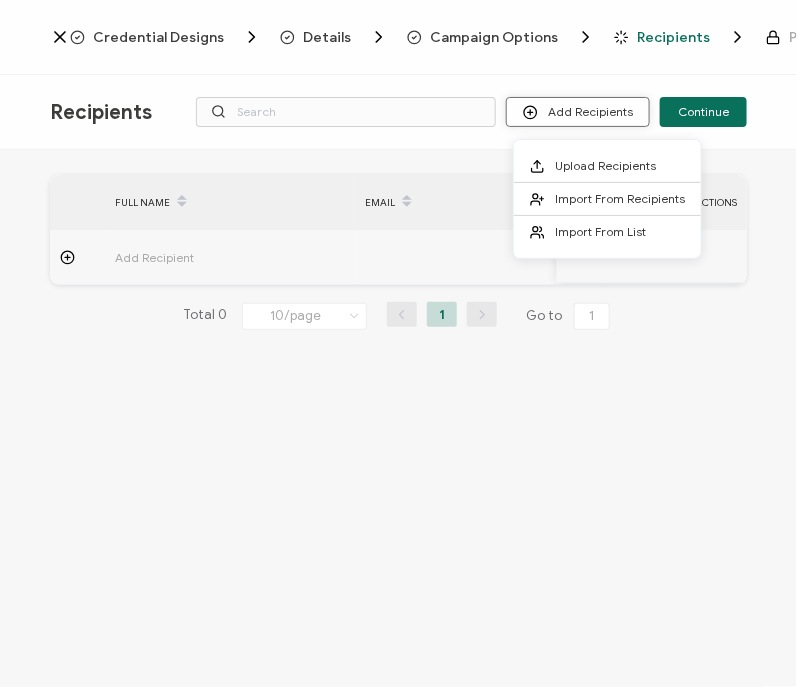 click on "Add Recipients" at bounding box center [578, 112] 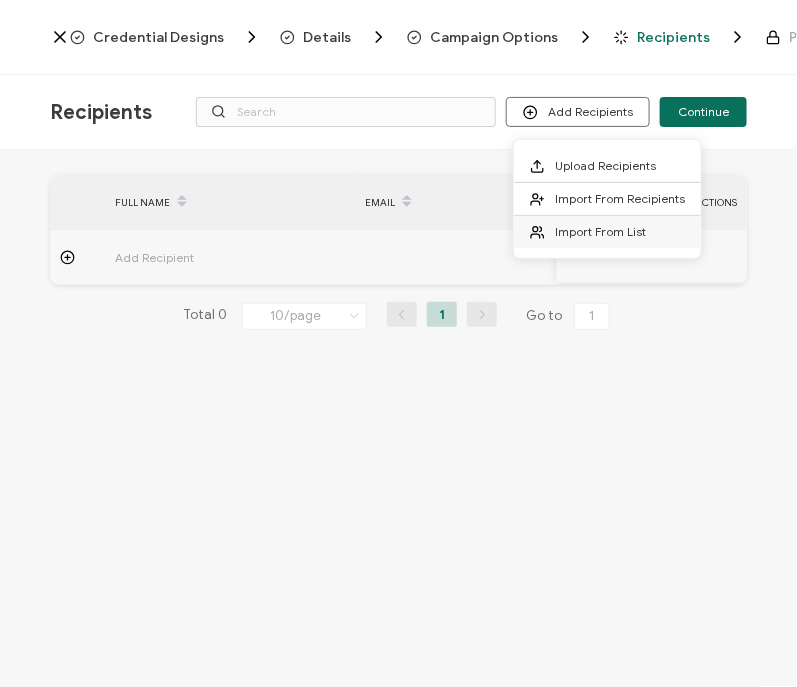 click on "Import From List" at bounding box center (600, 231) 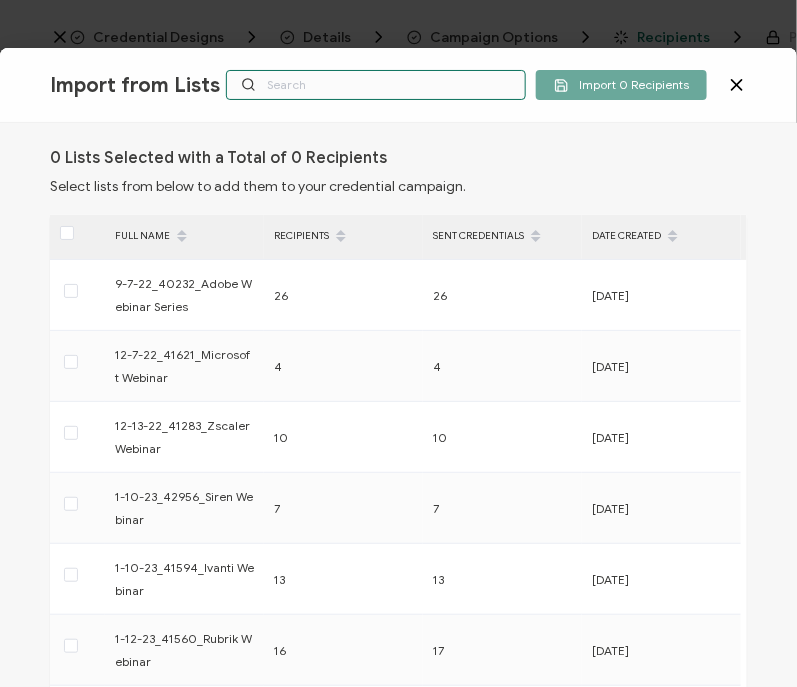 click at bounding box center [376, 85] 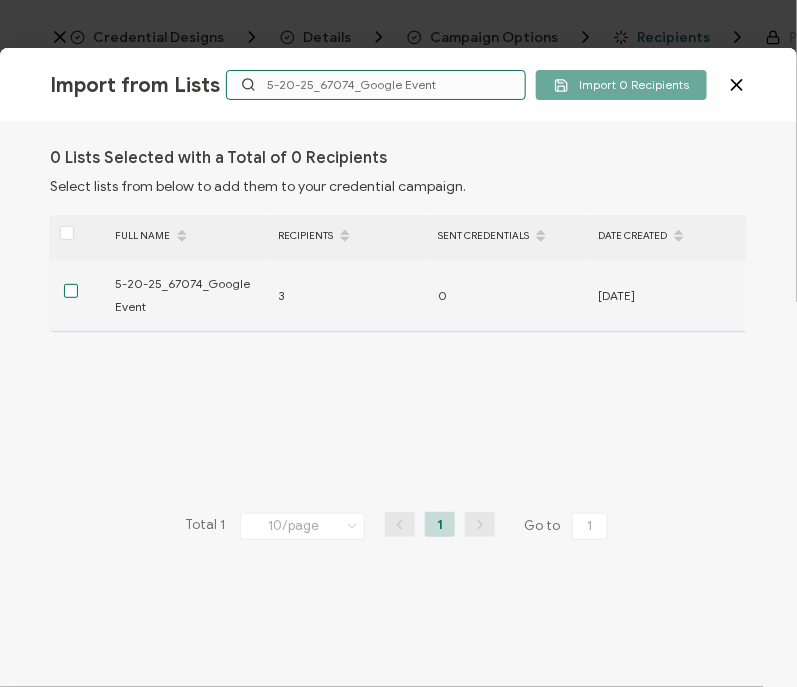 type on "5-20-25_67074_Google Event" 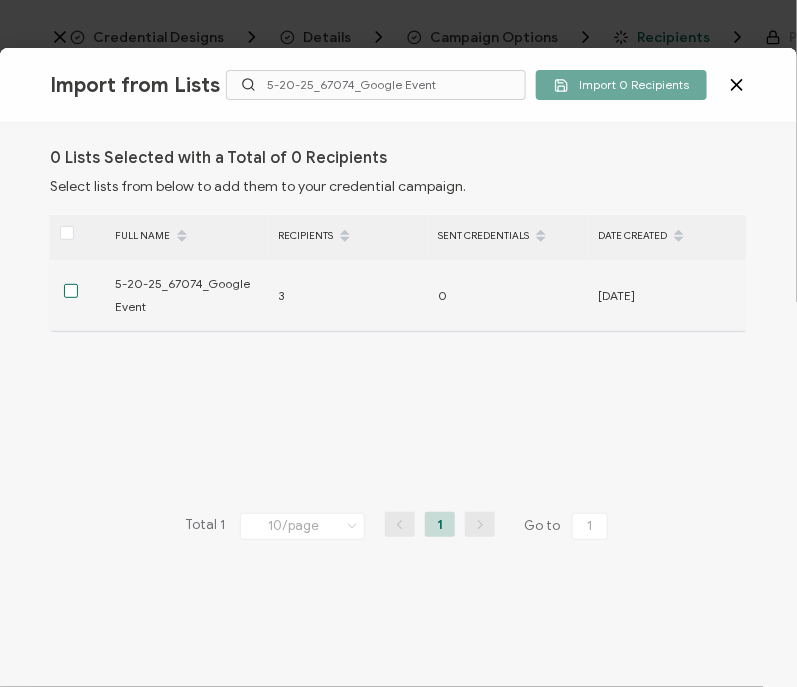 click at bounding box center (71, 291) 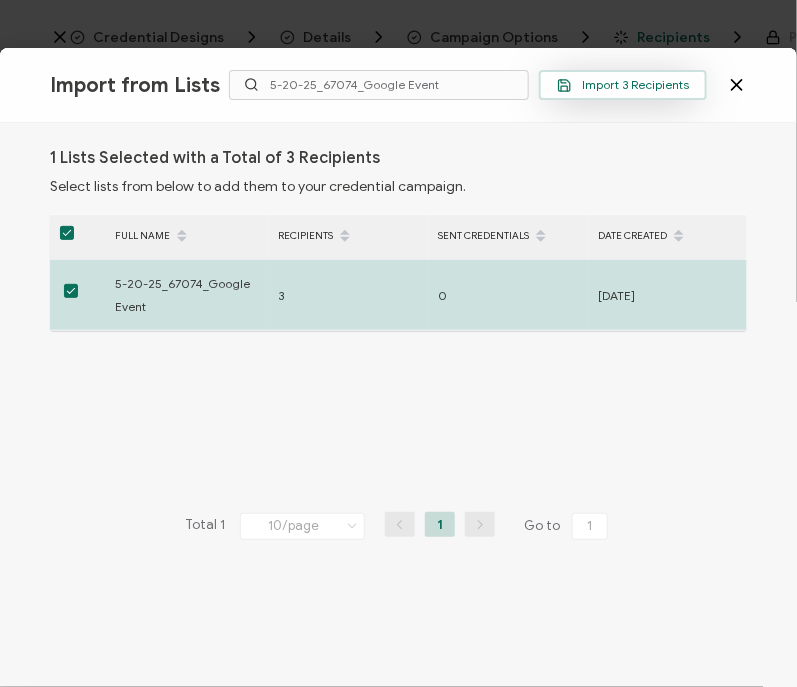 click on "Import 3 Recipients" at bounding box center (623, 85) 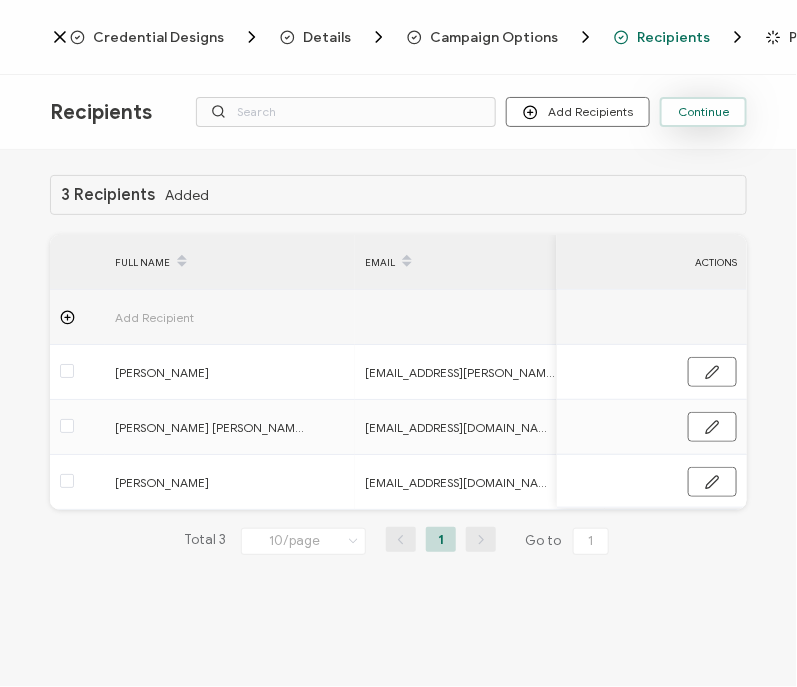 click on "Continue" at bounding box center [703, 112] 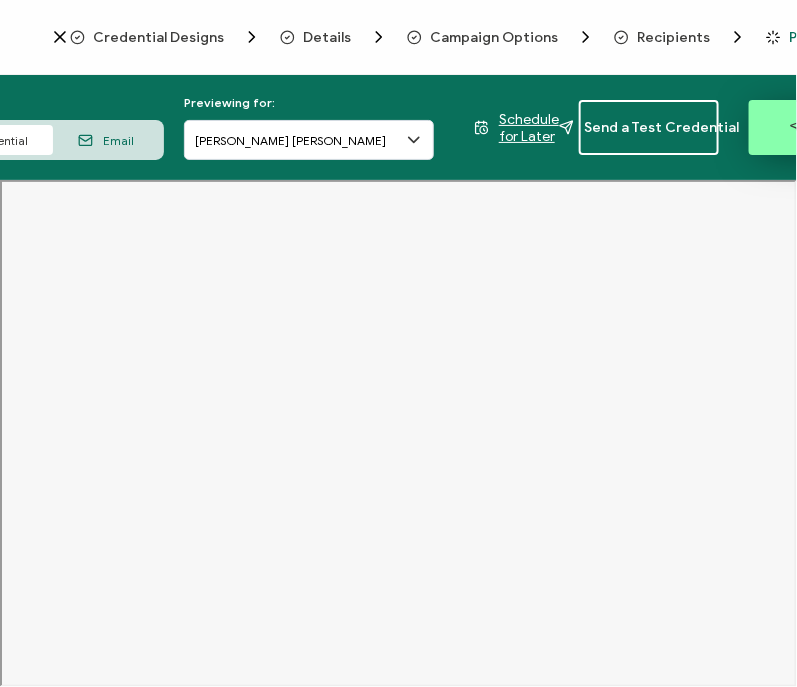 click on "Send" at bounding box center [819, 127] 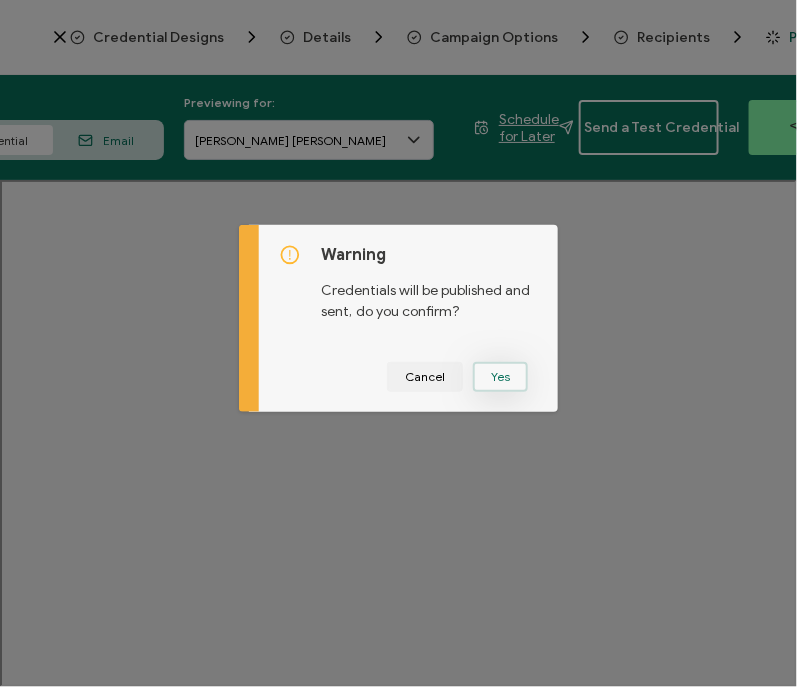 click on "Yes" at bounding box center [500, 377] 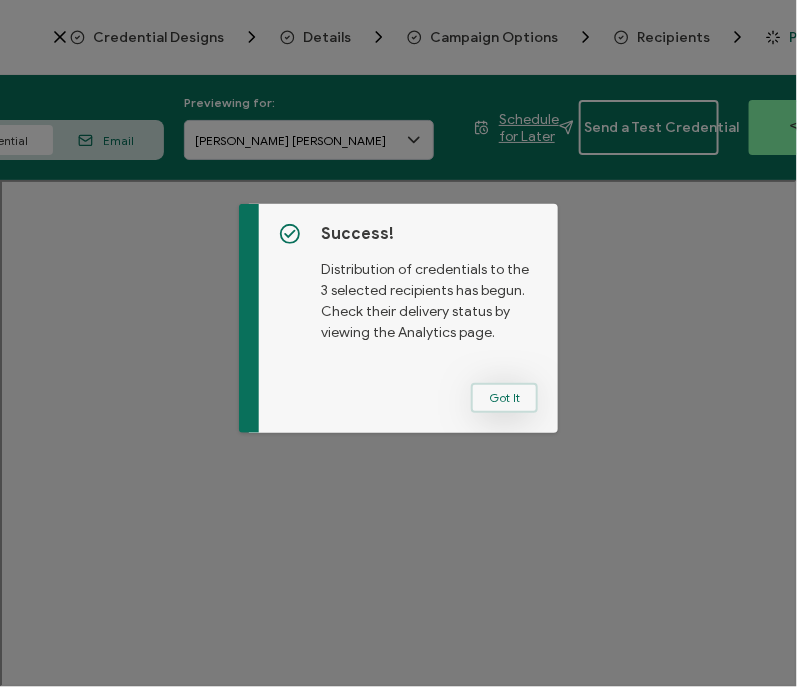 click on "Got It" at bounding box center (504, 398) 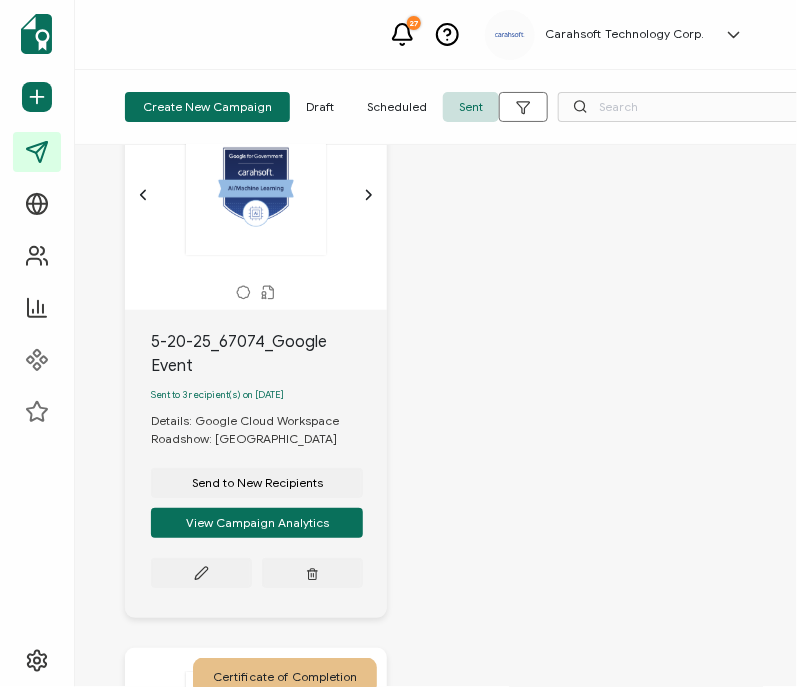 scroll, scrollTop: 104, scrollLeft: 0, axis: vertical 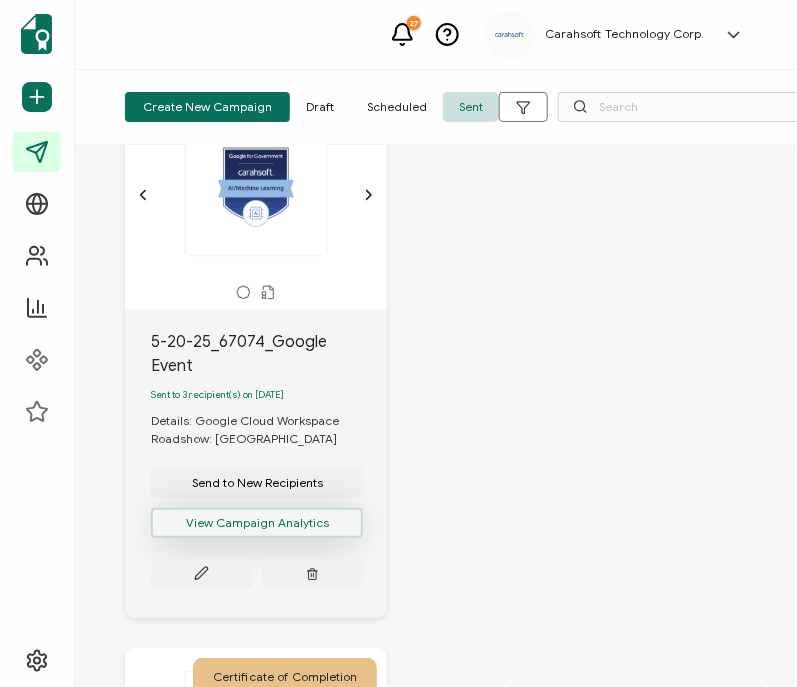 click on "View Campaign Analytics" at bounding box center (257, 523) 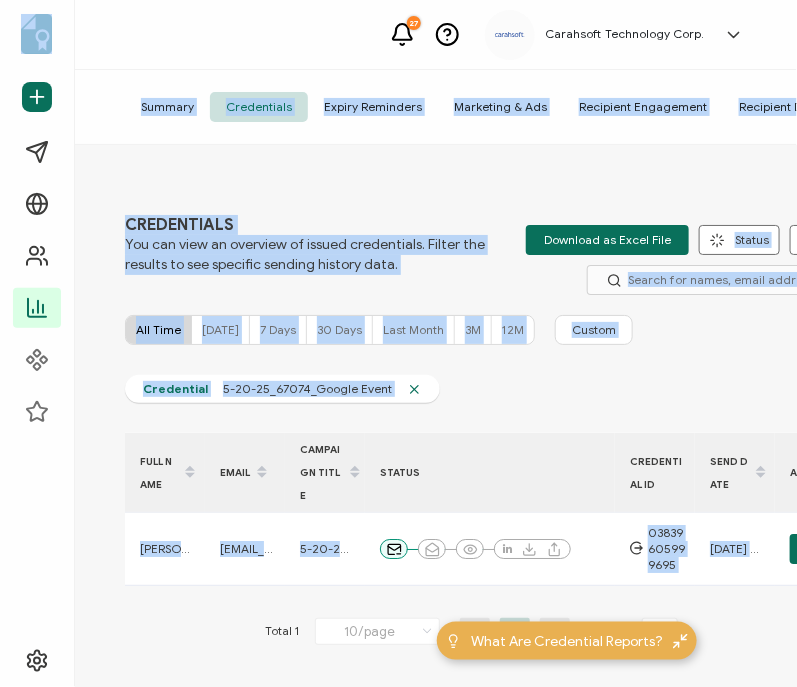 drag, startPoint x: 357, startPoint y: 505, endPoint x: 1277, endPoint y: -86, distance: 1093.472 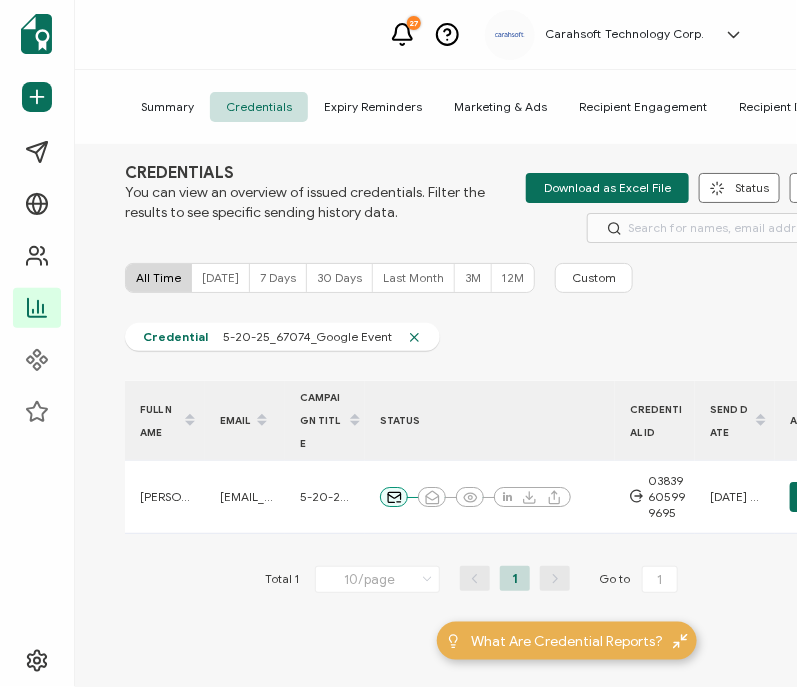 scroll, scrollTop: 50, scrollLeft: 0, axis: vertical 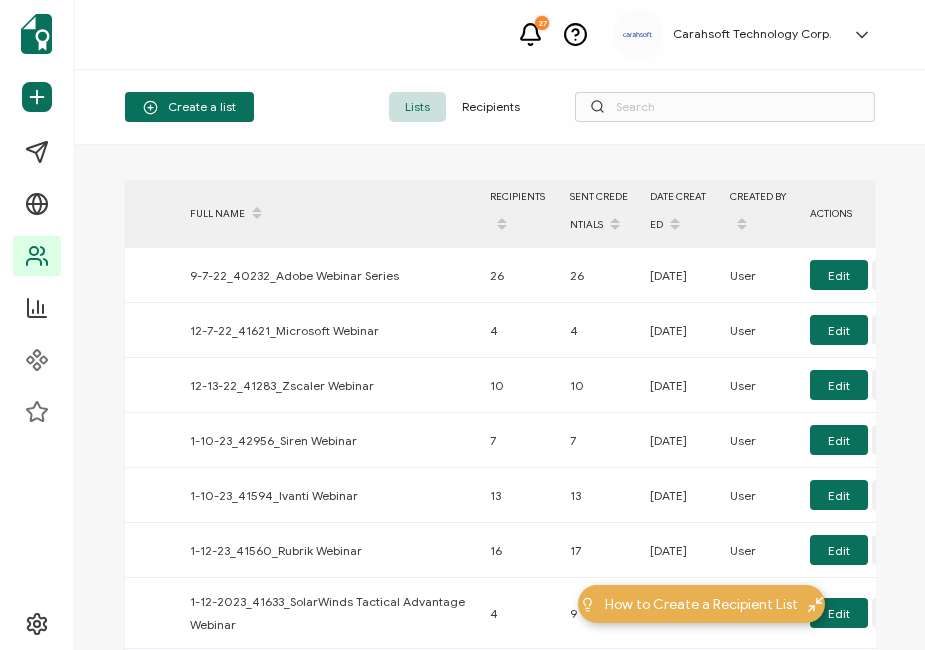 click on "Create a list" at bounding box center [189, 107] 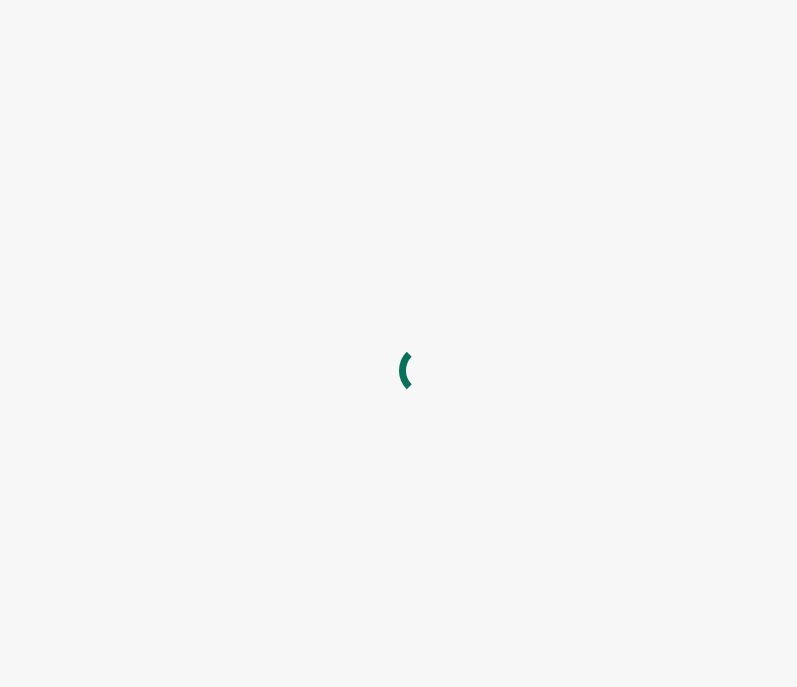 scroll, scrollTop: 0, scrollLeft: 0, axis: both 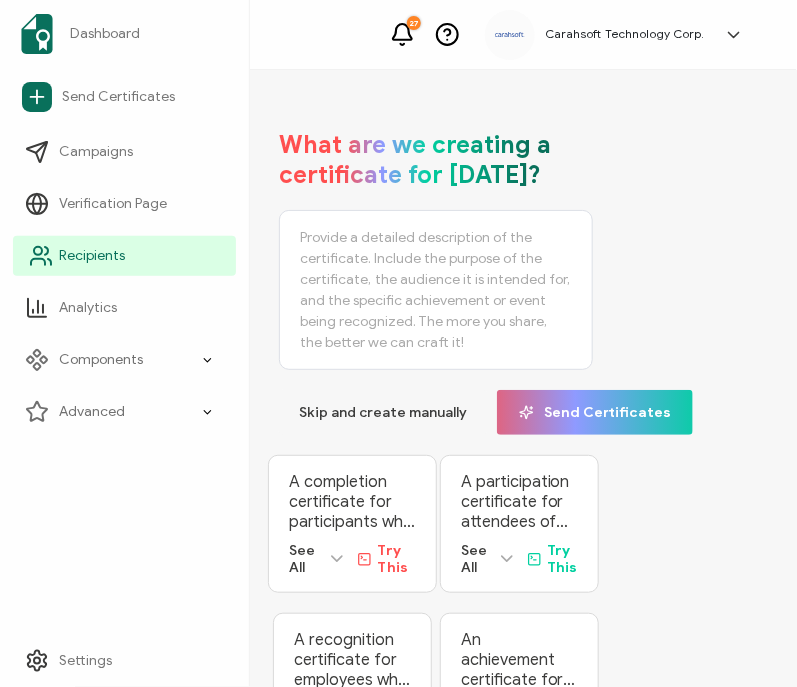click on "Recipients" at bounding box center [92, 256] 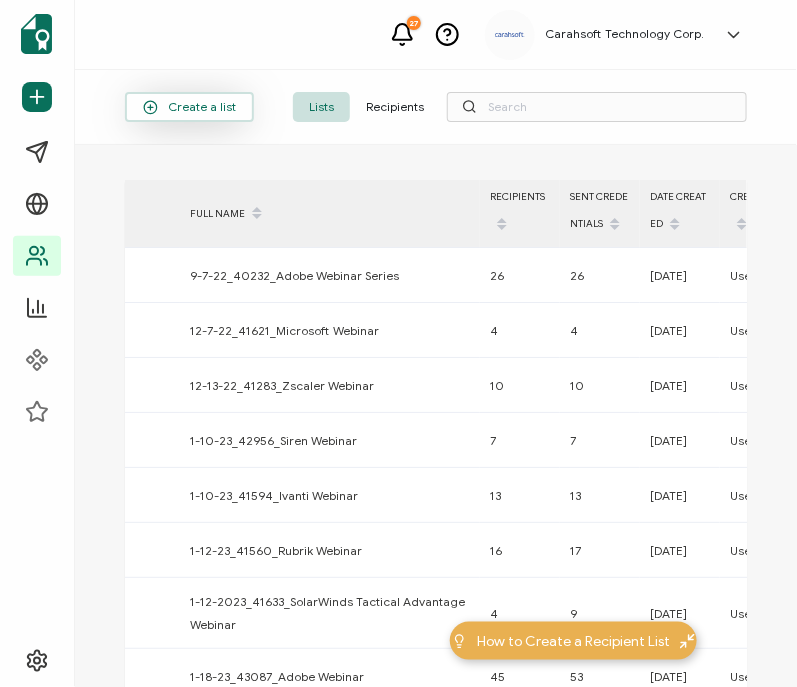 click on "Create a list" at bounding box center (189, 107) 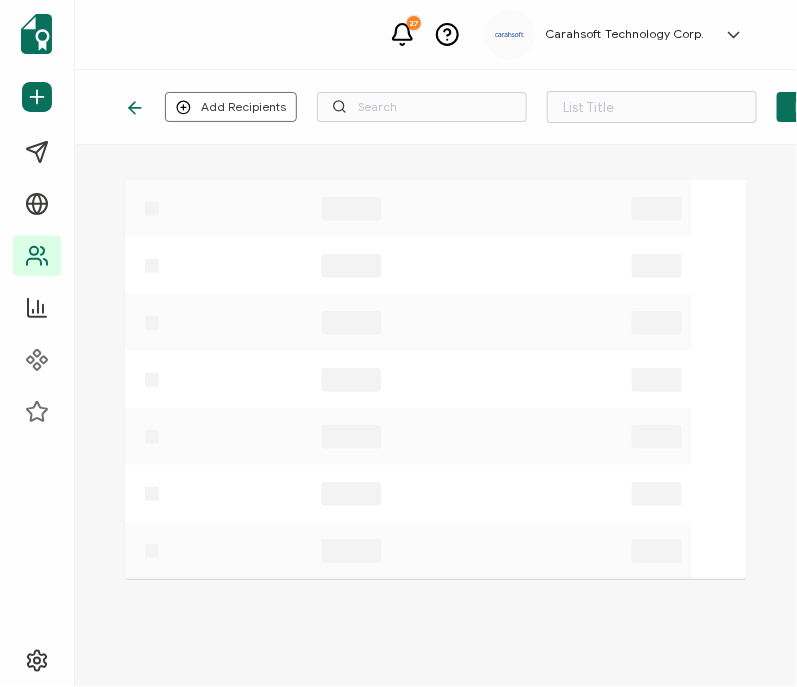 type on "List 1479" 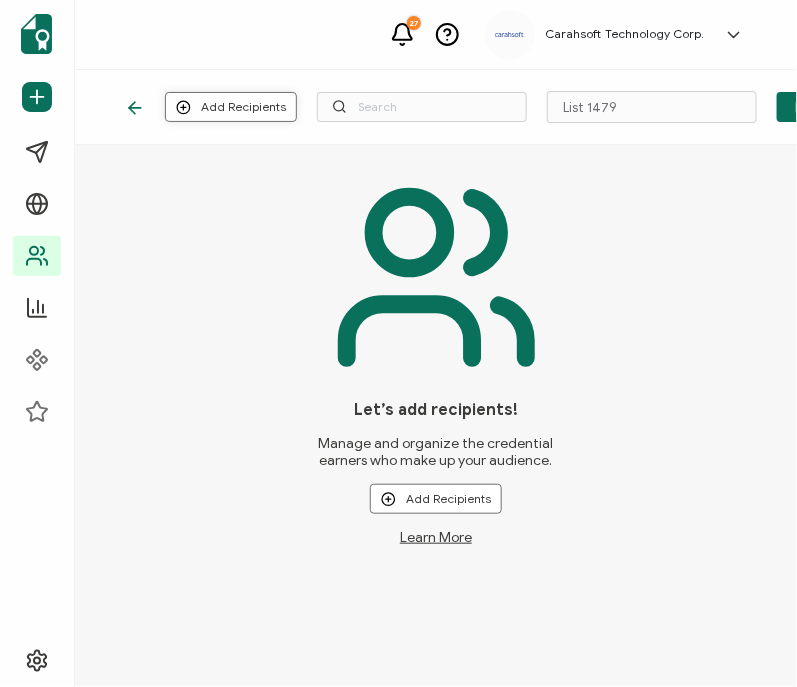 click on "Add Recipients" at bounding box center (231, 107) 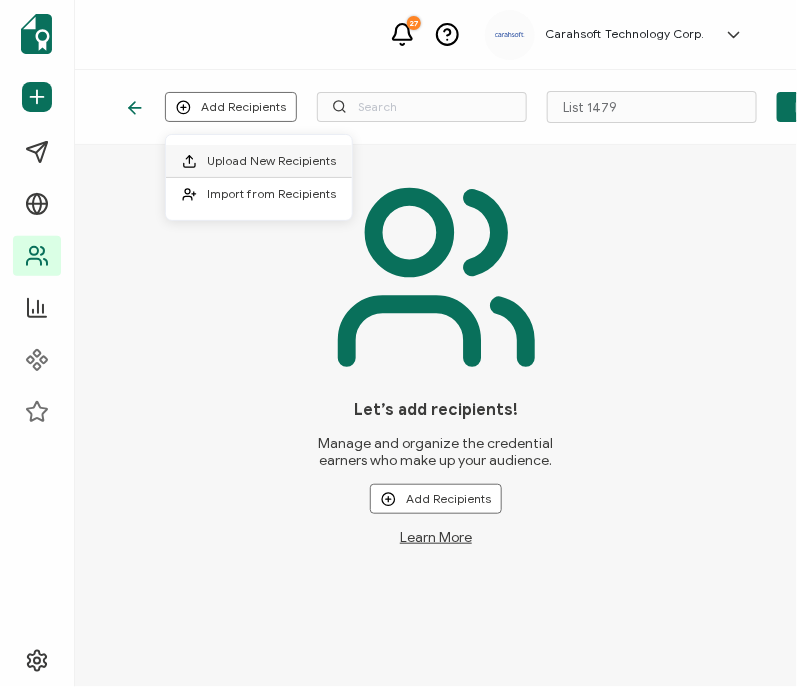 click on "Upload New Recipients" at bounding box center [271, 160] 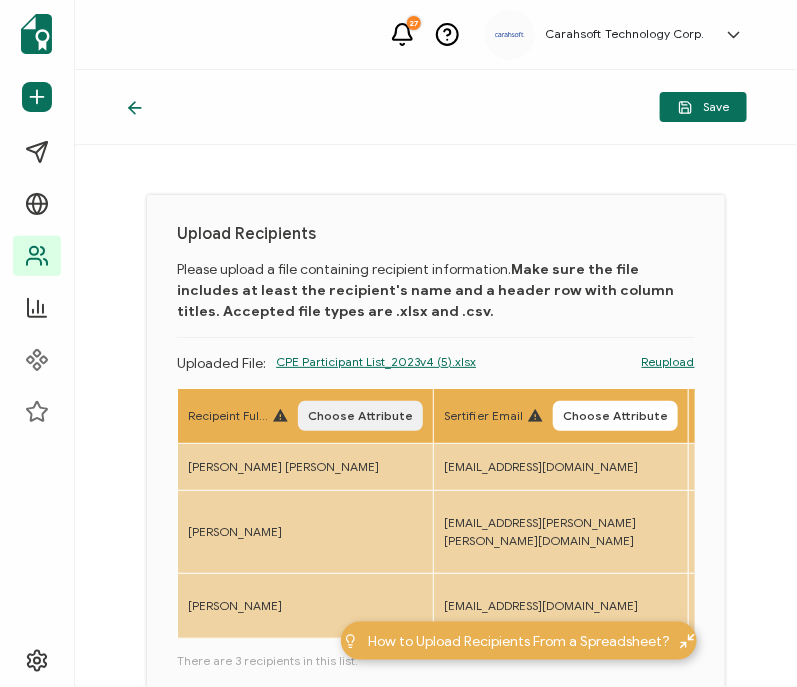 click on "Choose Attribute" at bounding box center [360, 416] 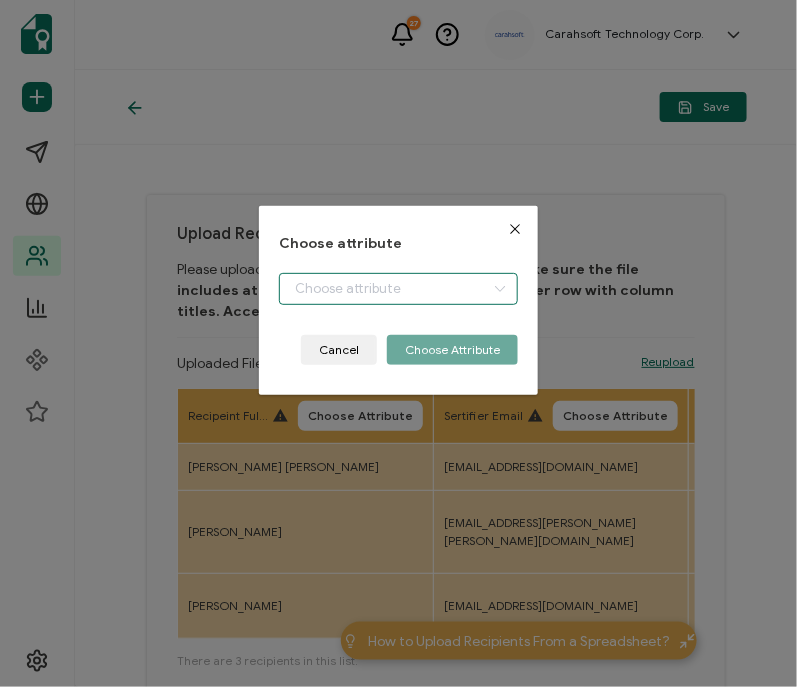 click at bounding box center (398, 289) 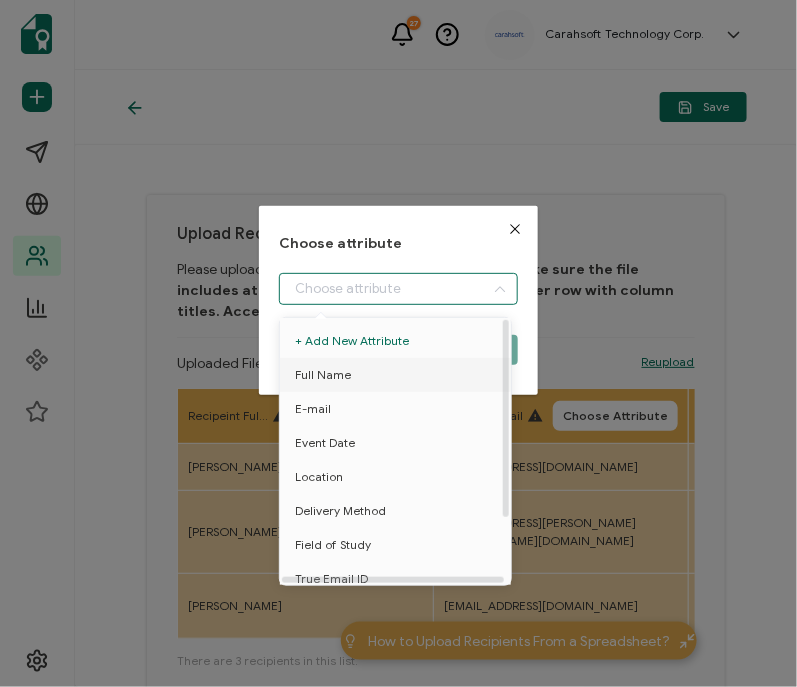 click on "Full Name" at bounding box center (323, 375) 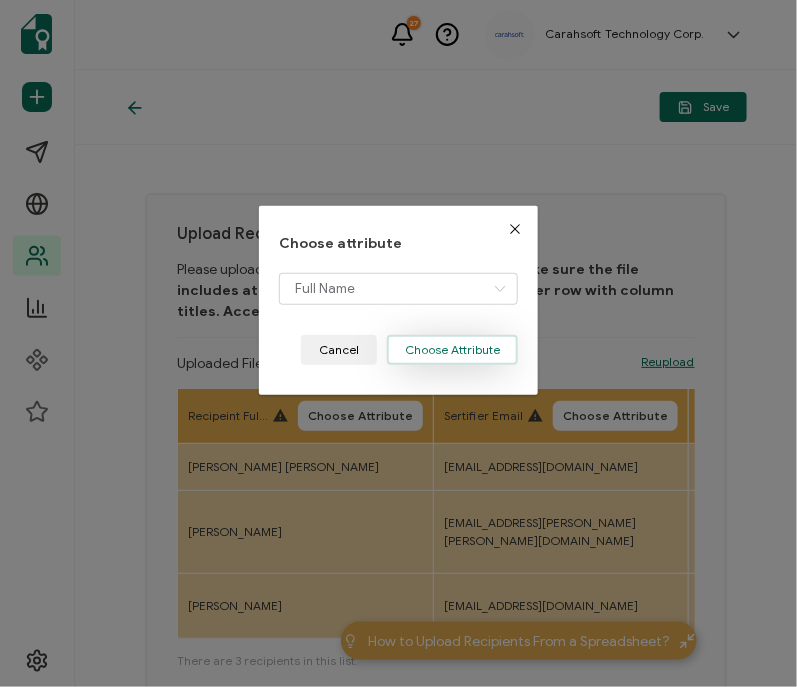 click on "Choose Attribute" at bounding box center (452, 350) 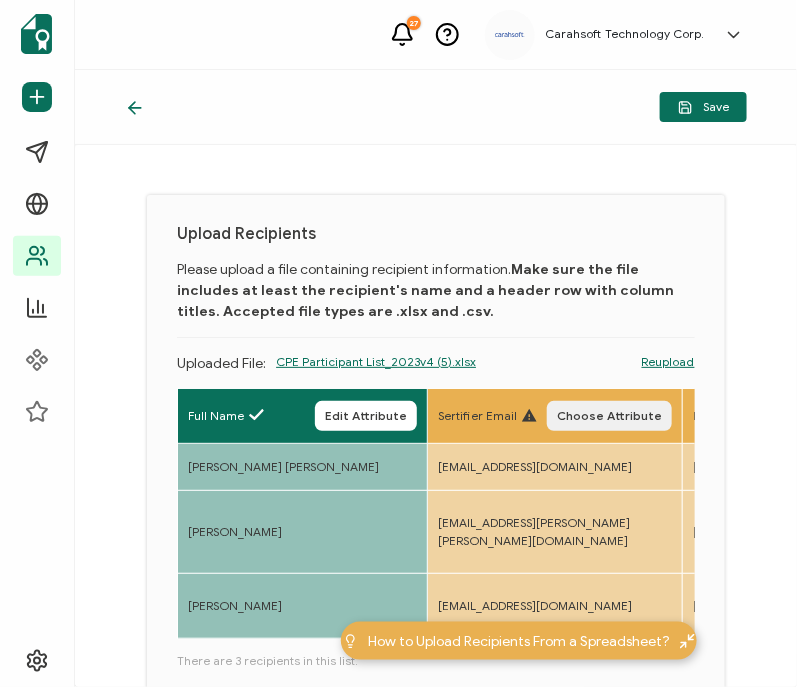 click on "Choose Attribute" at bounding box center [609, 416] 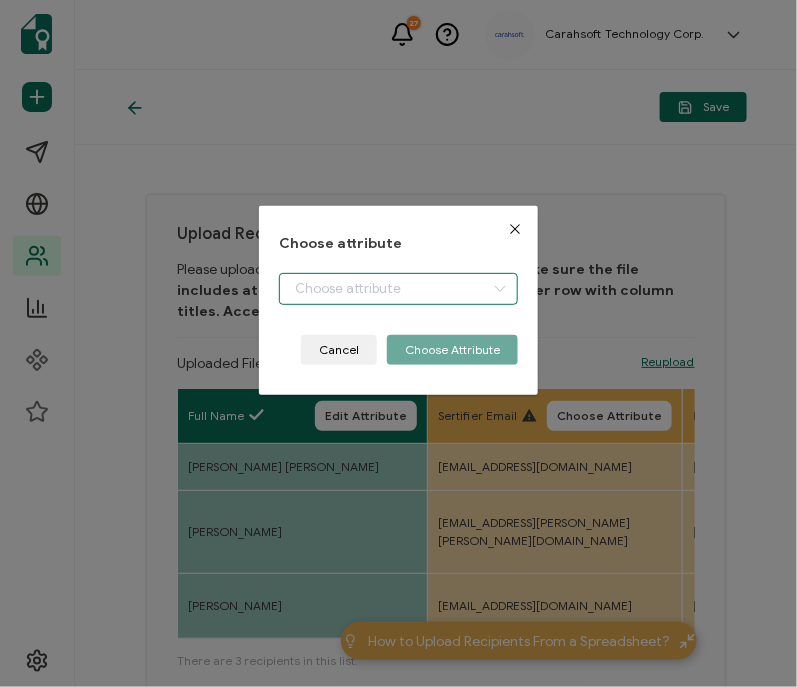 click at bounding box center [398, 289] 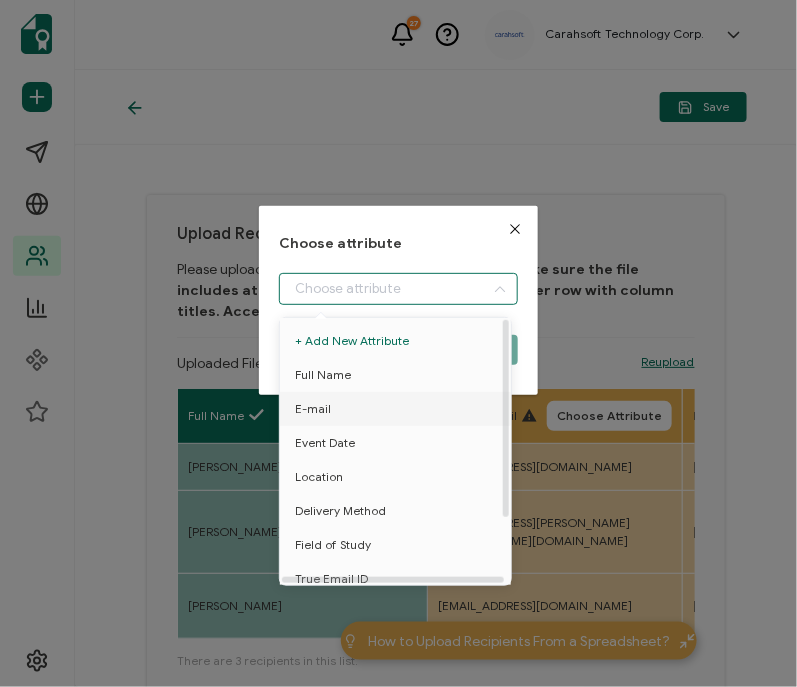 click on "E-mail" at bounding box center [399, 409] 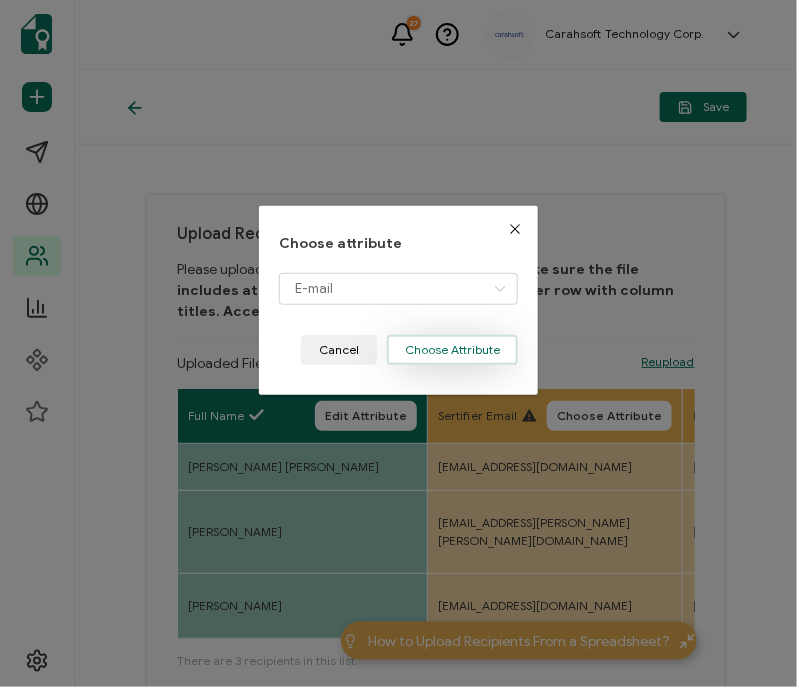 click on "Choose Attribute" at bounding box center (452, 350) 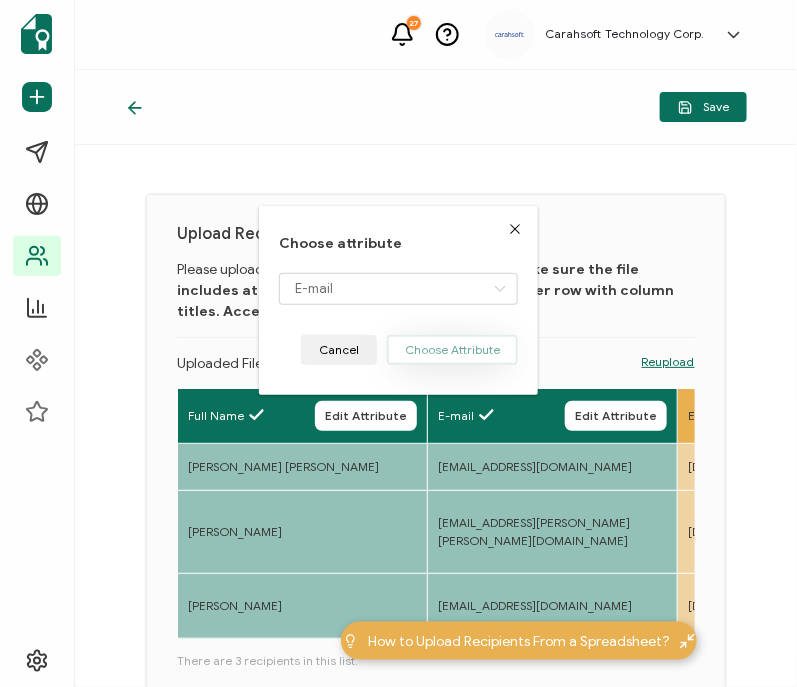 type 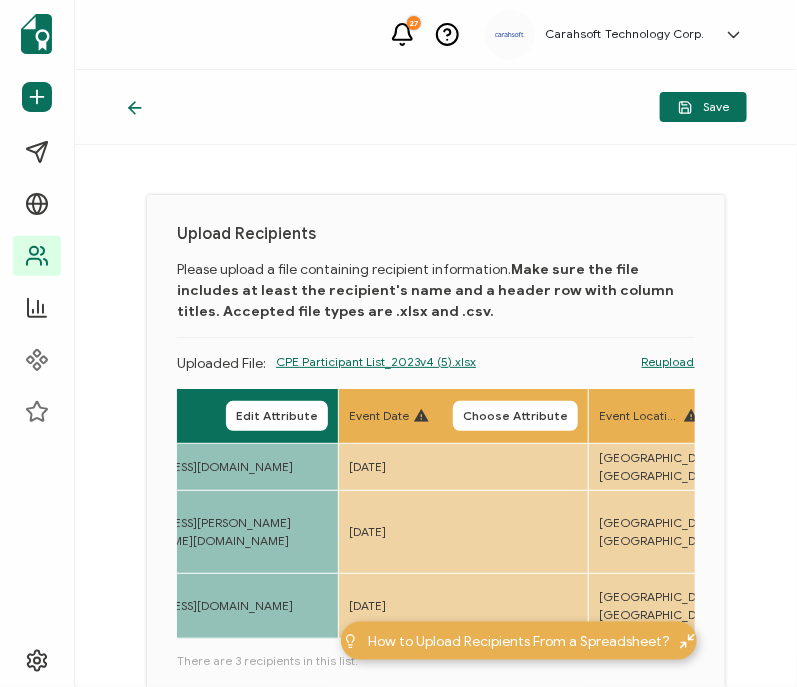 scroll, scrollTop: 0, scrollLeft: 340, axis: horizontal 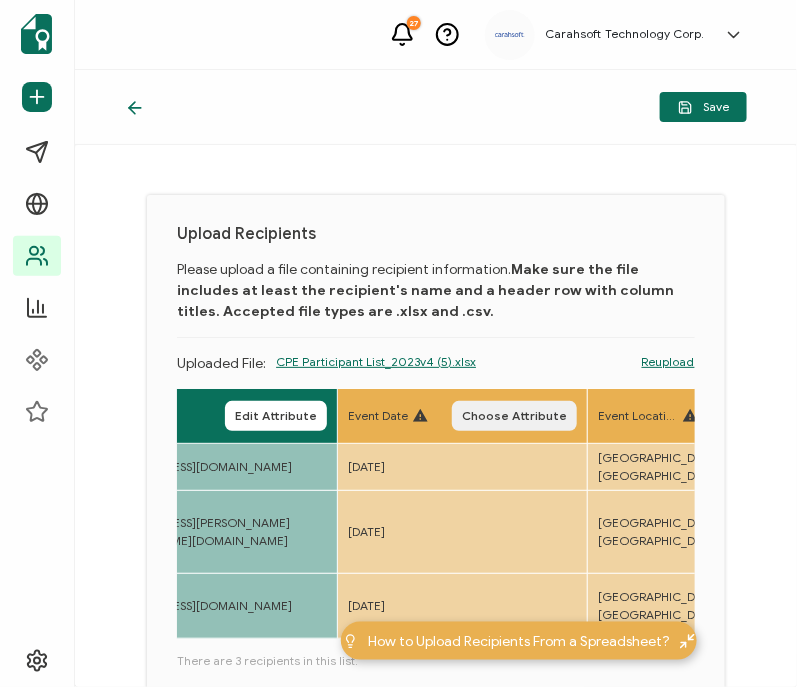 click on "Choose Attribute" at bounding box center (514, 416) 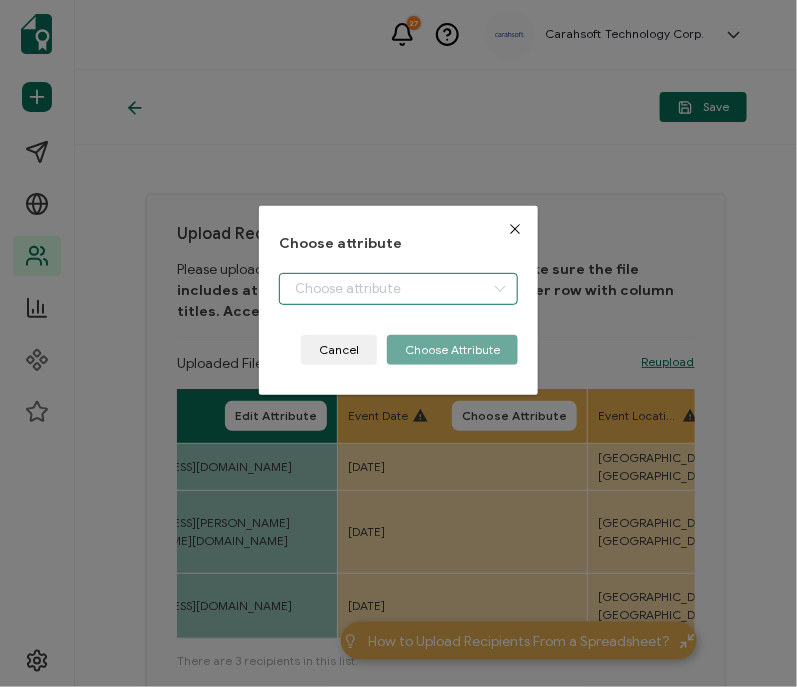click at bounding box center (398, 289) 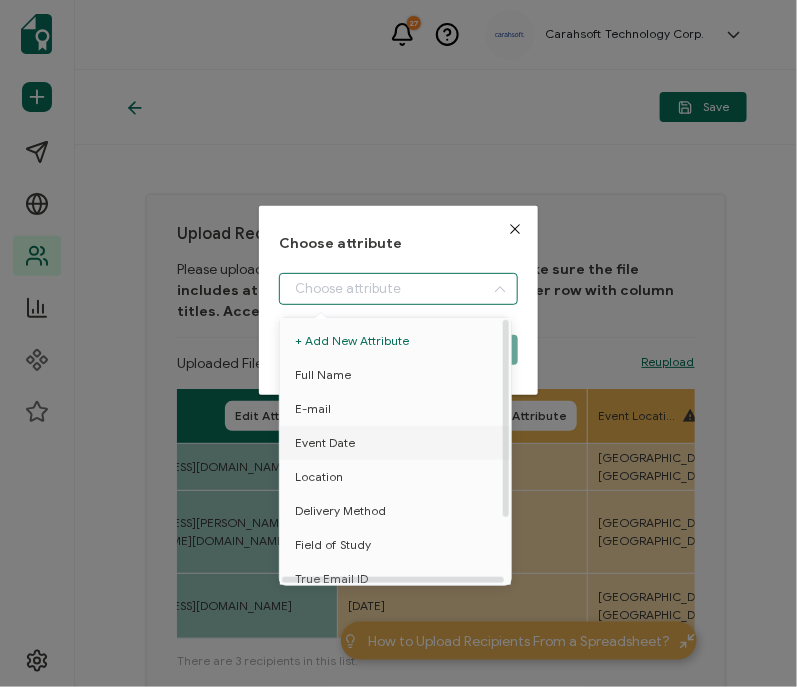 click on "Event Date" at bounding box center (325, 443) 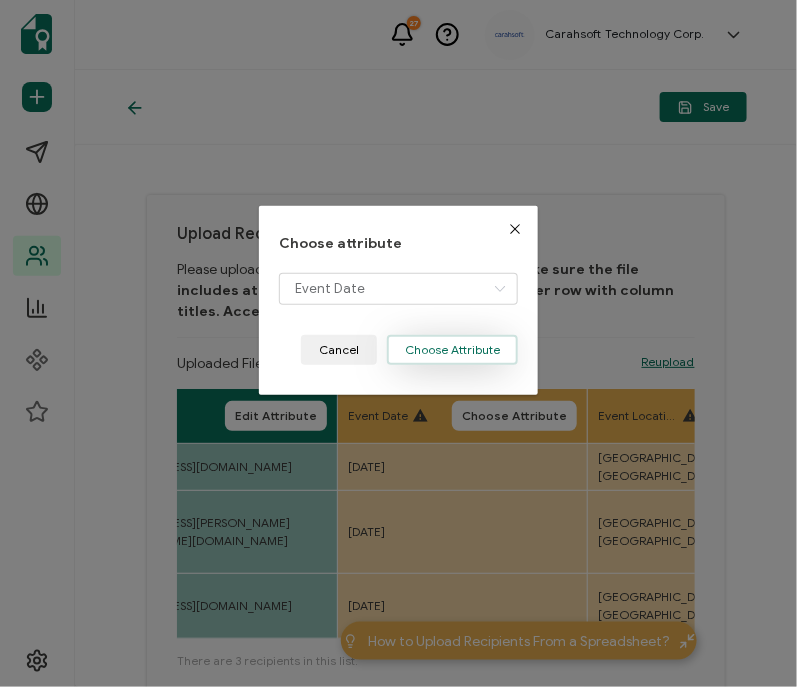 click on "Choose Attribute" at bounding box center (452, 350) 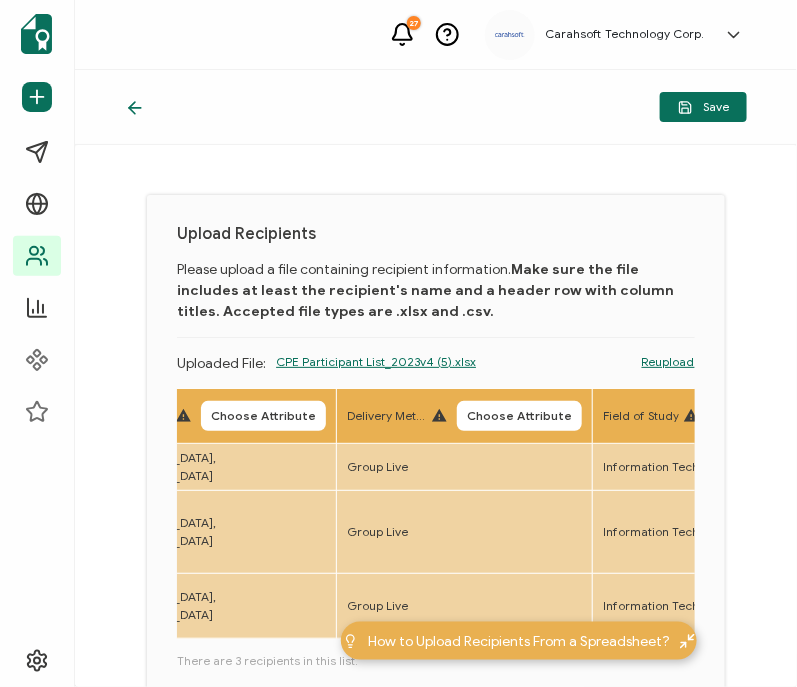 scroll, scrollTop: 0, scrollLeft: 726, axis: horizontal 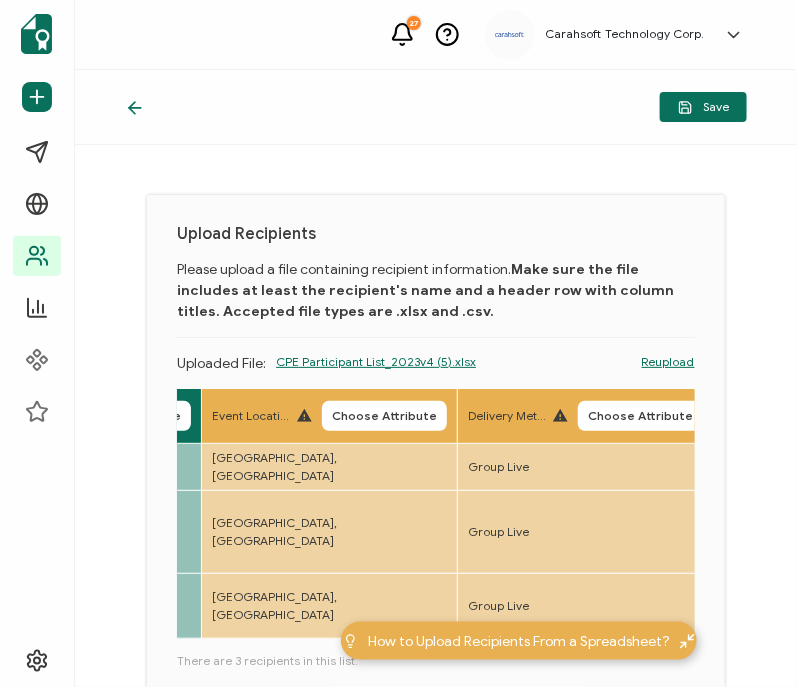 click on "Event Location       Choose Attribute" at bounding box center [330, 416] 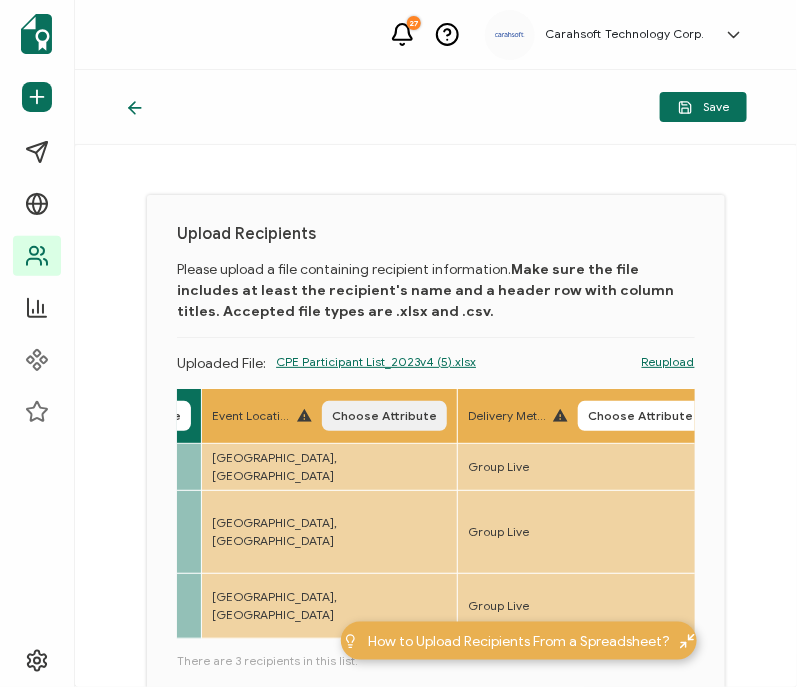 click on "Choose Attribute" at bounding box center [384, 416] 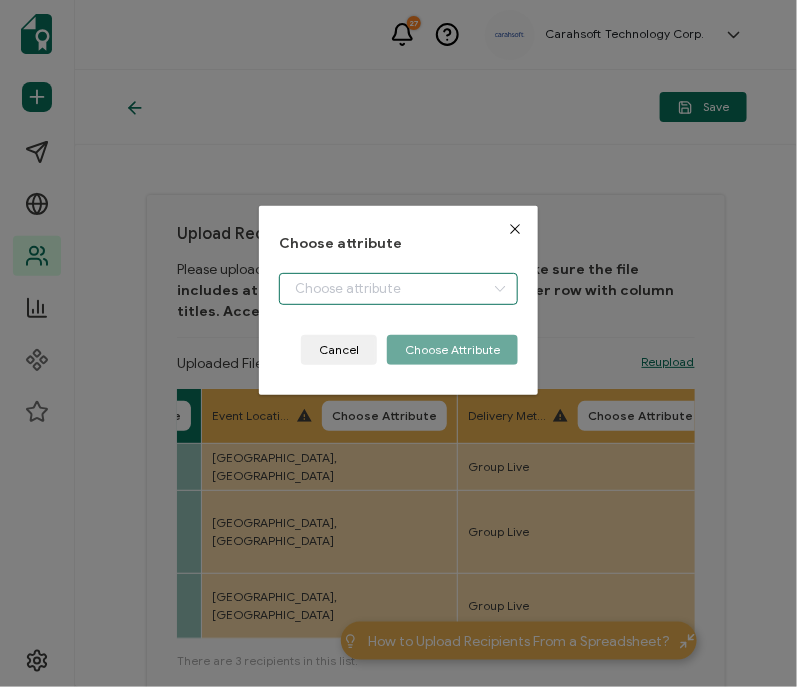 click at bounding box center (398, 289) 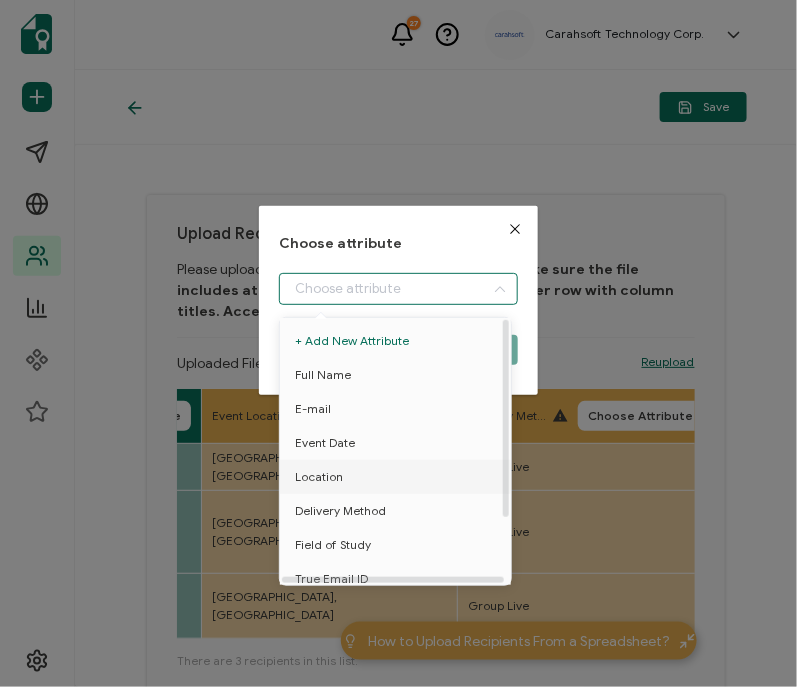click on "Location" at bounding box center (319, 477) 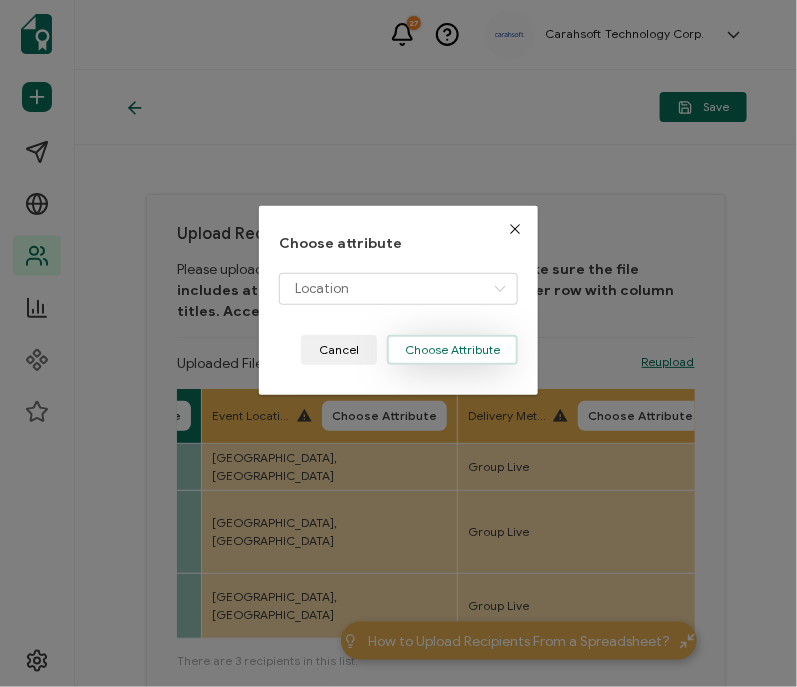 click on "Choose Attribute" at bounding box center (452, 350) 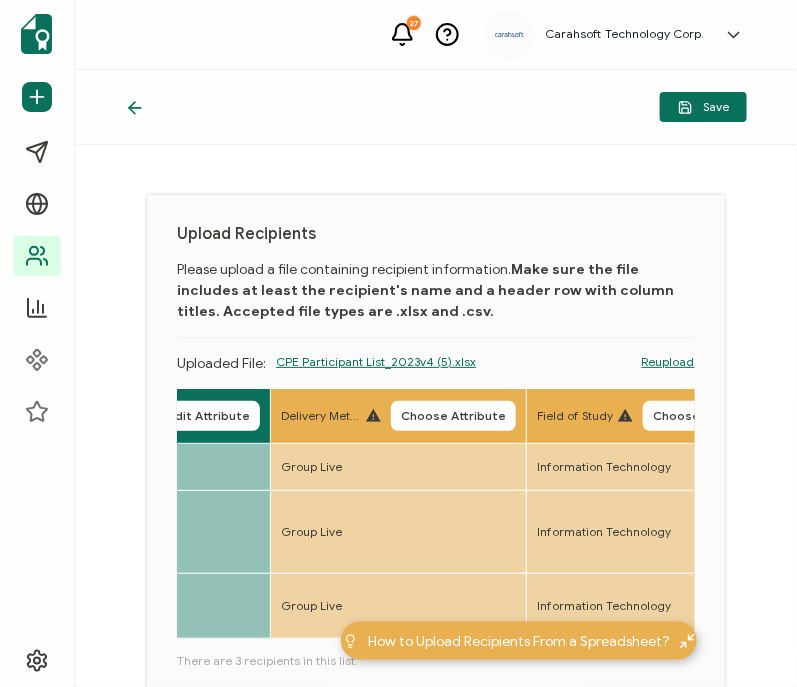 scroll, scrollTop: 0, scrollLeft: 931, axis: horizontal 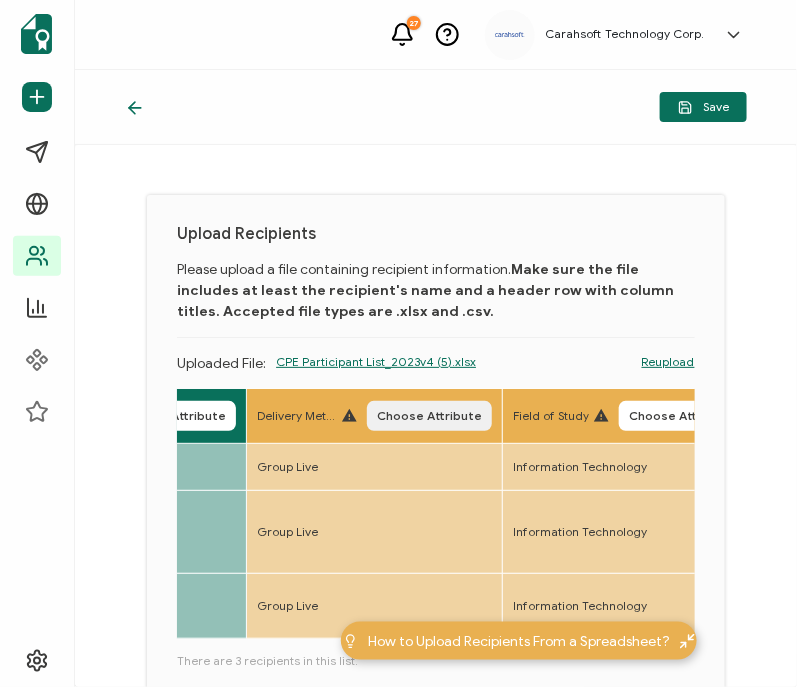 click on "Choose Attribute" at bounding box center [429, 416] 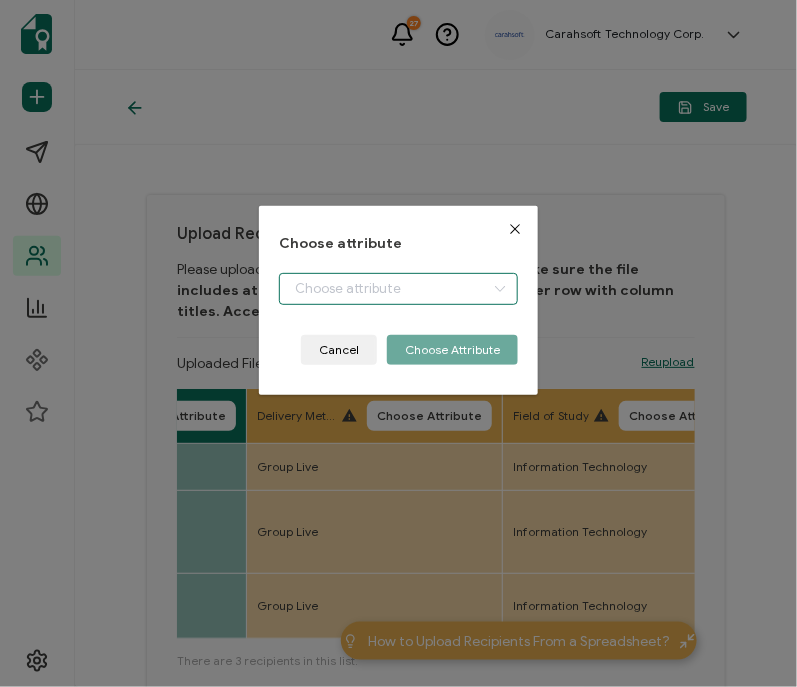 click at bounding box center [398, 289] 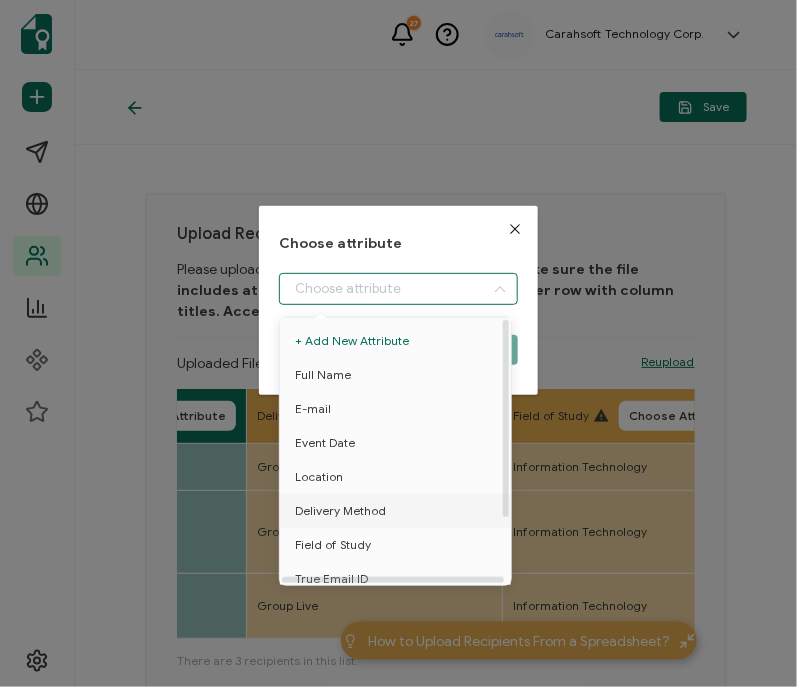 click on "Delivery Method" at bounding box center [340, 511] 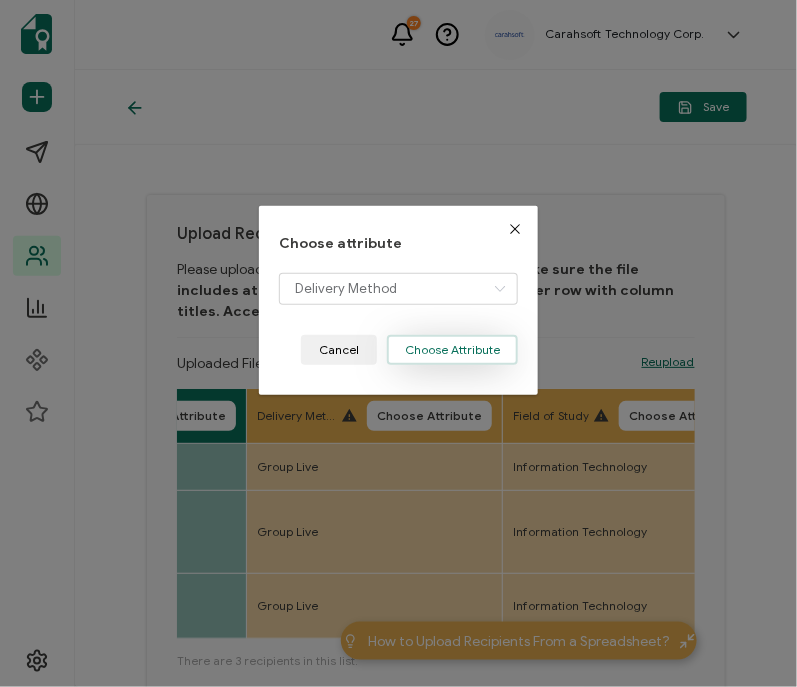 click on "Choose Attribute" at bounding box center [452, 350] 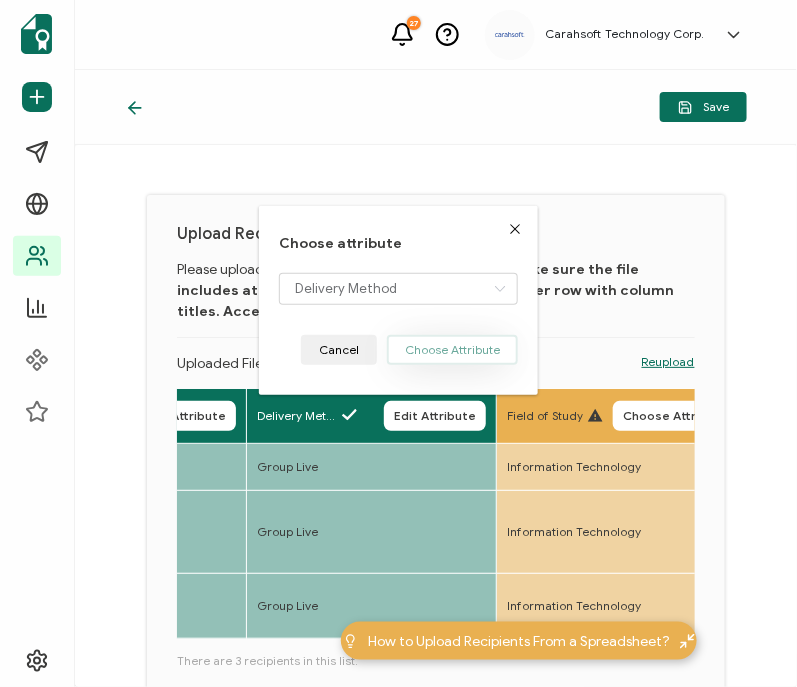 type 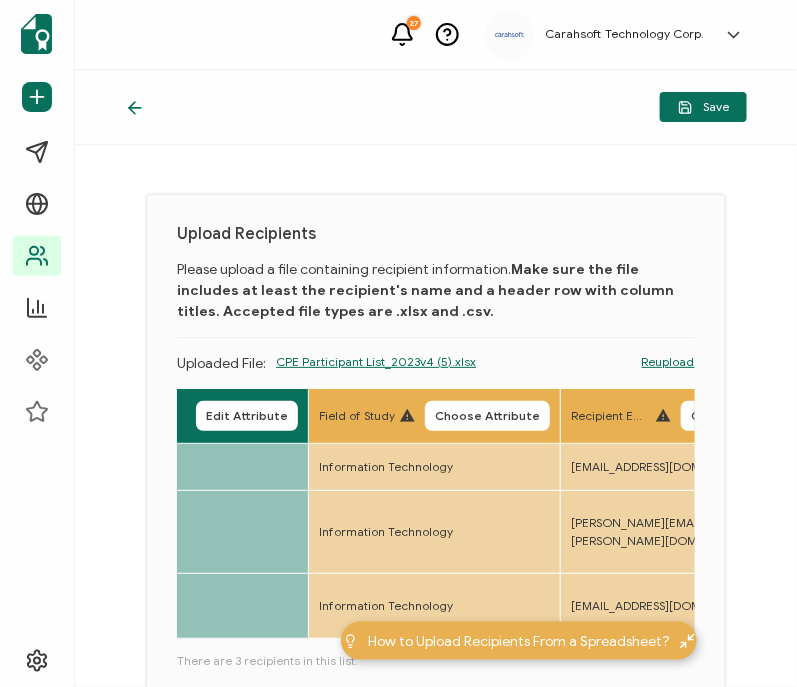 scroll, scrollTop: 0, scrollLeft: 1121, axis: horizontal 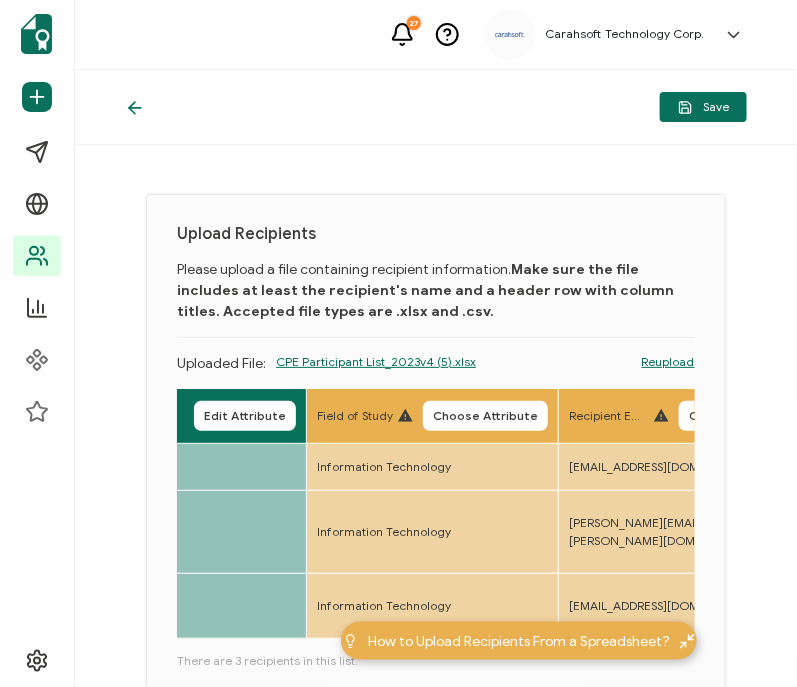 click on "Field of Study       Choose Attribute" at bounding box center [433, 416] 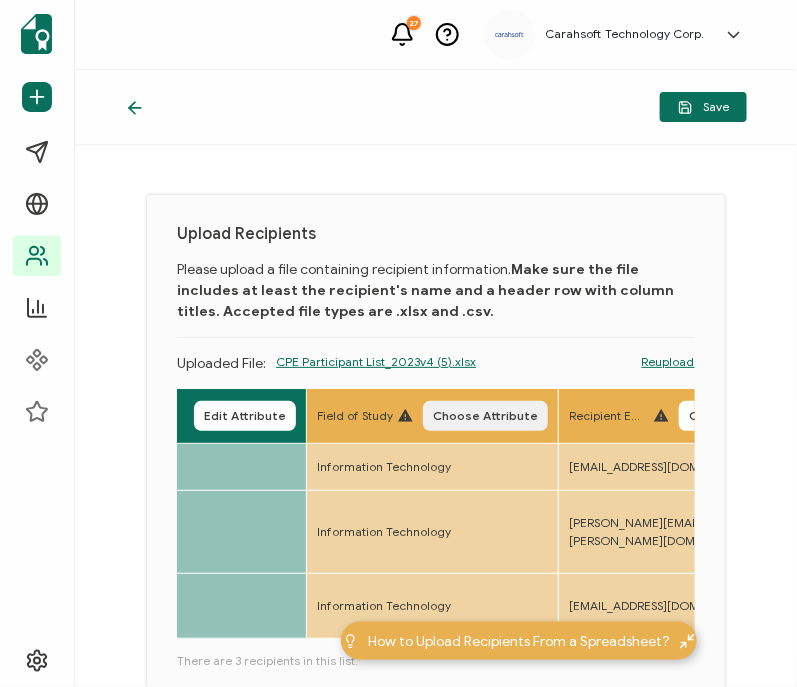 click on "Choose Attribute" at bounding box center (485, 416) 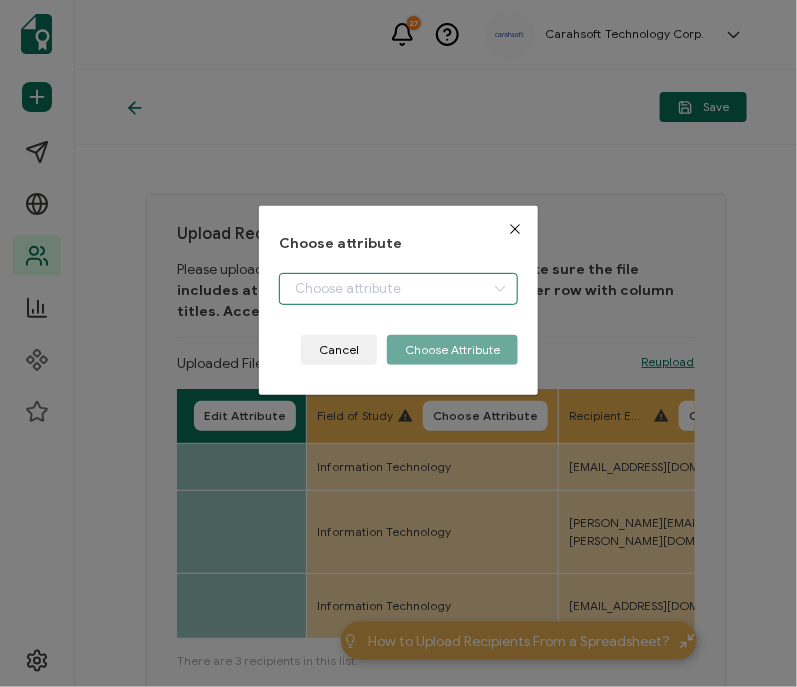 click at bounding box center [398, 289] 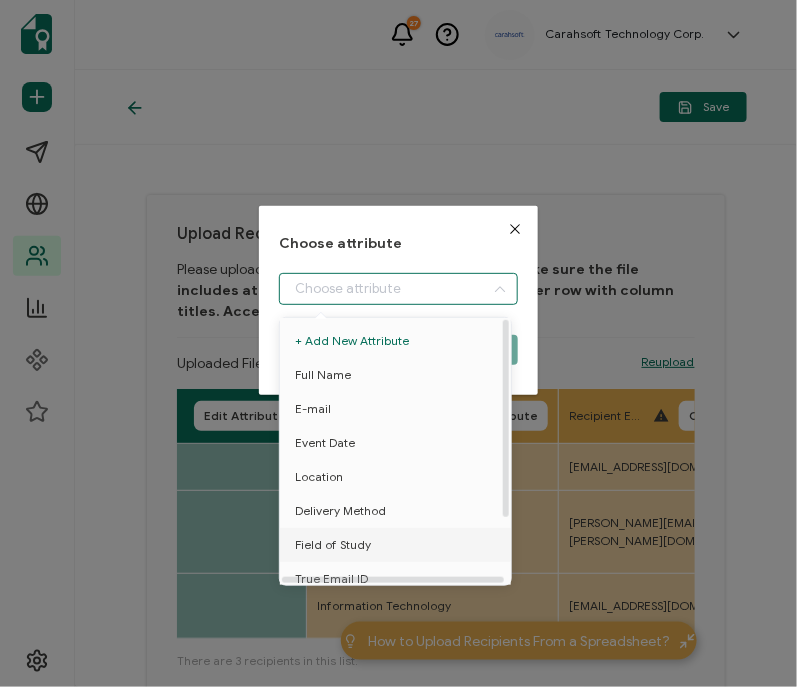 click on "Field of Study" at bounding box center (333, 545) 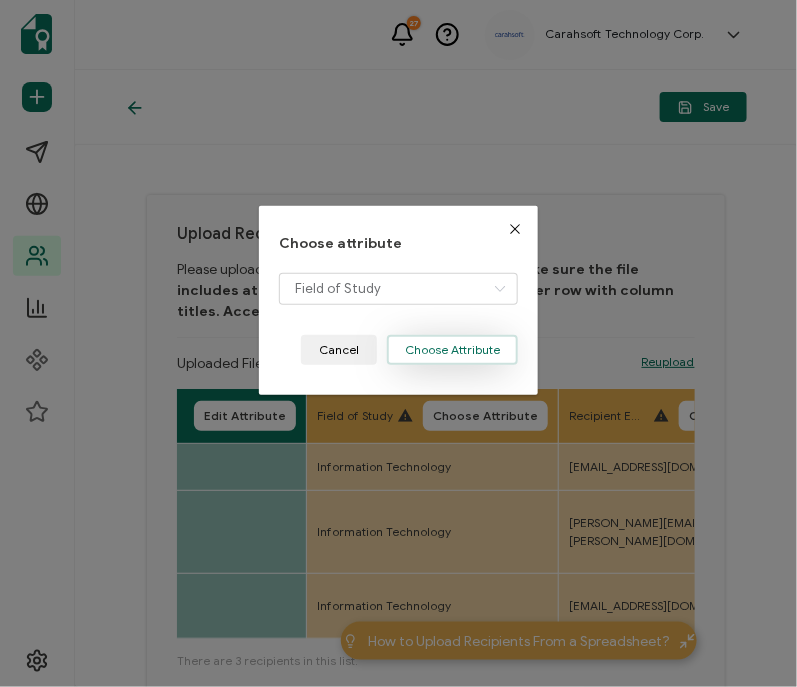 click on "Choose Attribute" at bounding box center [452, 350] 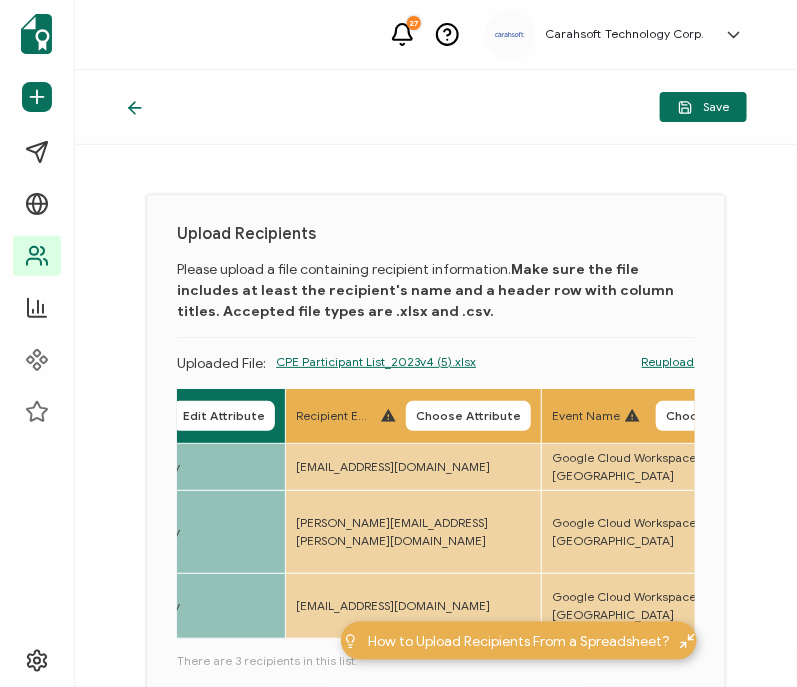 scroll, scrollTop: 0, scrollLeft: 1421, axis: horizontal 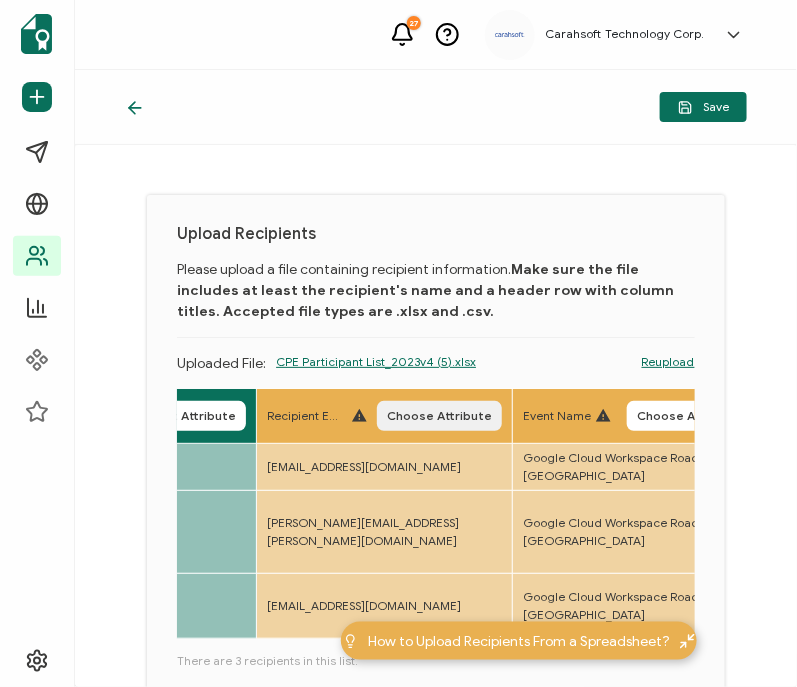 click on "Choose Attribute" at bounding box center [439, 416] 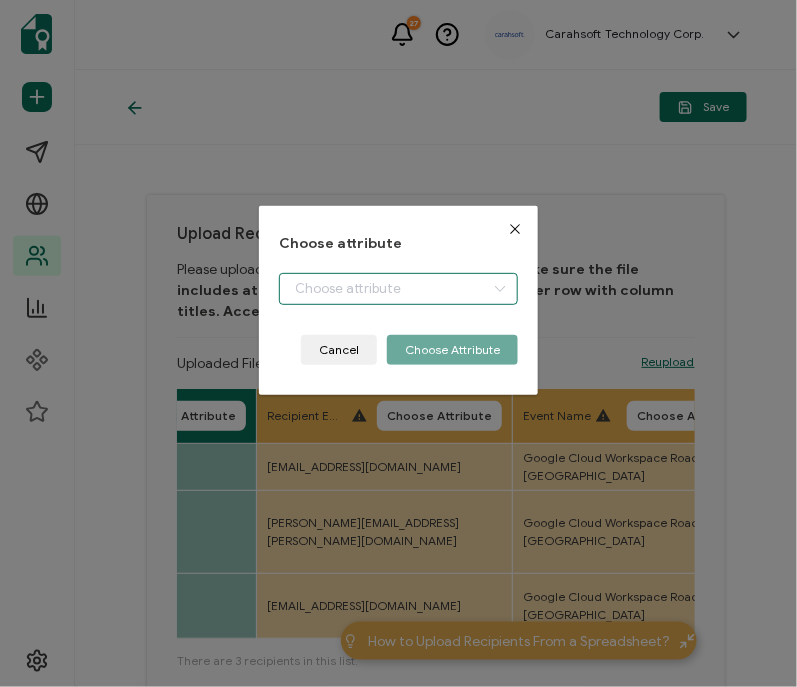 click at bounding box center [398, 289] 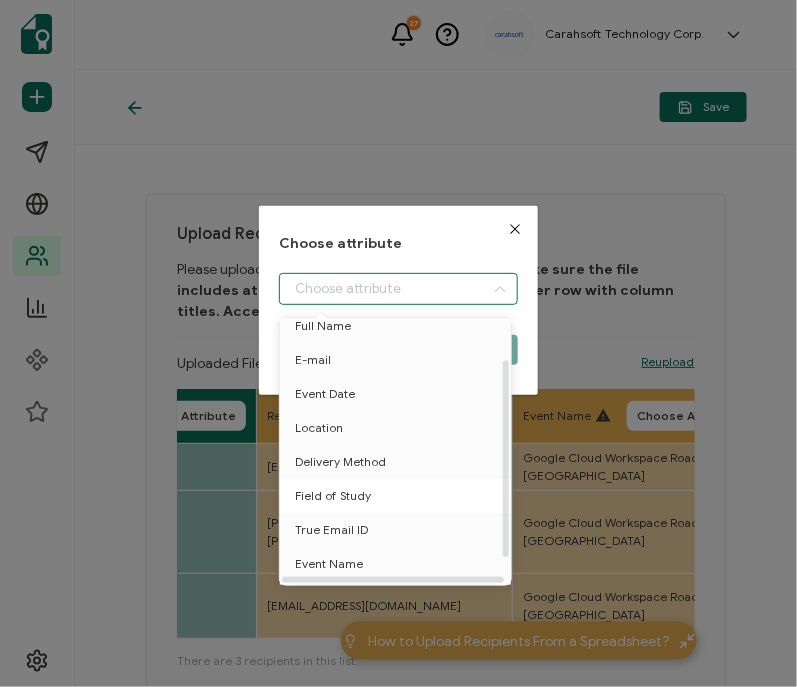 scroll, scrollTop: 54, scrollLeft: 0, axis: vertical 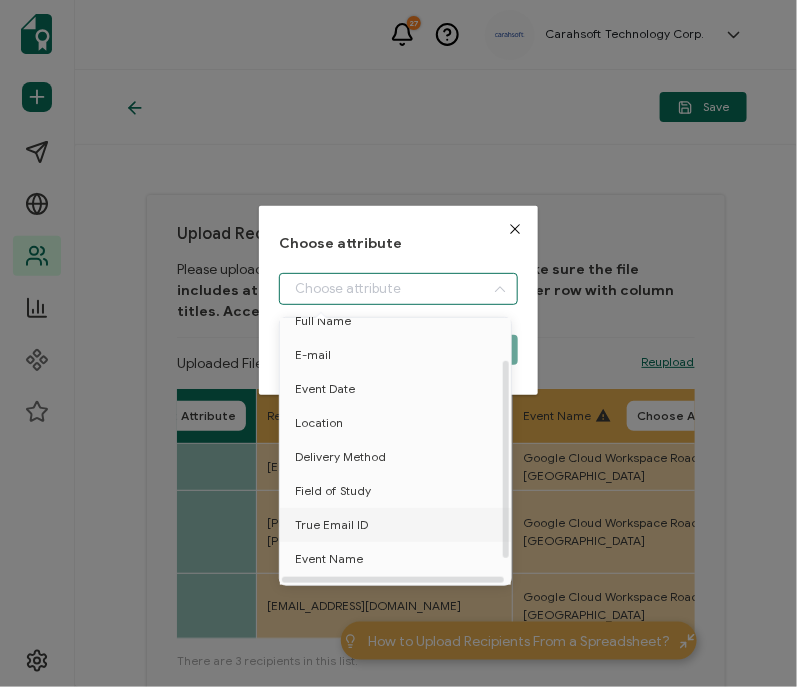 click on "True Email ID" at bounding box center (331, 525) 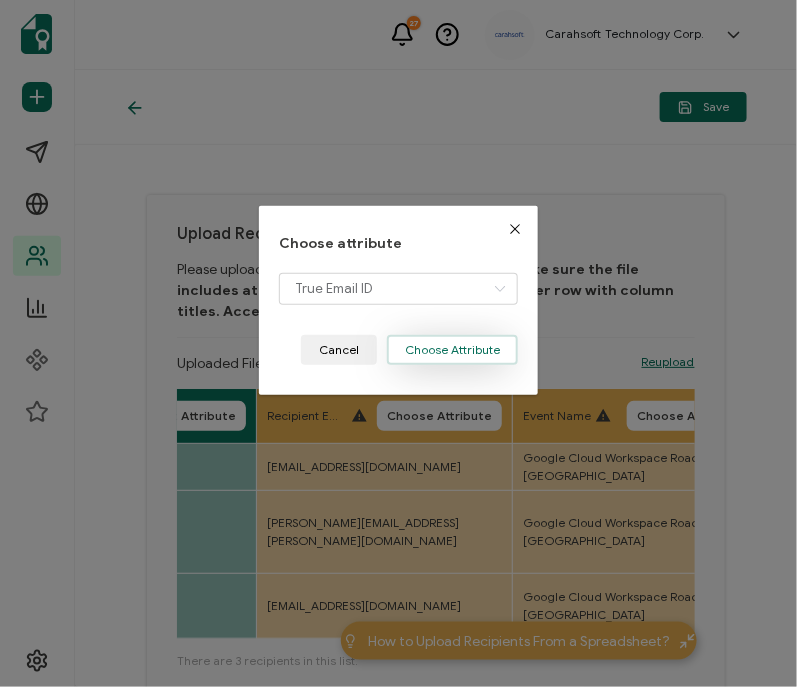 click on "Choose Attribute" at bounding box center (452, 350) 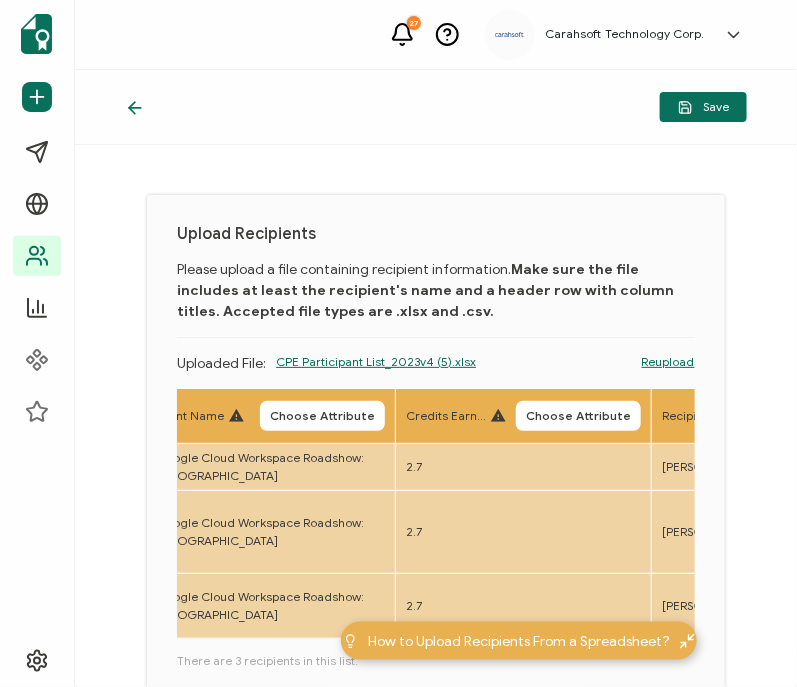 scroll, scrollTop: 0, scrollLeft: 1781, axis: horizontal 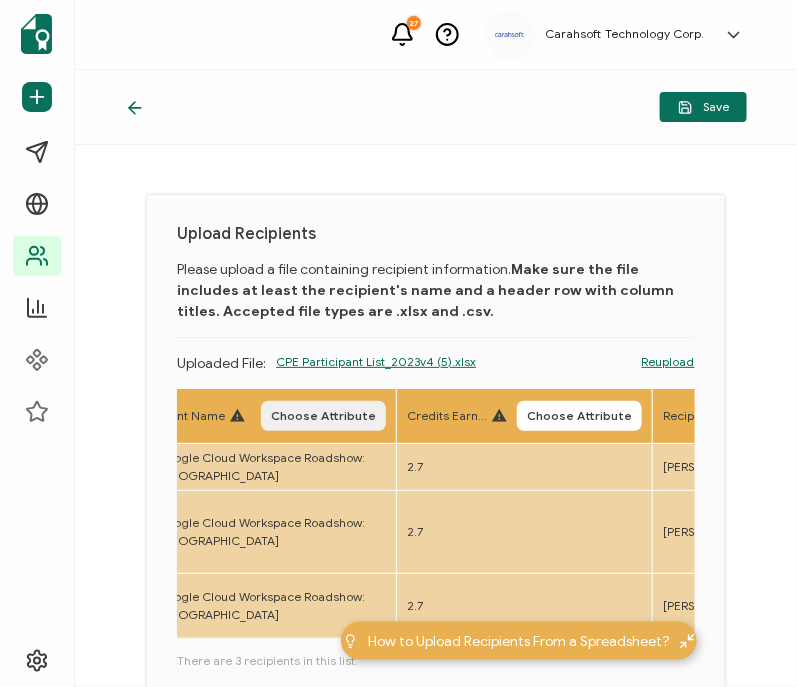 click on "Choose Attribute" at bounding box center [323, 416] 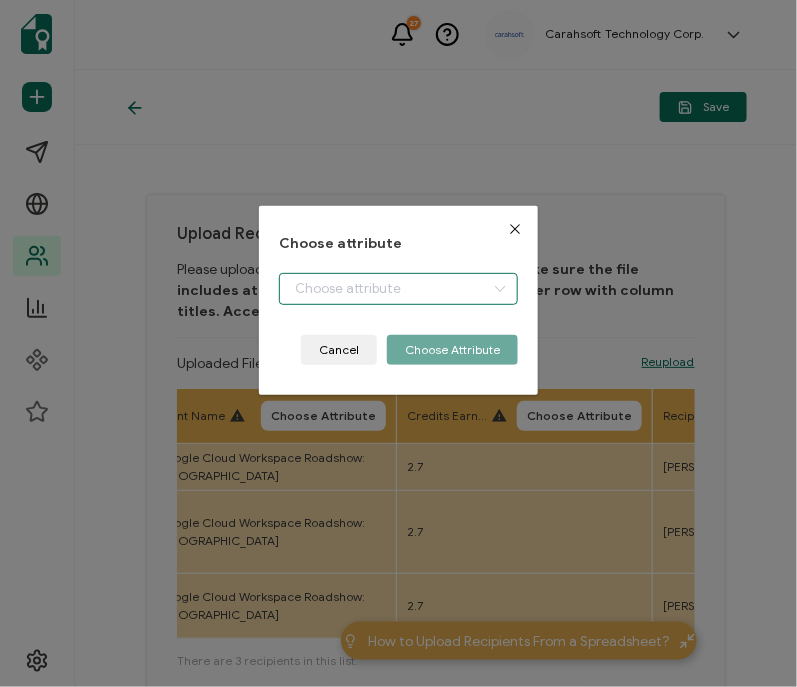 click at bounding box center (398, 289) 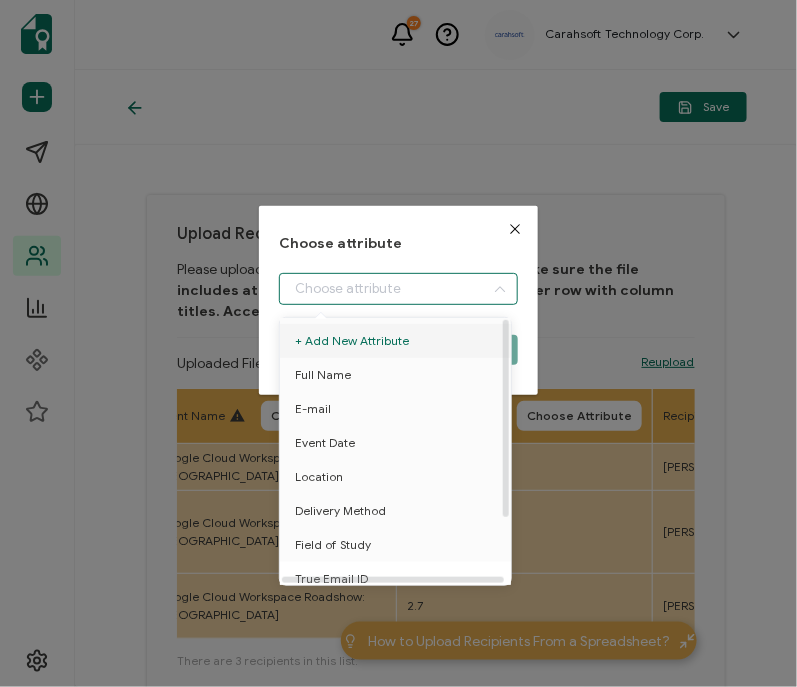 click on "True Email ID" at bounding box center (331, 579) 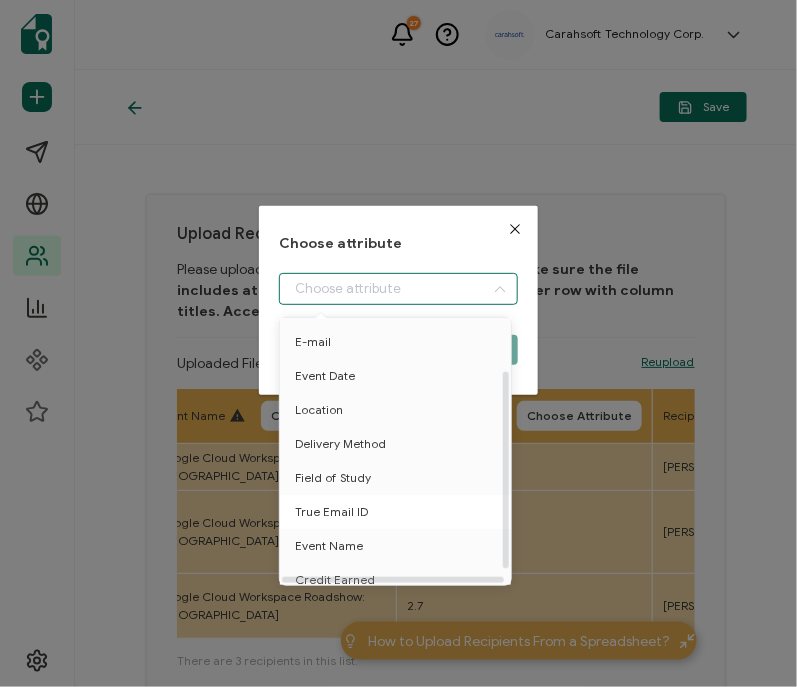 scroll, scrollTop: 69, scrollLeft: 0, axis: vertical 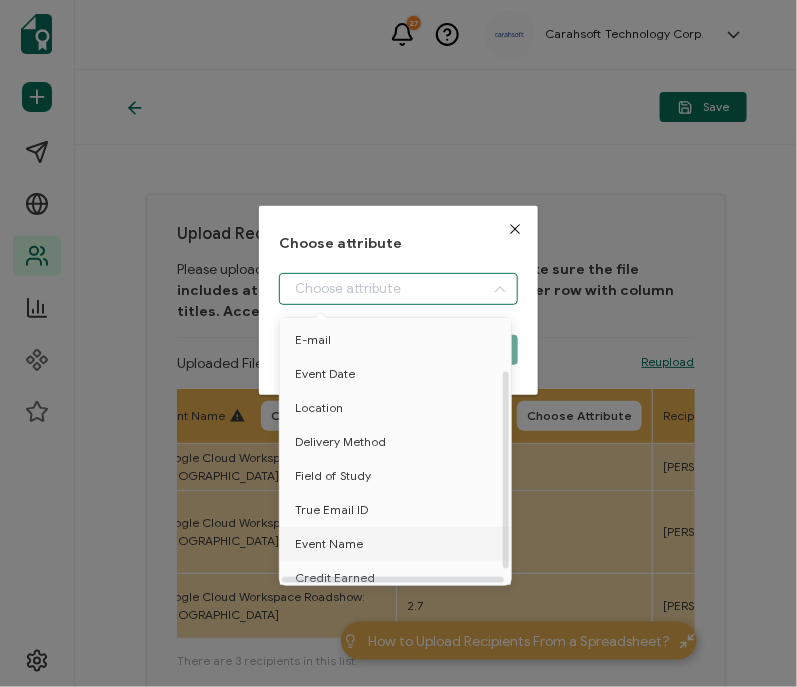 click on "Event Name" at bounding box center [329, 544] 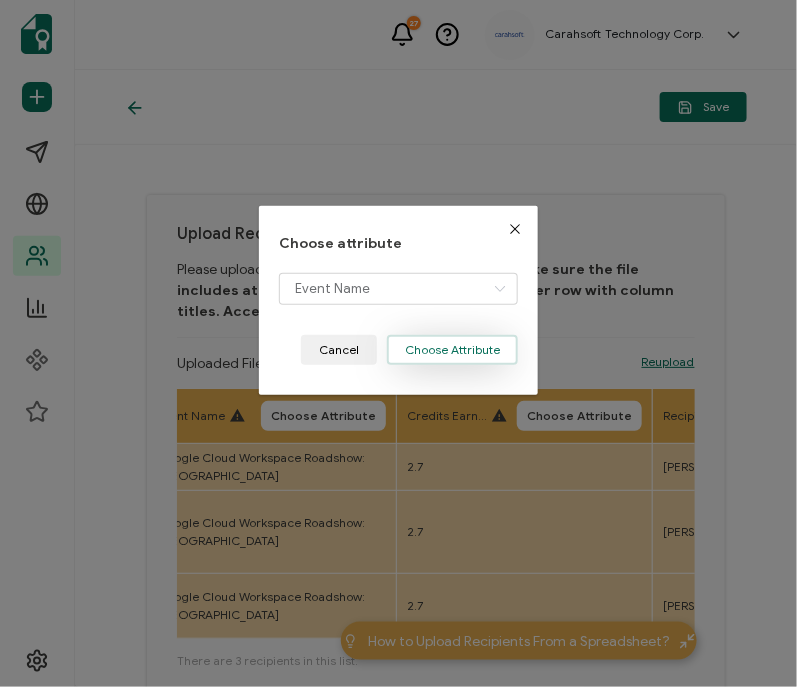 click on "Choose Attribute" at bounding box center [452, 350] 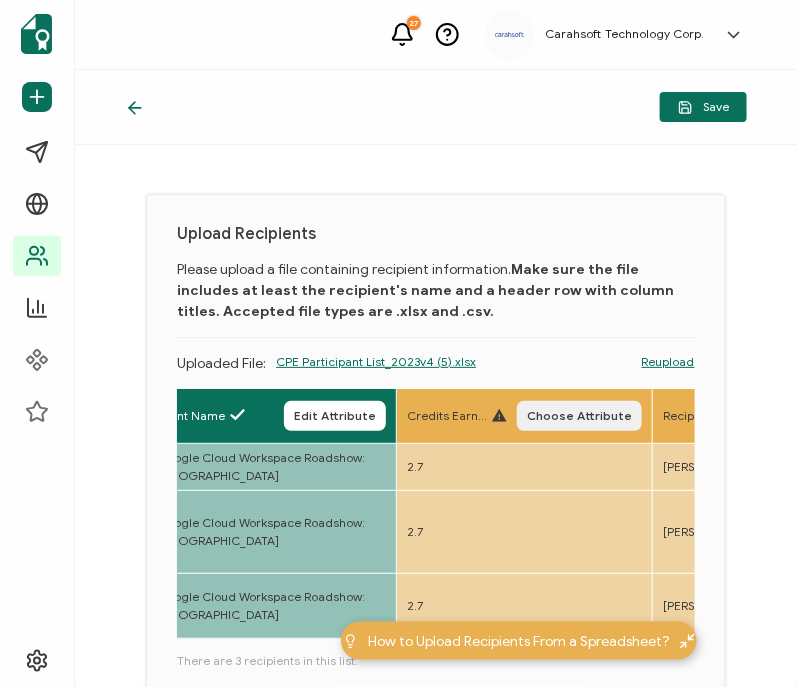 click on "Choose Attribute" at bounding box center (579, 416) 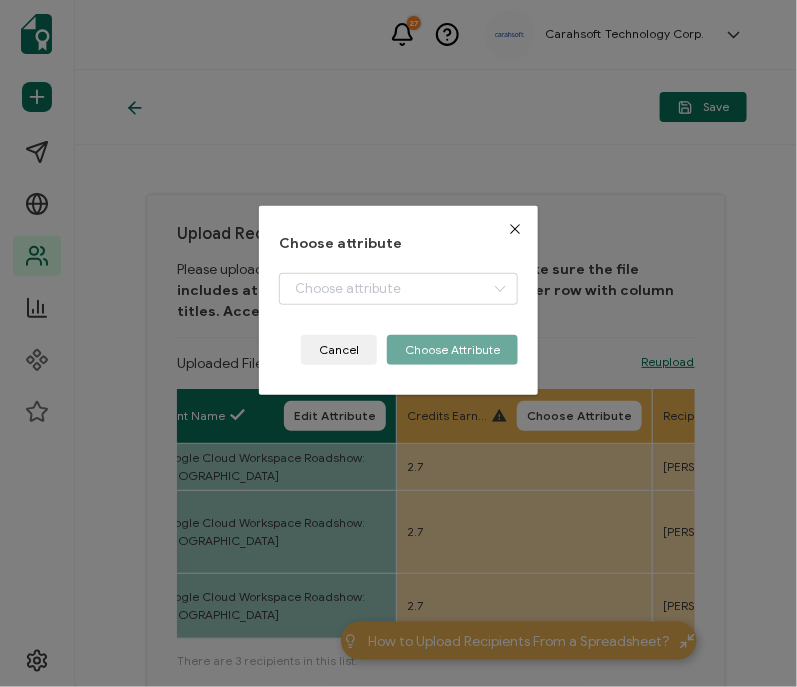 click on "Choose attribute
Cancel
Choose Attribute" at bounding box center (398, 300) 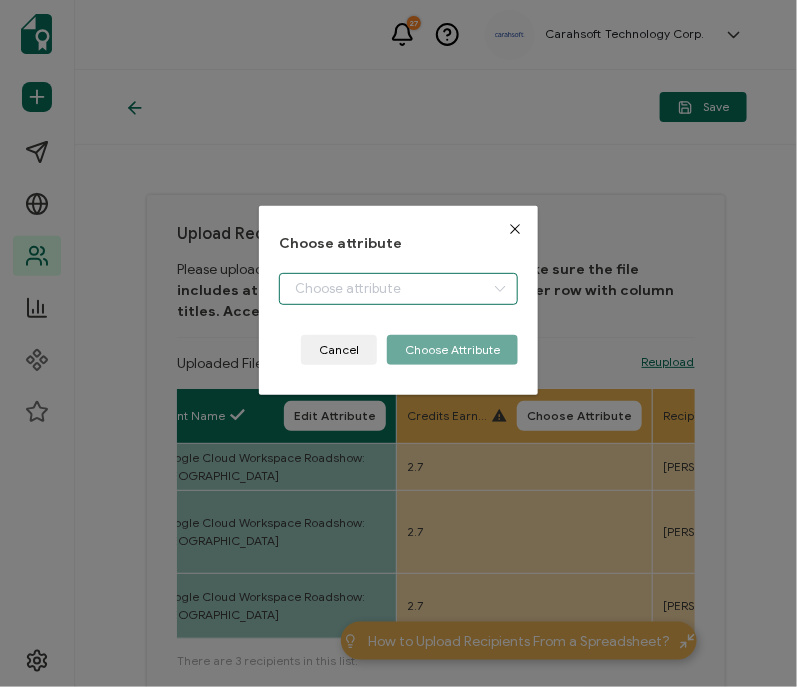 click at bounding box center (398, 289) 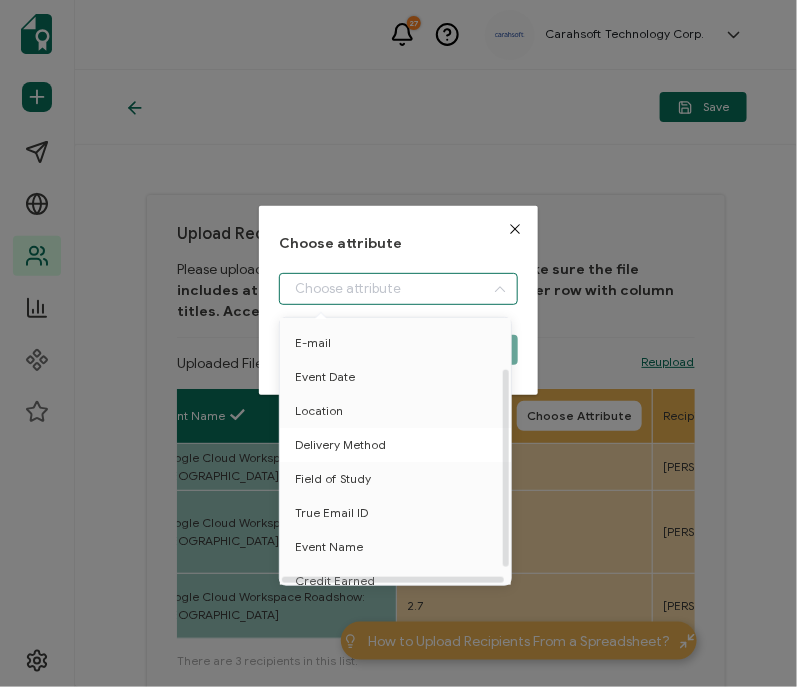 scroll, scrollTop: 87, scrollLeft: 0, axis: vertical 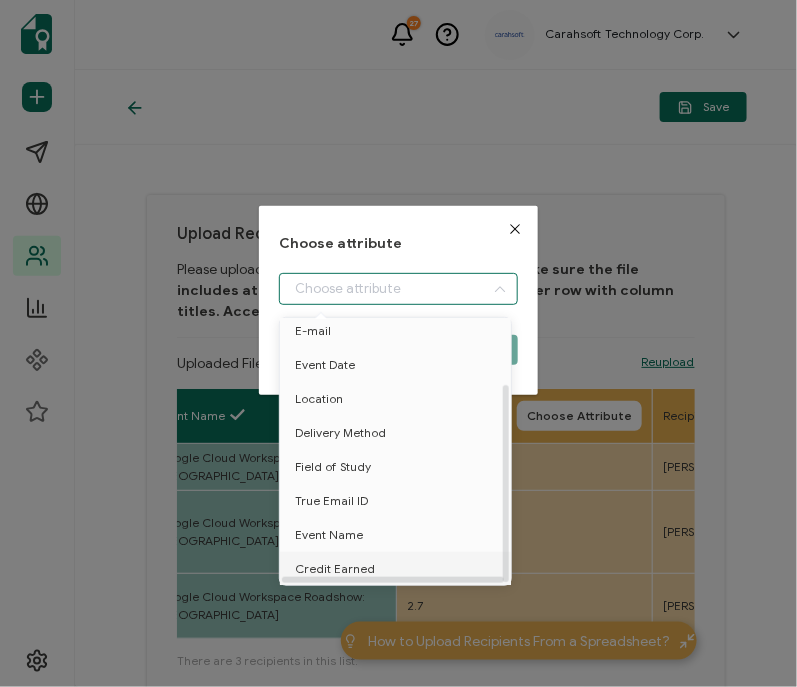 click on "Credit Earned" at bounding box center (335, 569) 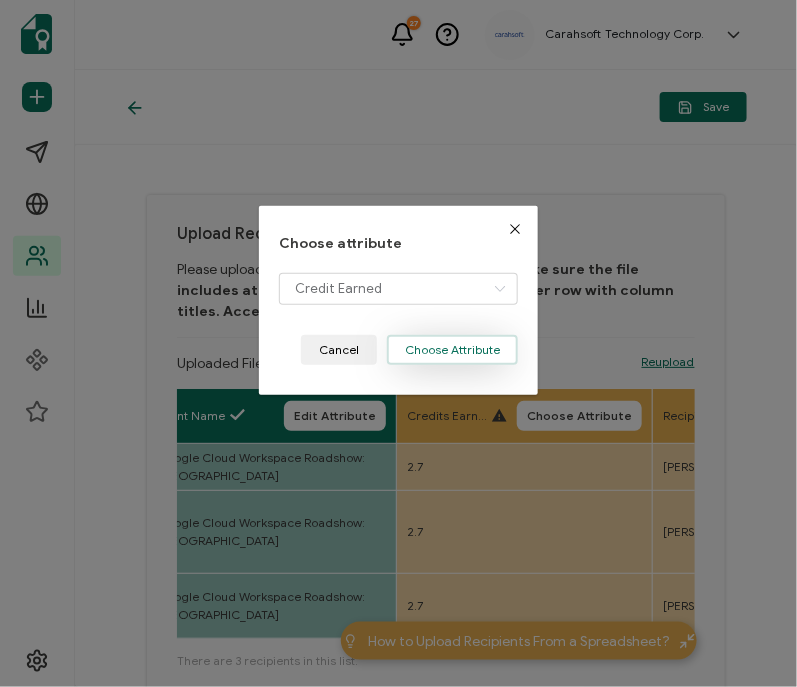 click on "Choose Attribute" at bounding box center (452, 350) 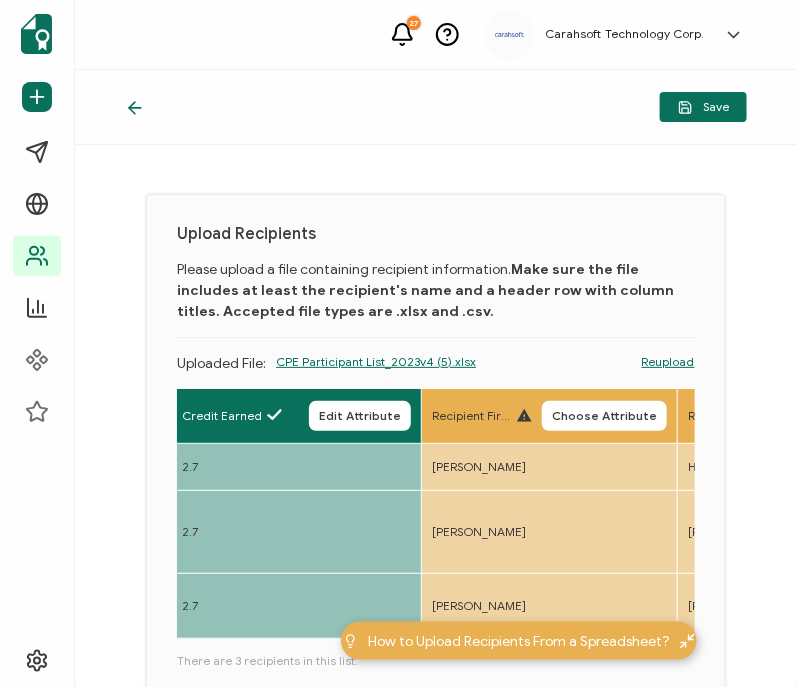 scroll, scrollTop: 0, scrollLeft: 2009, axis: horizontal 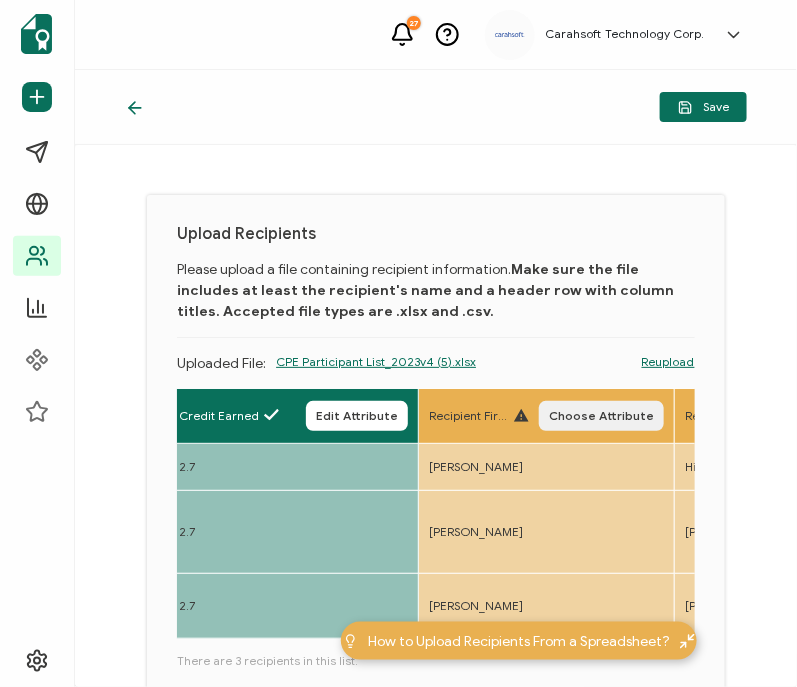 click on "Choose Attribute" at bounding box center [601, 416] 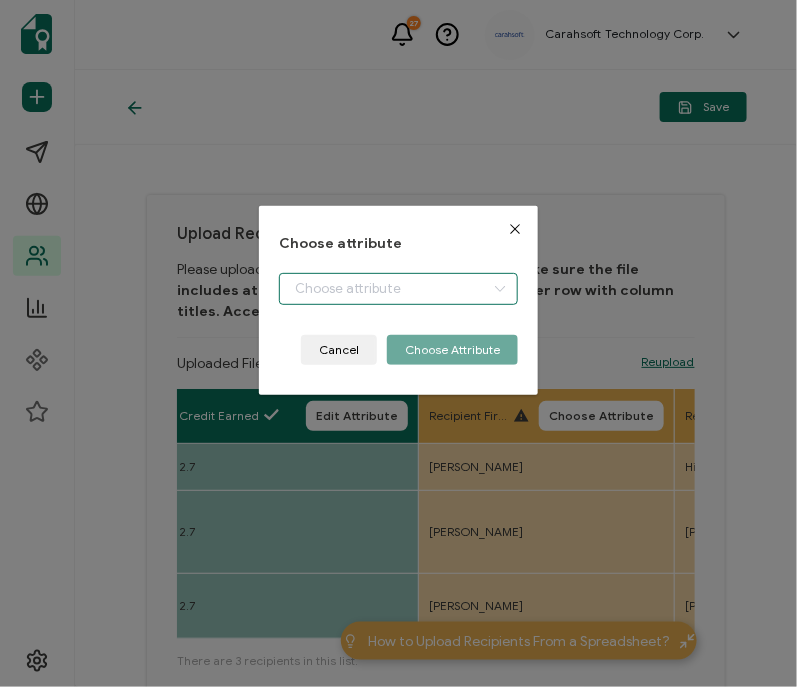 click at bounding box center (398, 289) 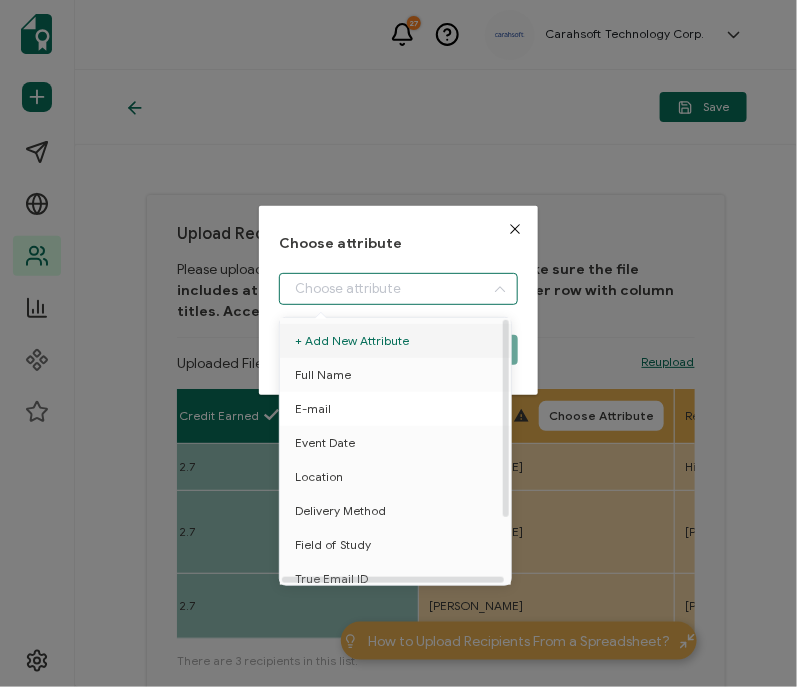 scroll, scrollTop: 87, scrollLeft: 0, axis: vertical 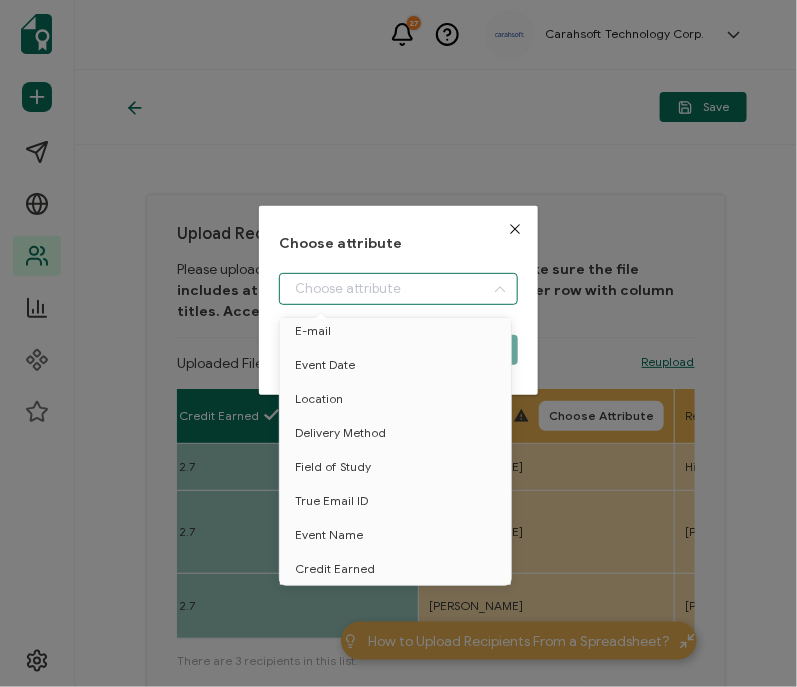 click at bounding box center [515, 229] 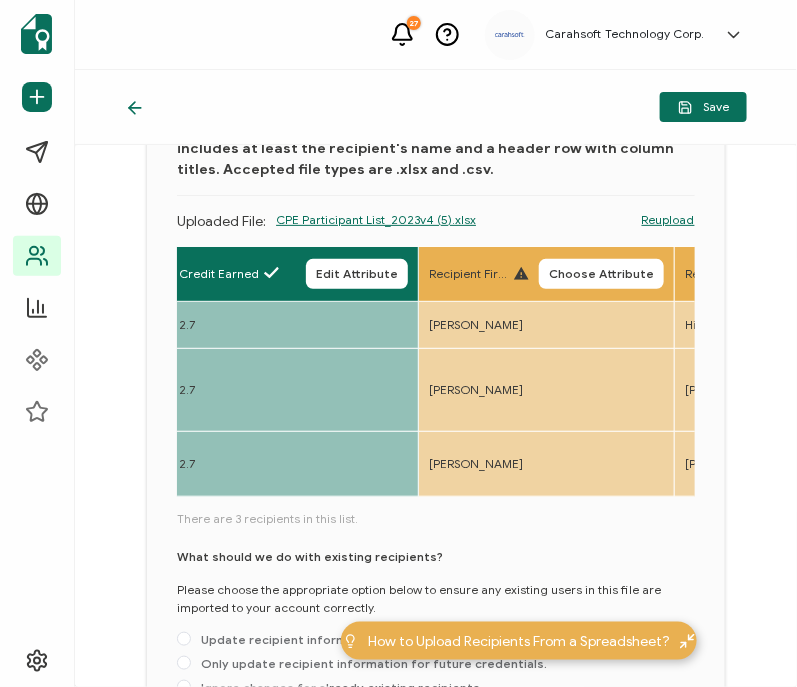scroll, scrollTop: 156, scrollLeft: 0, axis: vertical 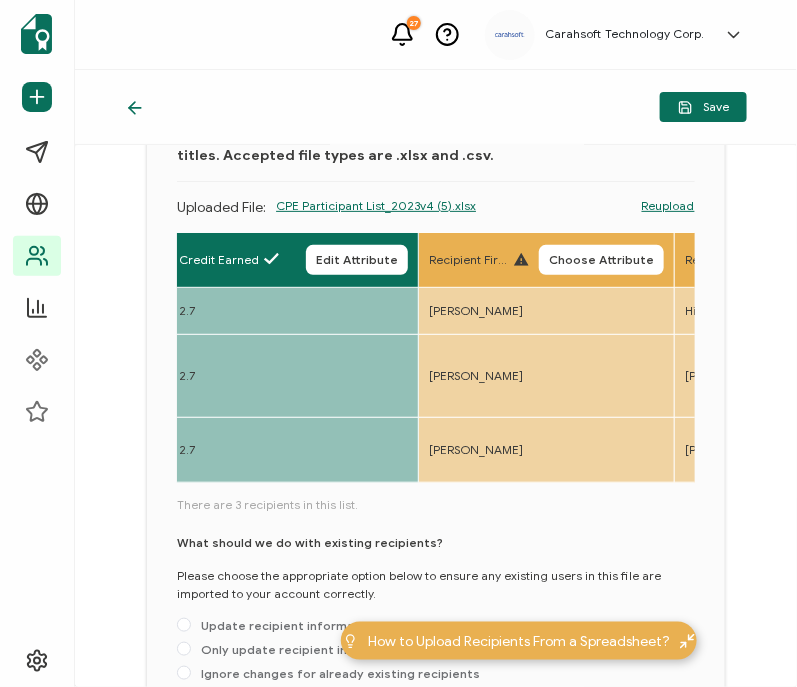 click on "What should we do with existing recipients?
Please choose the appropriate option below to ensure any existing users in this file are imported to your account correctly.
Update recipient information for all previously issued and future credentials.   Only update recipient information for future credentials.   Ignore changes for already existing recipients" at bounding box center (436, 612) 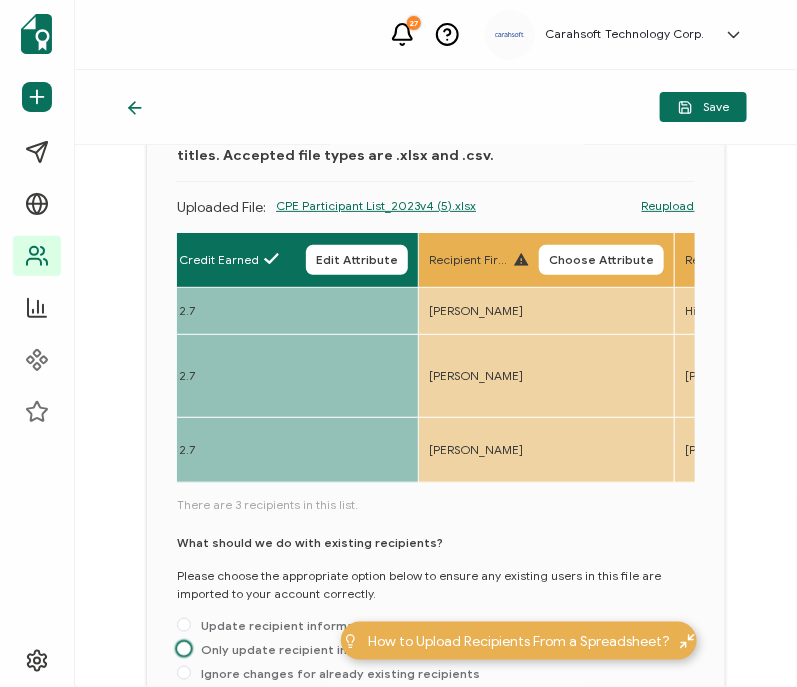 click on "Only update recipient information for future credentials." at bounding box center (369, 649) 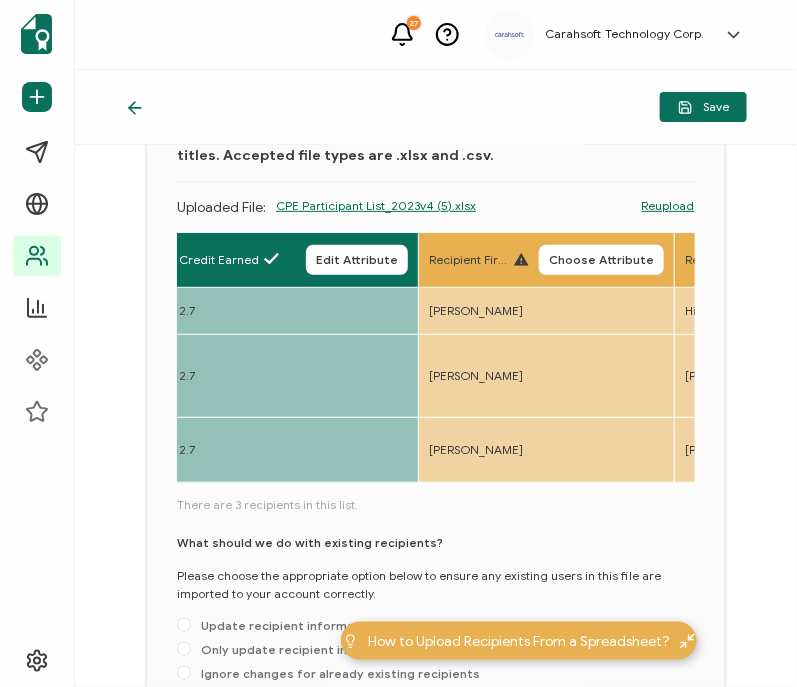 click on "Only update recipient information for future credentials." at bounding box center [184, 650] 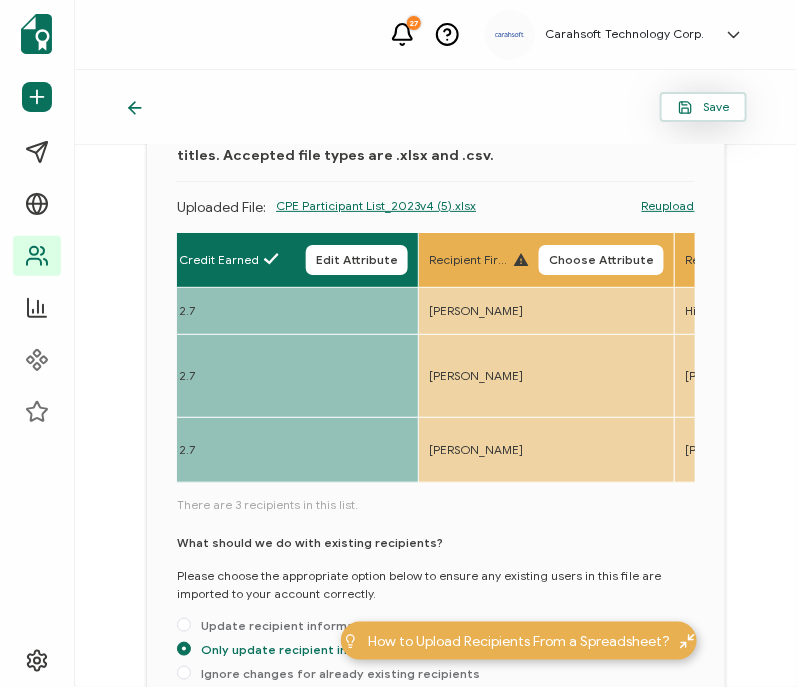 click on "Save" at bounding box center (703, 107) 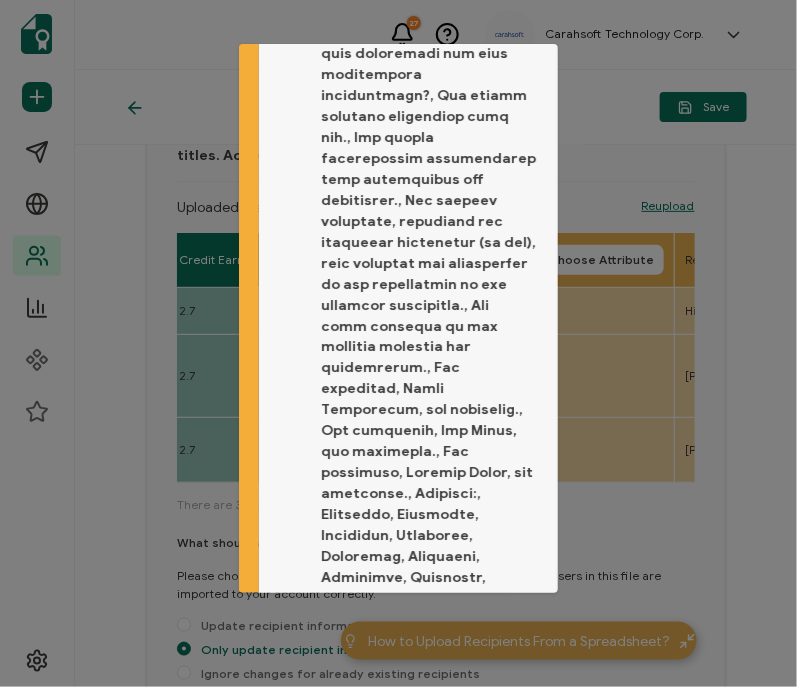 scroll, scrollTop: 580, scrollLeft: 0, axis: vertical 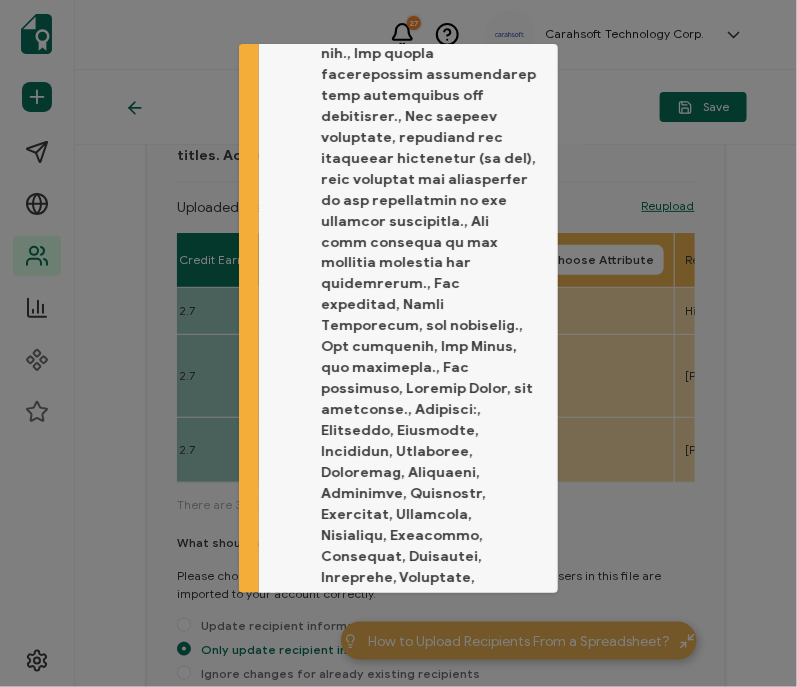 click on "Proceed" at bounding box center (496, 707) 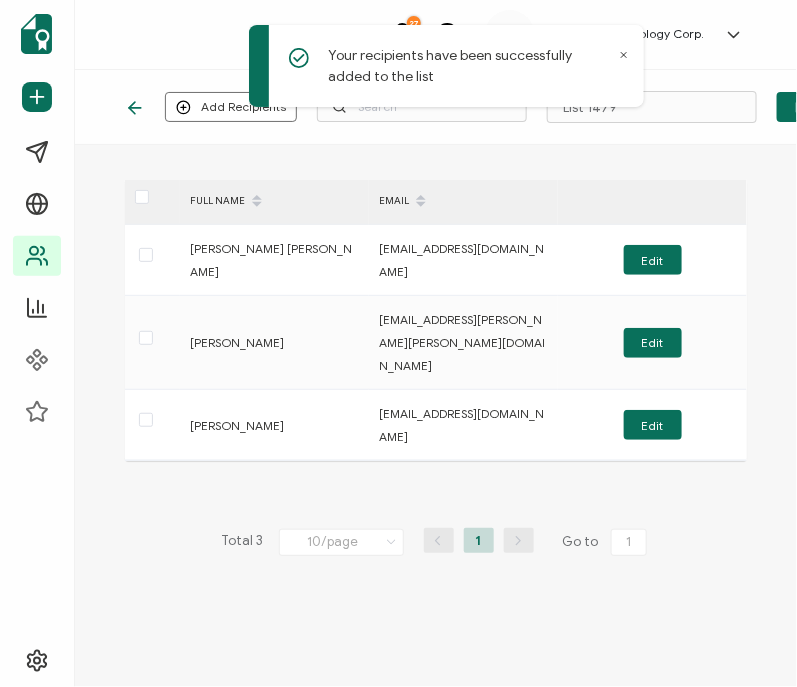click on "Add Recipients
Upload New Recipients   Import from Recipients       List 1479
Save" at bounding box center [436, 107] 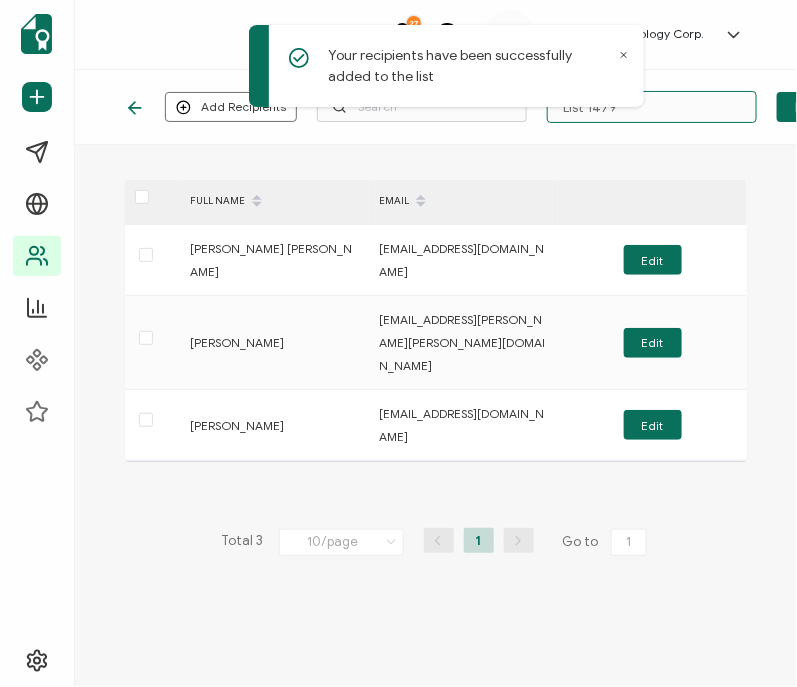 click on "List 1479" at bounding box center [652, 107] 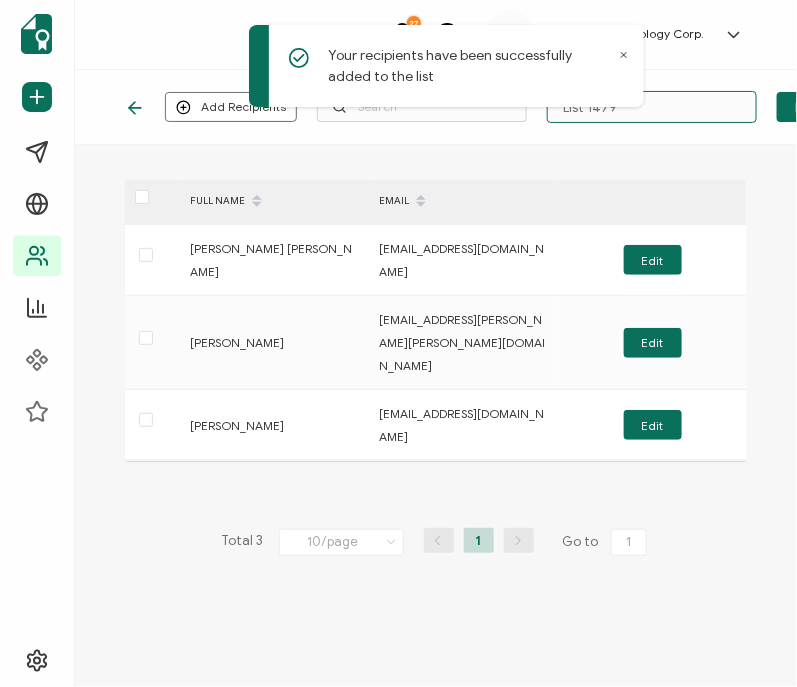 paste on "5-20-25_67074_Google Event" 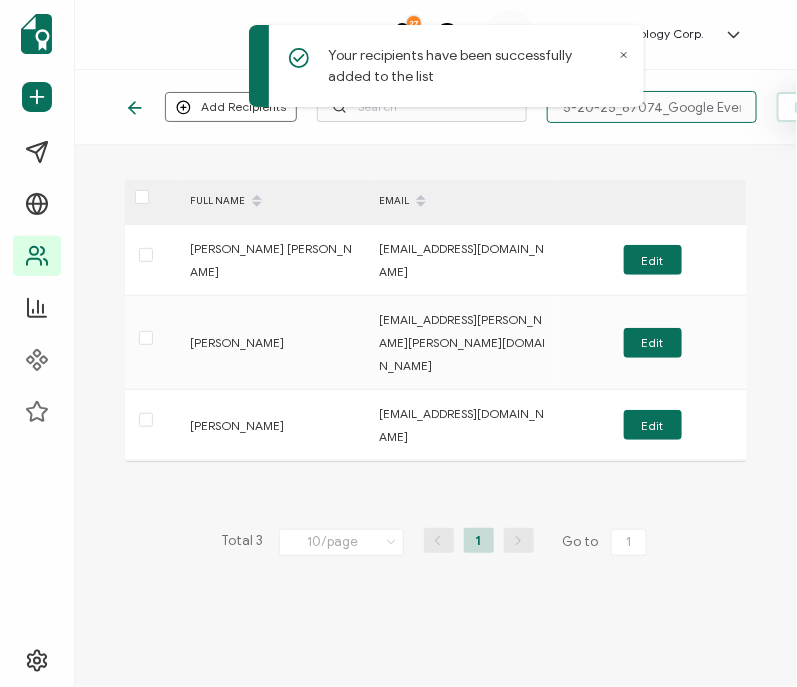 type on "5-20-25_67074_Google Event" 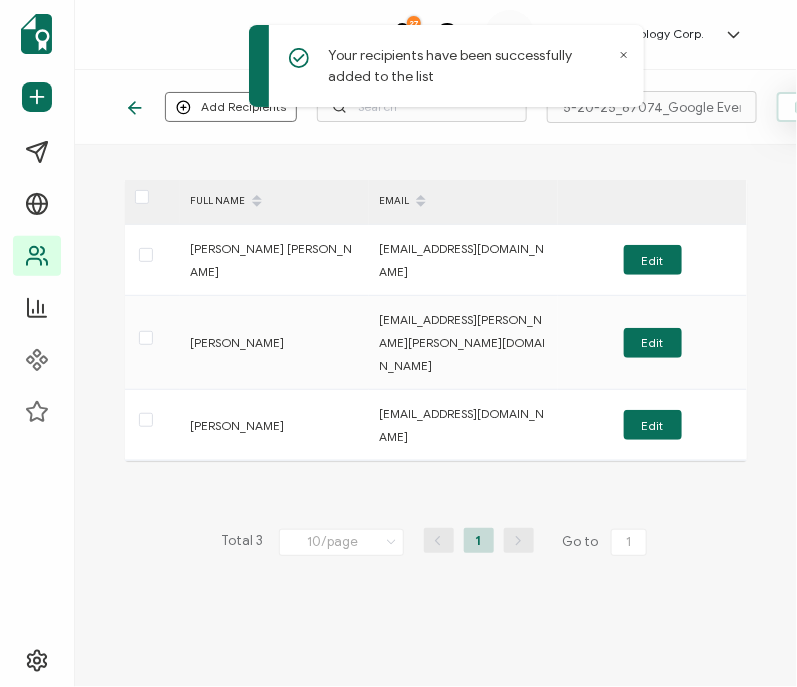 click on "Save" at bounding box center [820, 107] 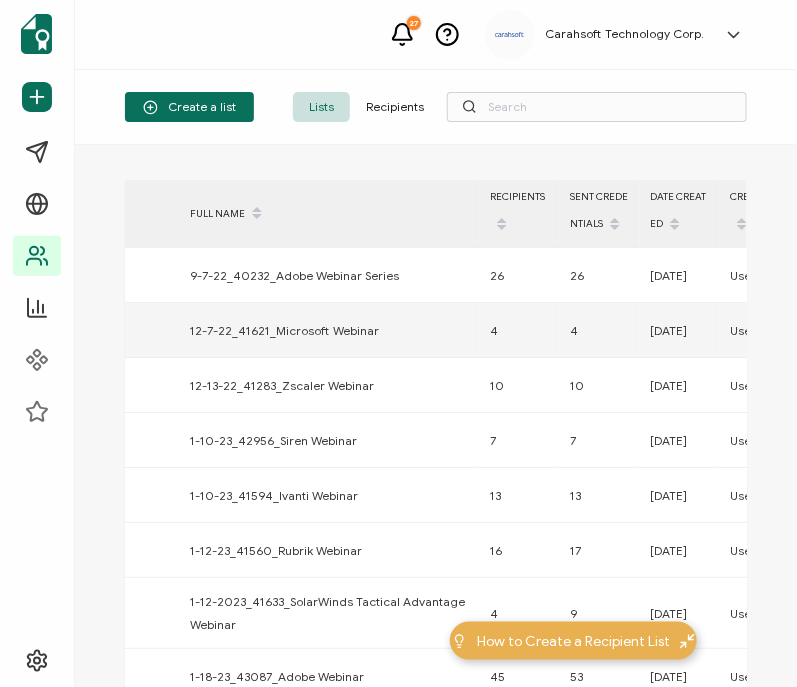 scroll, scrollTop: 47, scrollLeft: 0, axis: vertical 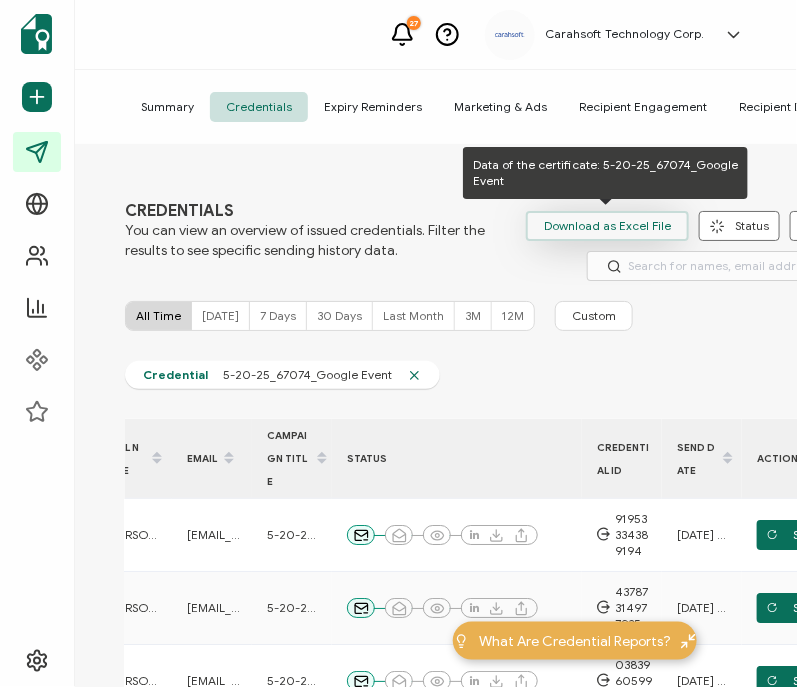 click on "Download as Excel File" at bounding box center [607, 226] 